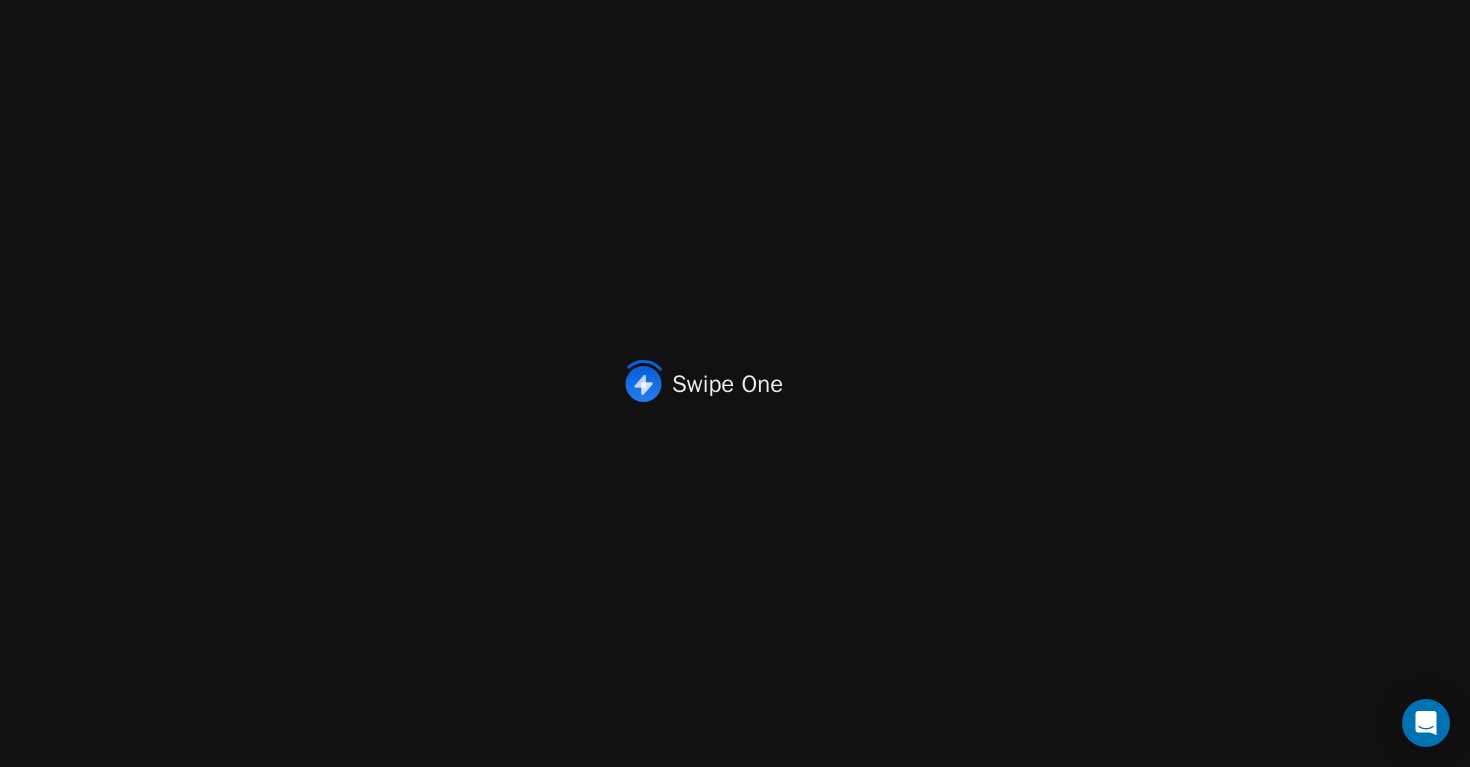 scroll, scrollTop: 0, scrollLeft: 0, axis: both 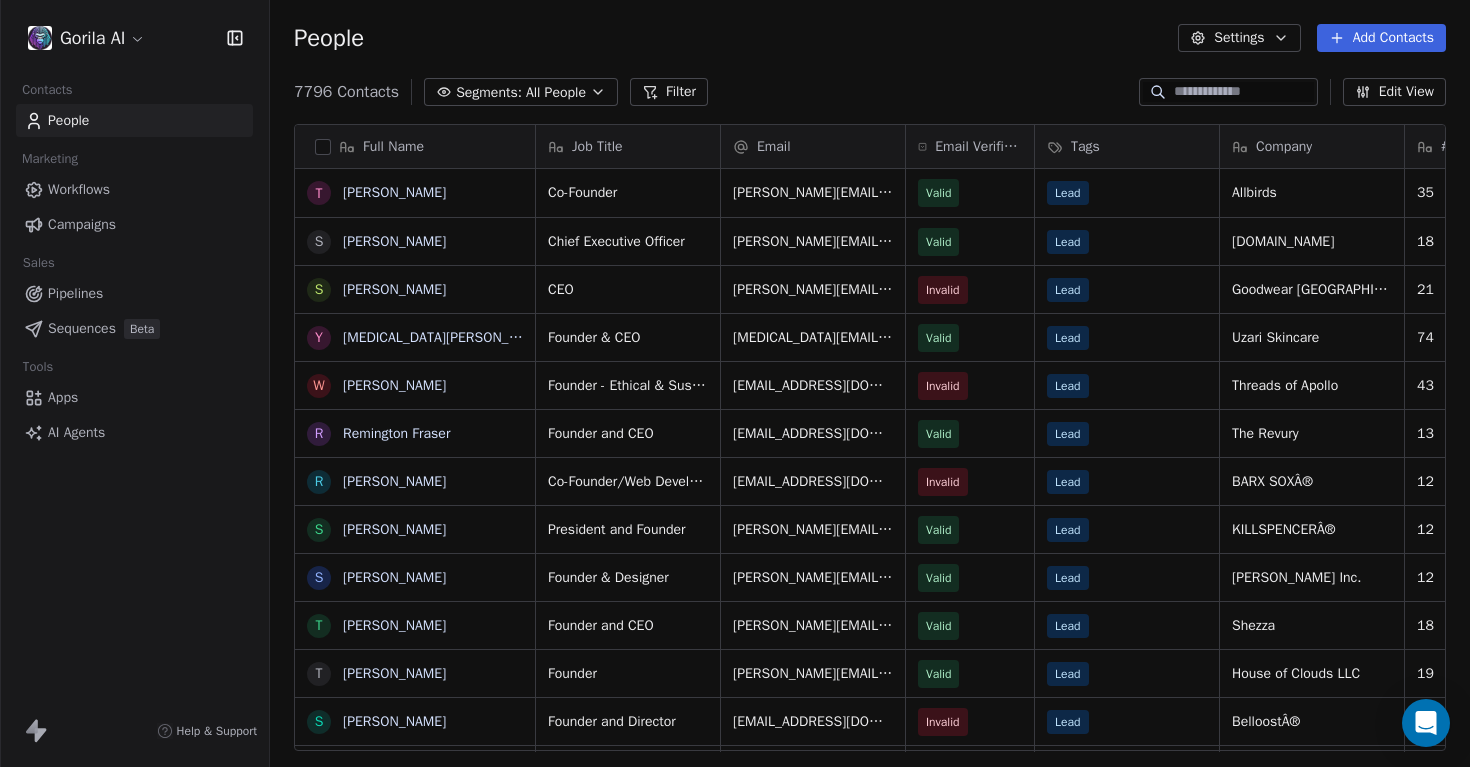 click on "Apps" at bounding box center (63, 397) 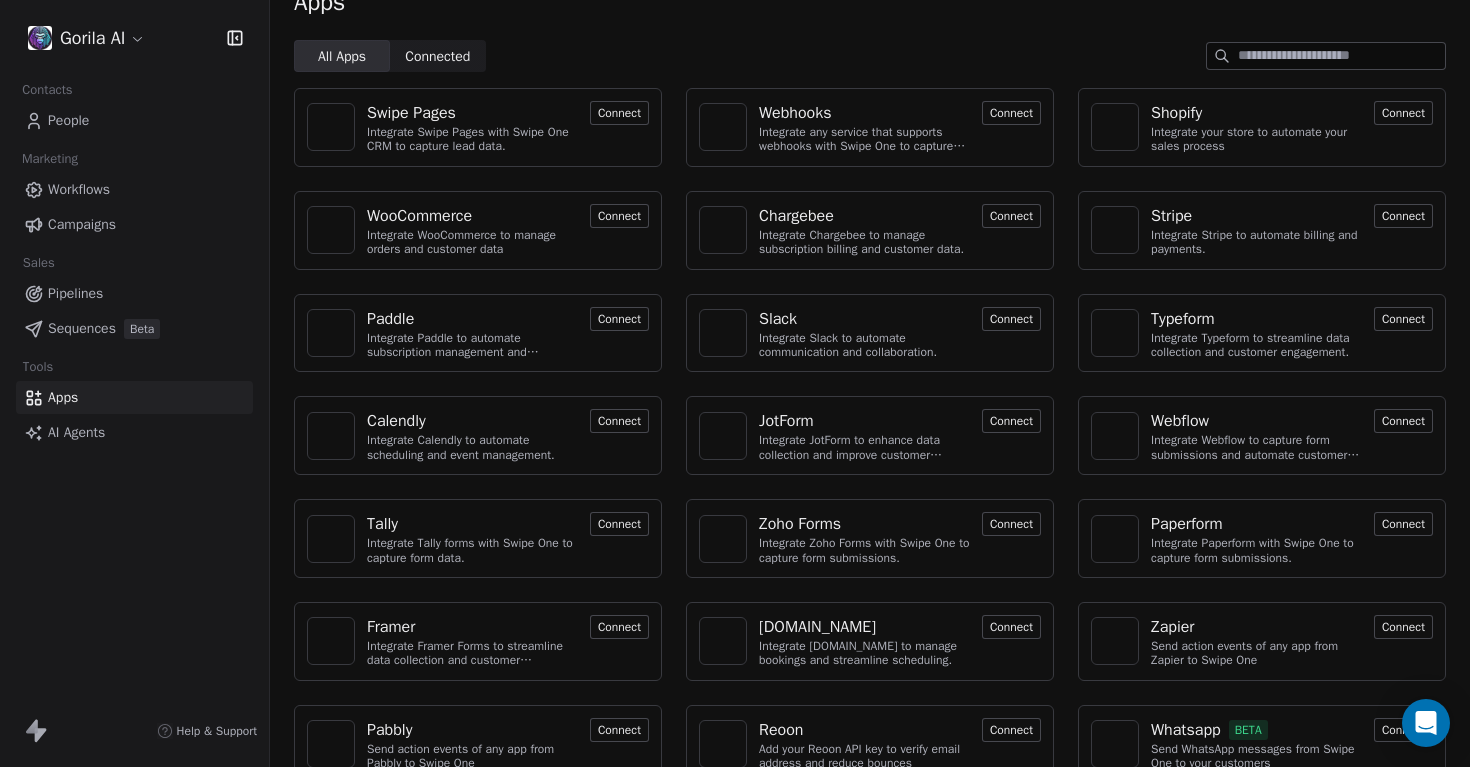 scroll, scrollTop: 68, scrollLeft: 0, axis: vertical 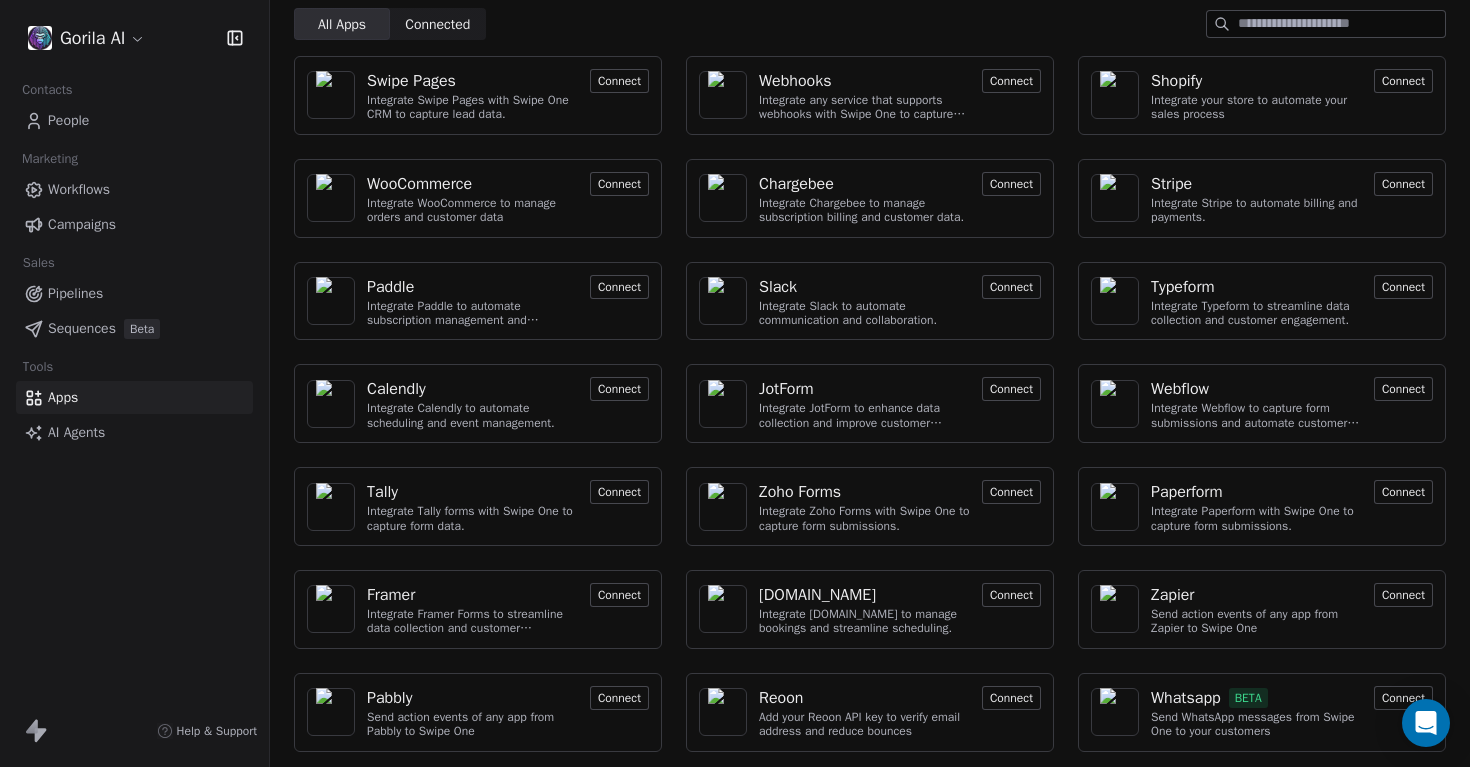click on "Connect" at bounding box center [1403, 698] 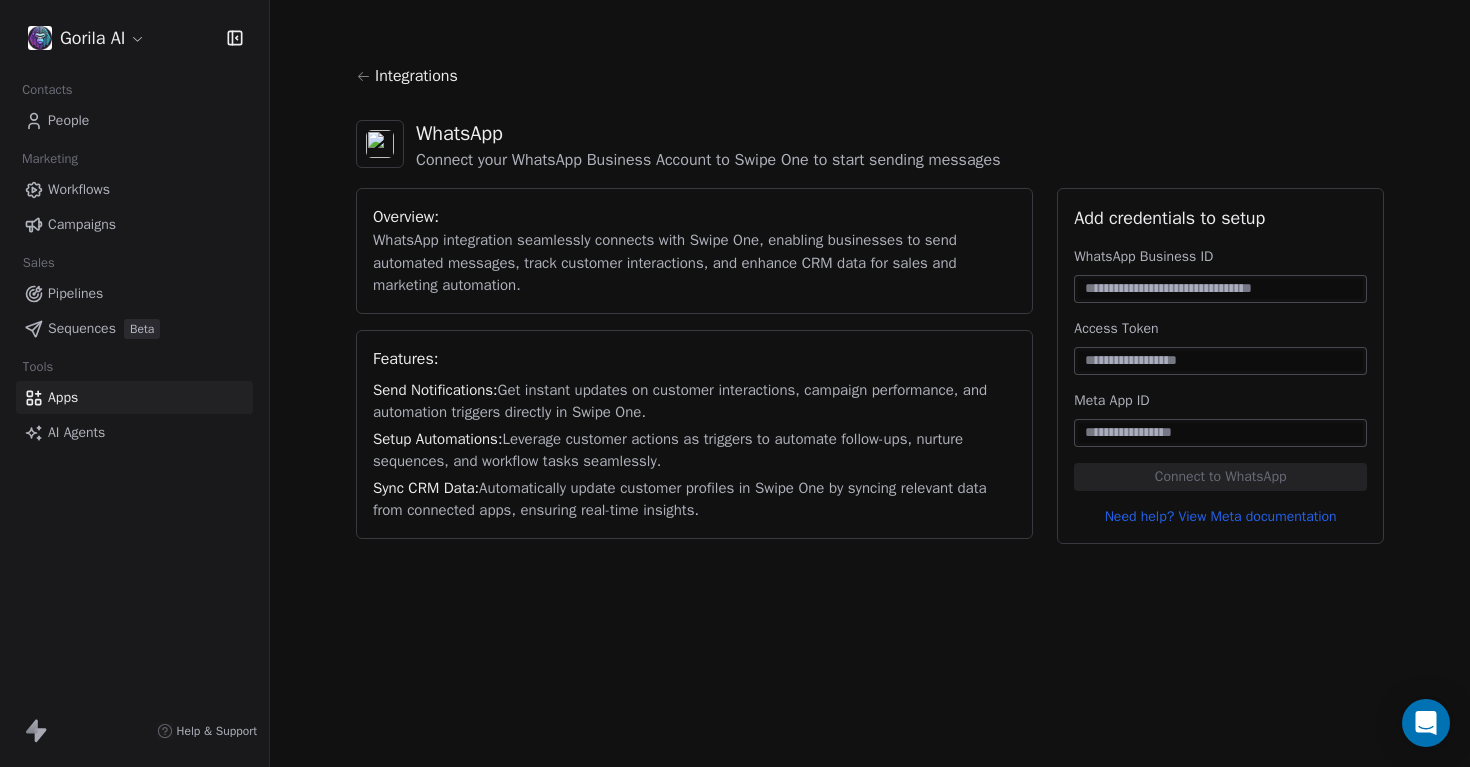 scroll, scrollTop: 0, scrollLeft: 0, axis: both 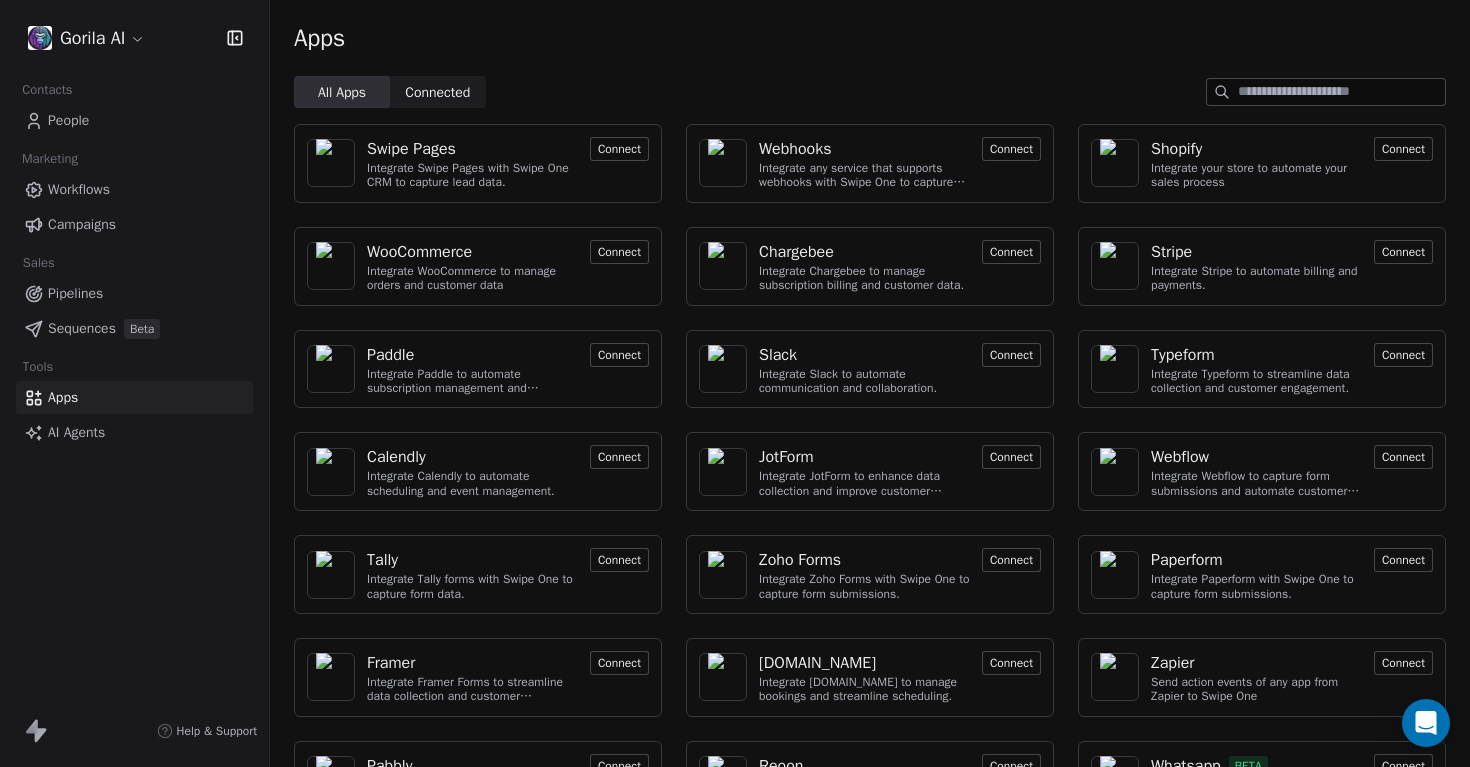 click on "Connected" at bounding box center [437, 92] 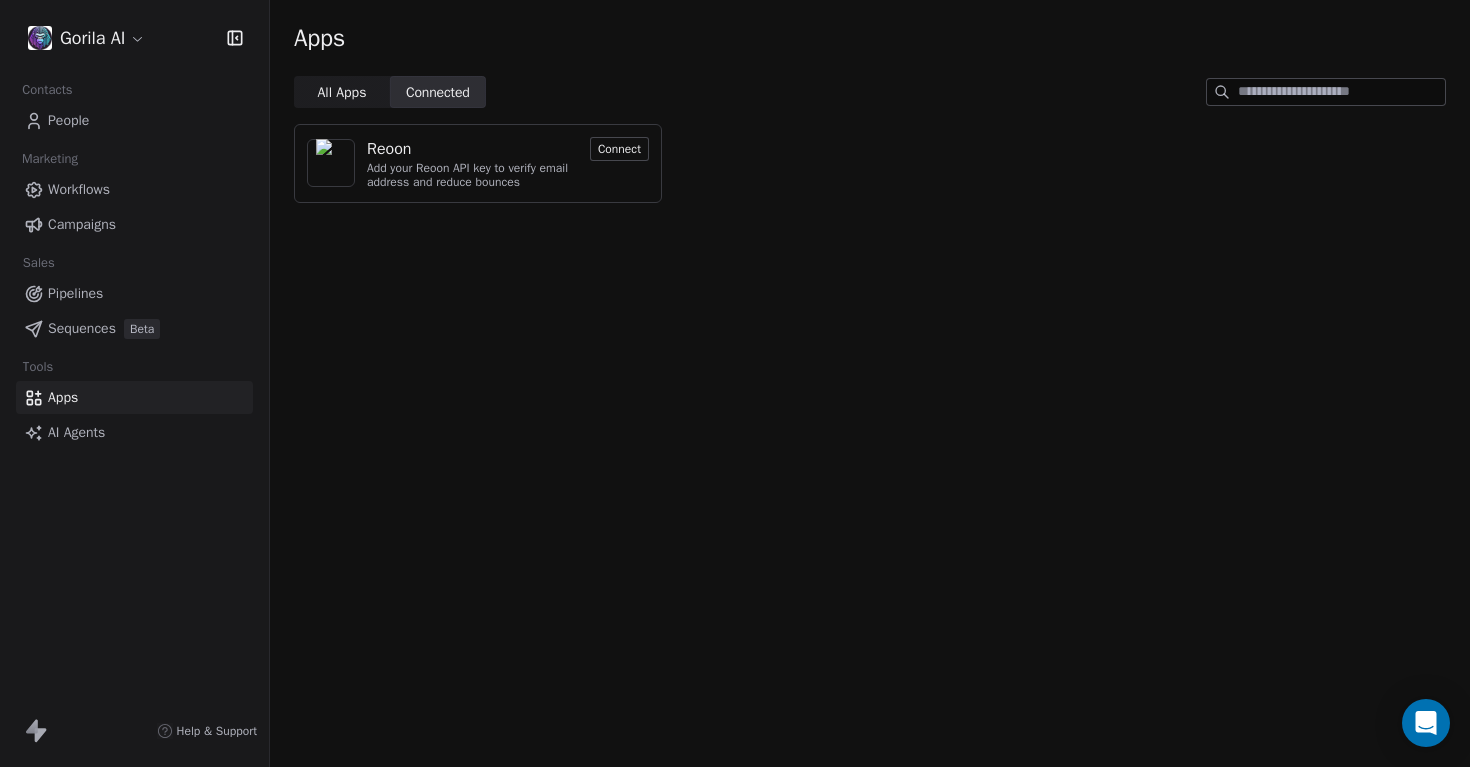 click on "All Apps" at bounding box center (341, 92) 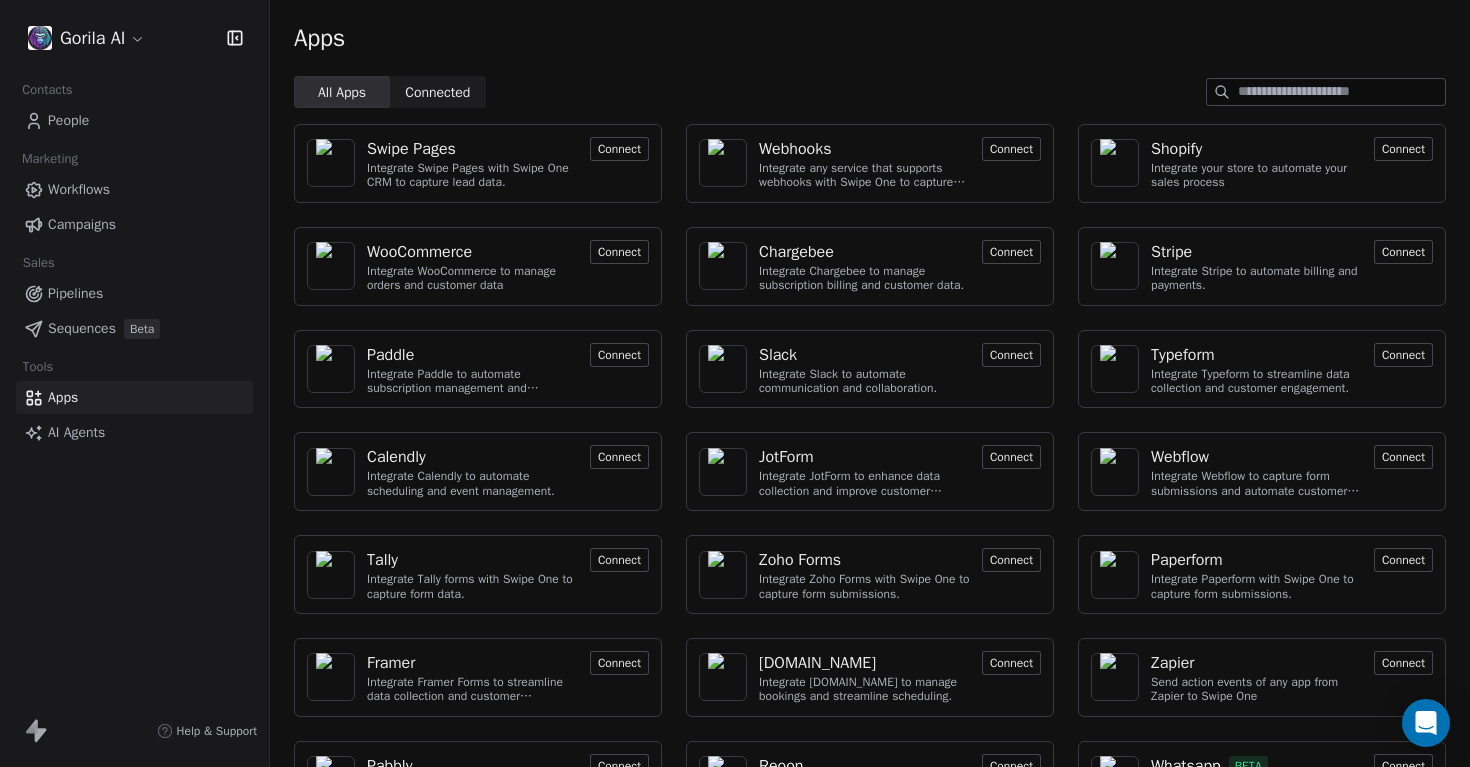 click on "Apps" at bounding box center [870, 38] 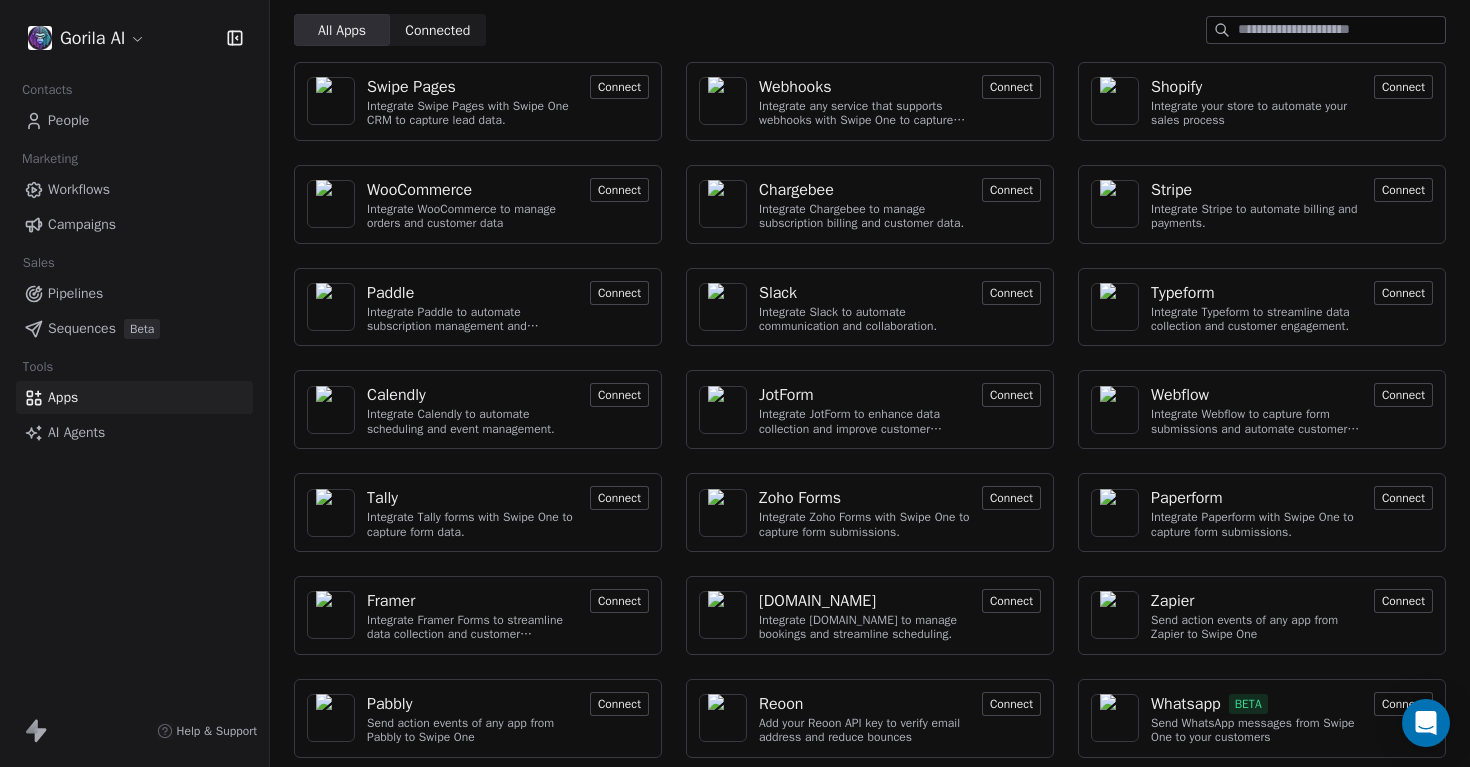 scroll, scrollTop: 68, scrollLeft: 0, axis: vertical 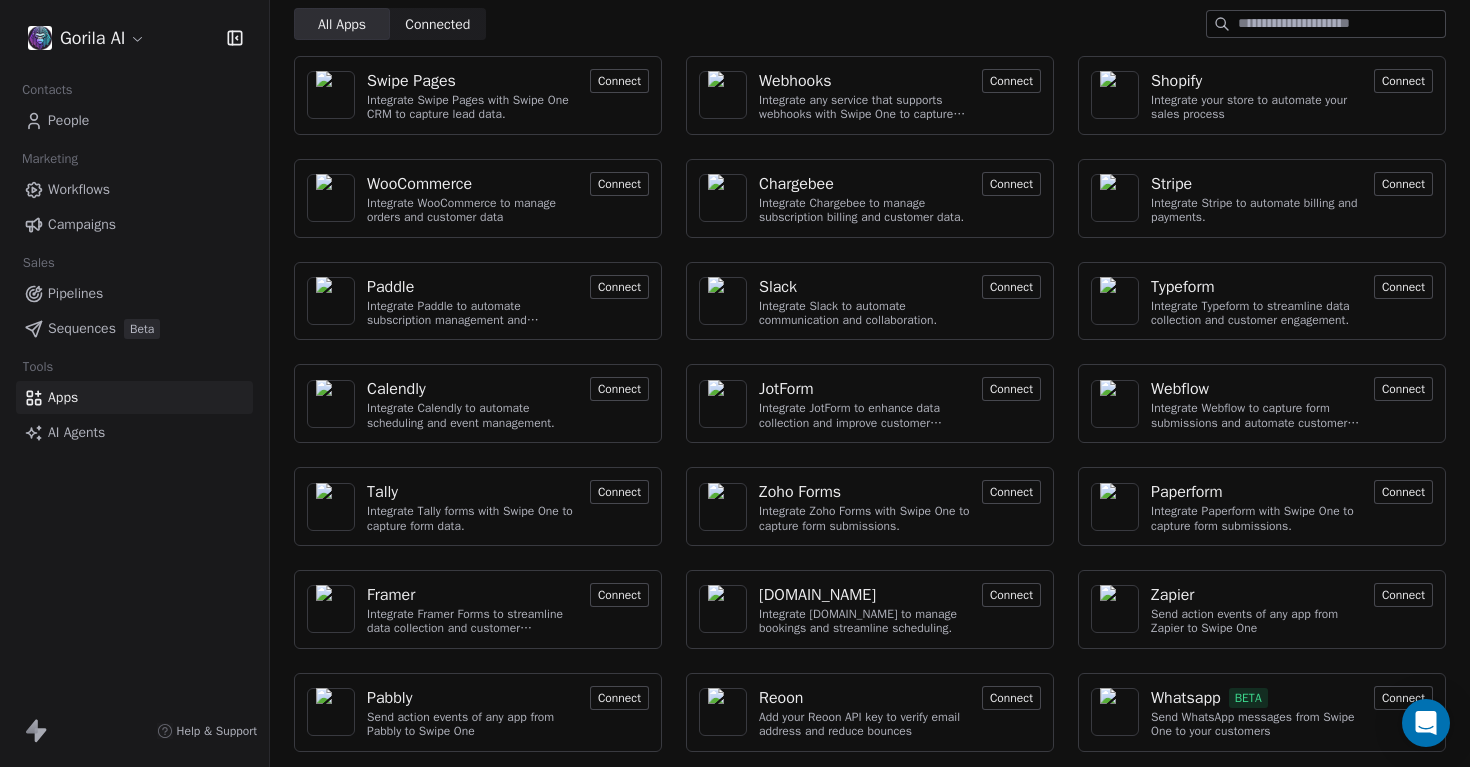 click on "Workflows" at bounding box center [79, 189] 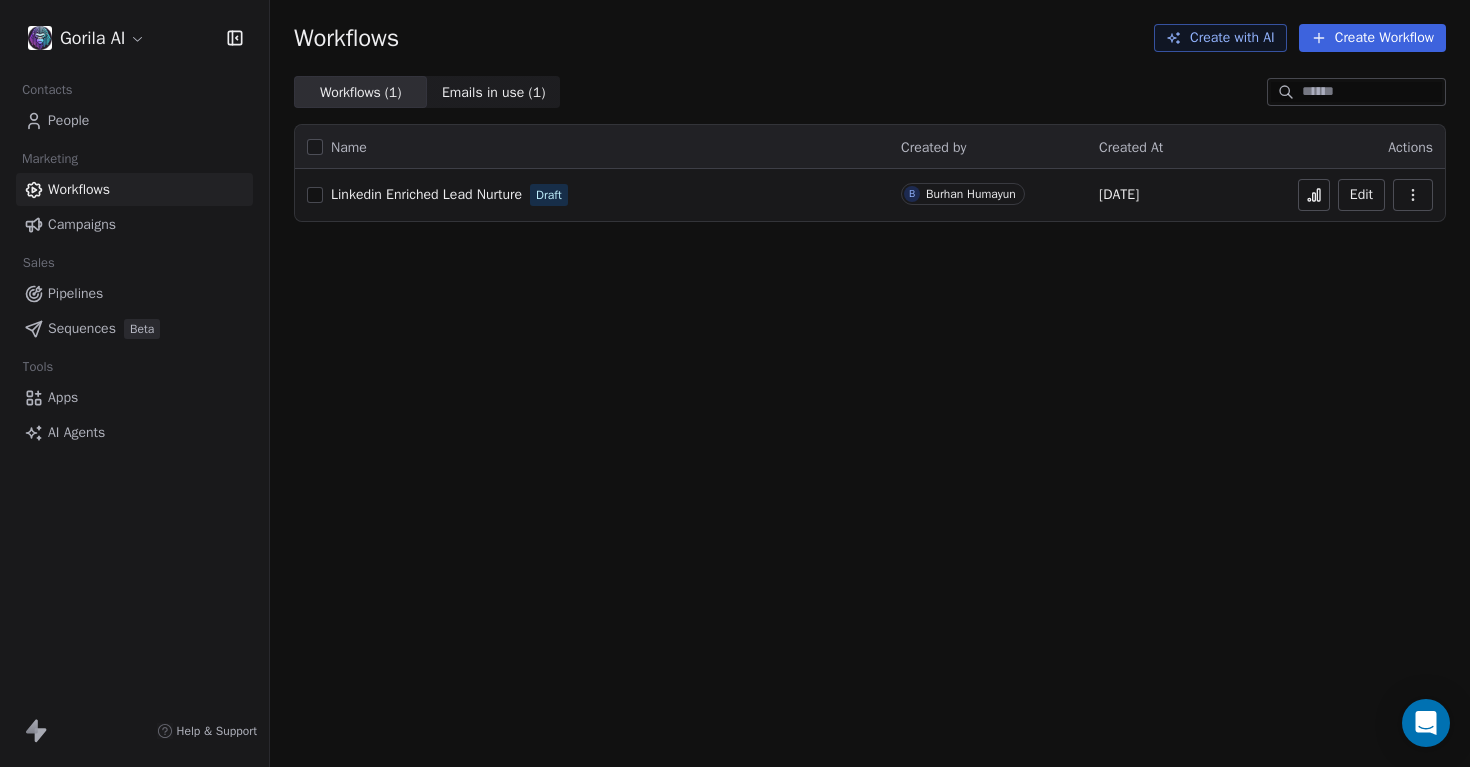 click on "Campaigns" at bounding box center [82, 224] 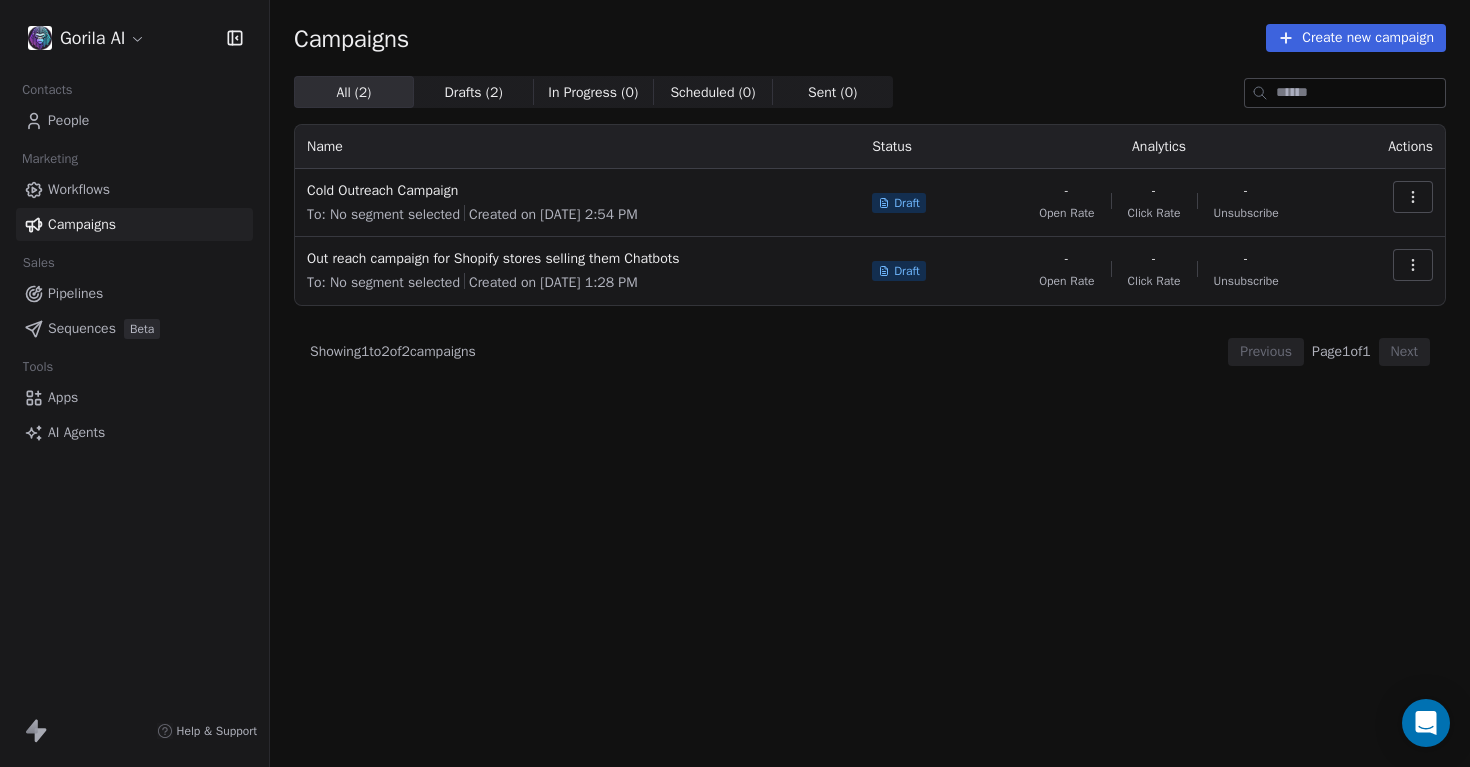 click on "Apps" at bounding box center [63, 397] 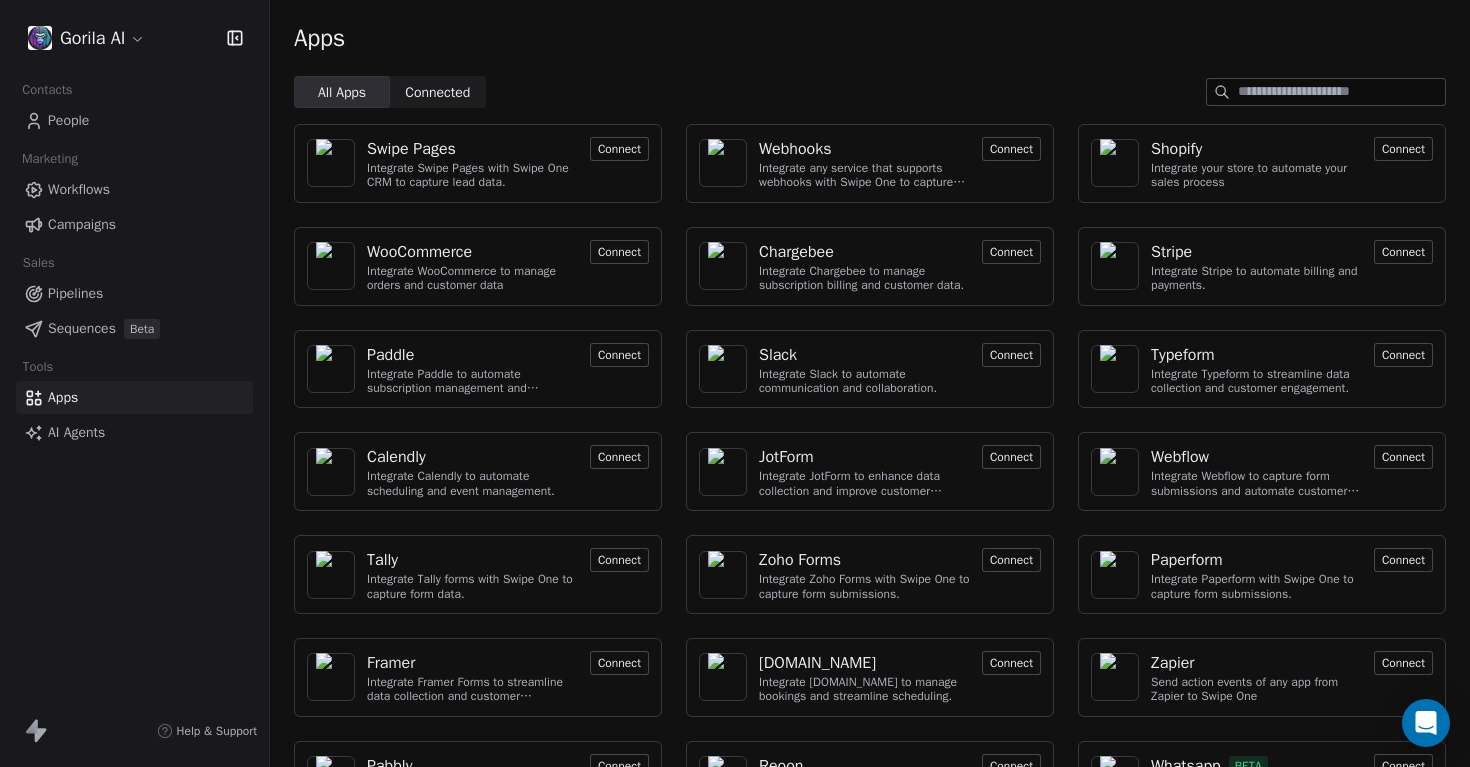click on "Swipe Pages Integrate Swipe Pages with Swipe One CRM to capture lead data. Connect Webhooks Integrate any service that supports webhooks with Swipe One to capture and automate data workflows. Connect Shopify Integrate your store to automate your sales process Connect WooCommerce Integrate WooCommerce to manage orders and customer data Connect Chargebee Integrate Chargebee to manage subscription billing and customer data. Connect Stripe Integrate Stripe to automate billing and payments. Connect Paddle Integrate Paddle to automate subscription management and customer engagement. Connect Slack Integrate Slack to automate communication and collaboration. Connect Typeform Integrate Typeform to streamline data collection and customer engagement. Connect Calendly Integrate Calendly to automate scheduling and event management. Connect JotForm Integrate JotForm to enhance data collection and improve customer engagement. Connect Webflow Integrate Webflow to capture form submissions and automate customer engagement." at bounding box center [870, 472] 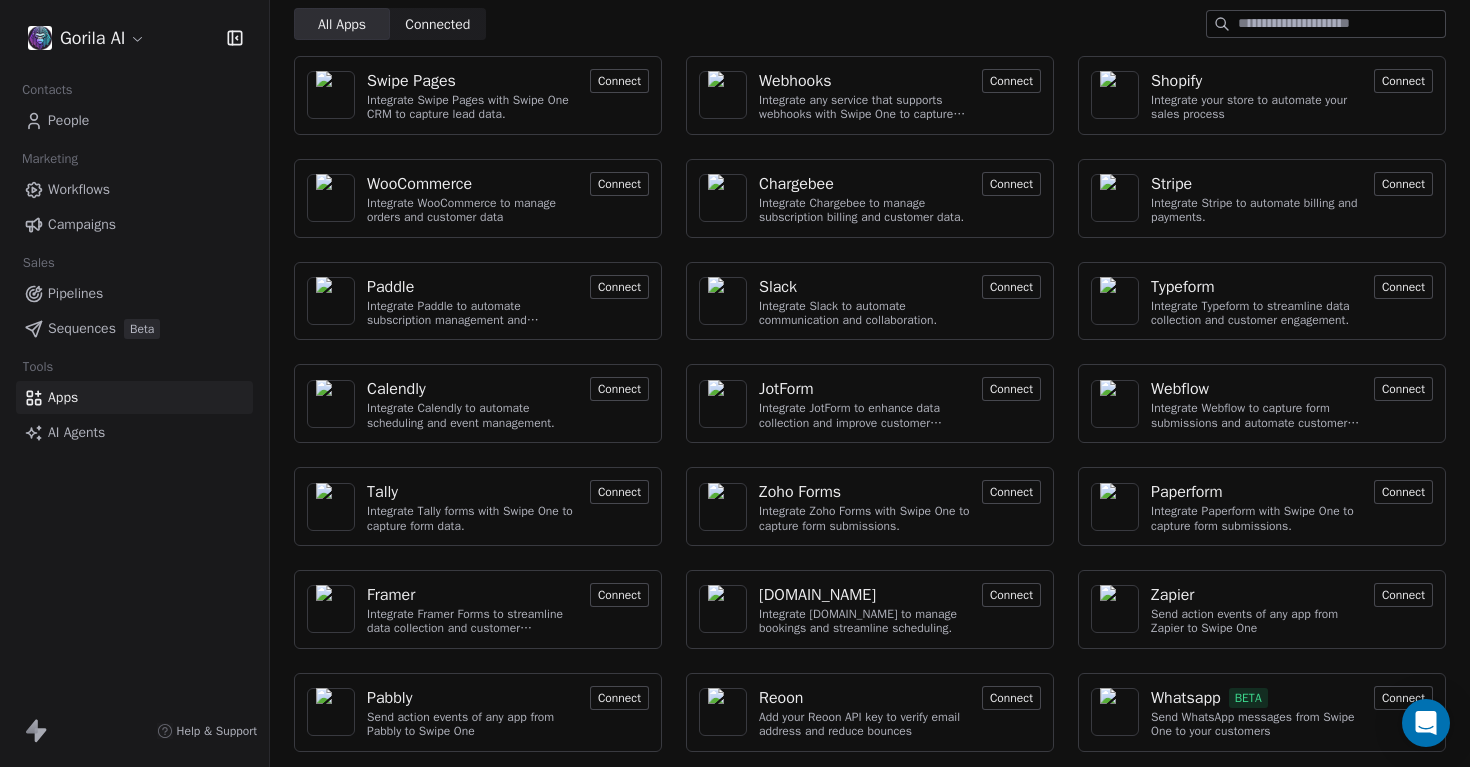 scroll, scrollTop: 0, scrollLeft: 0, axis: both 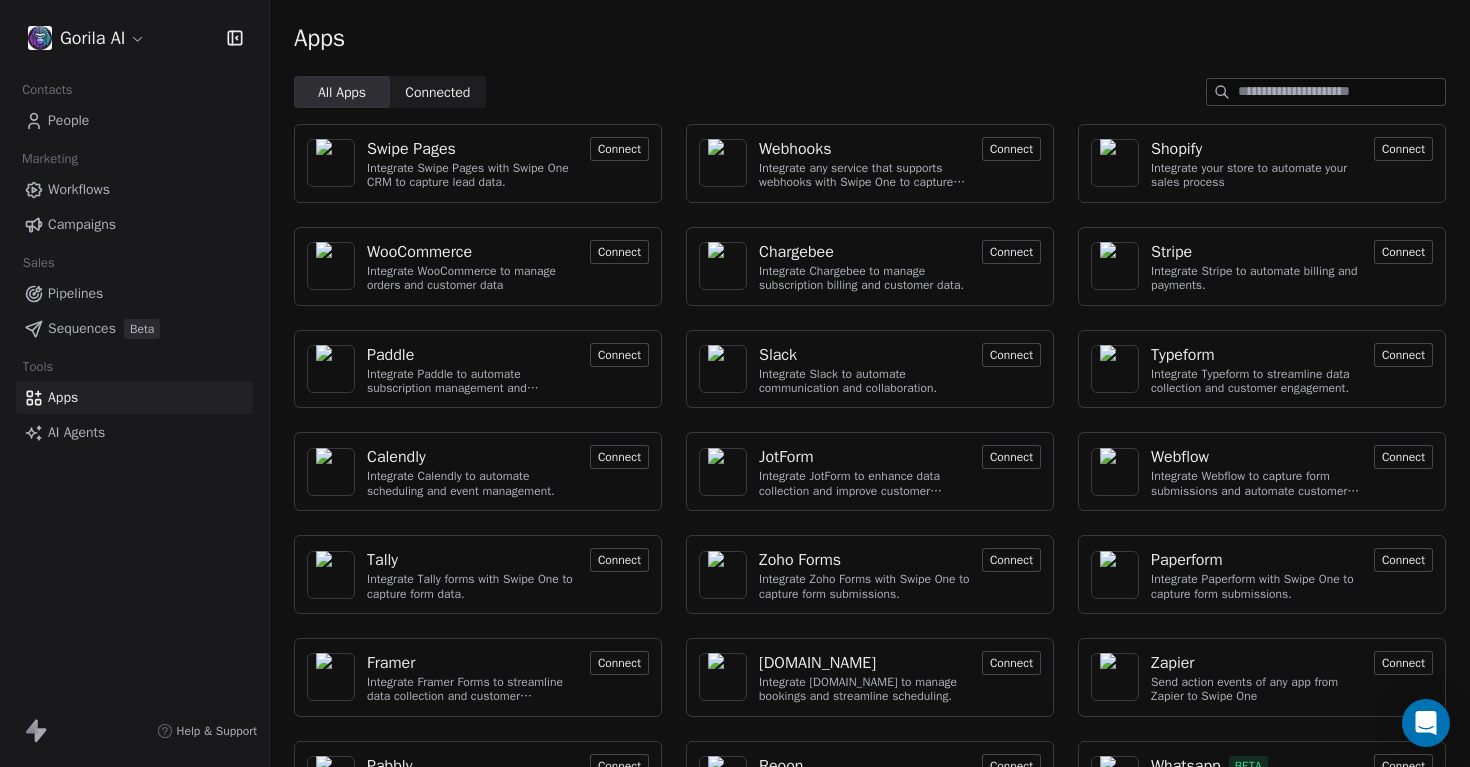 click on "AI Agents" at bounding box center (76, 432) 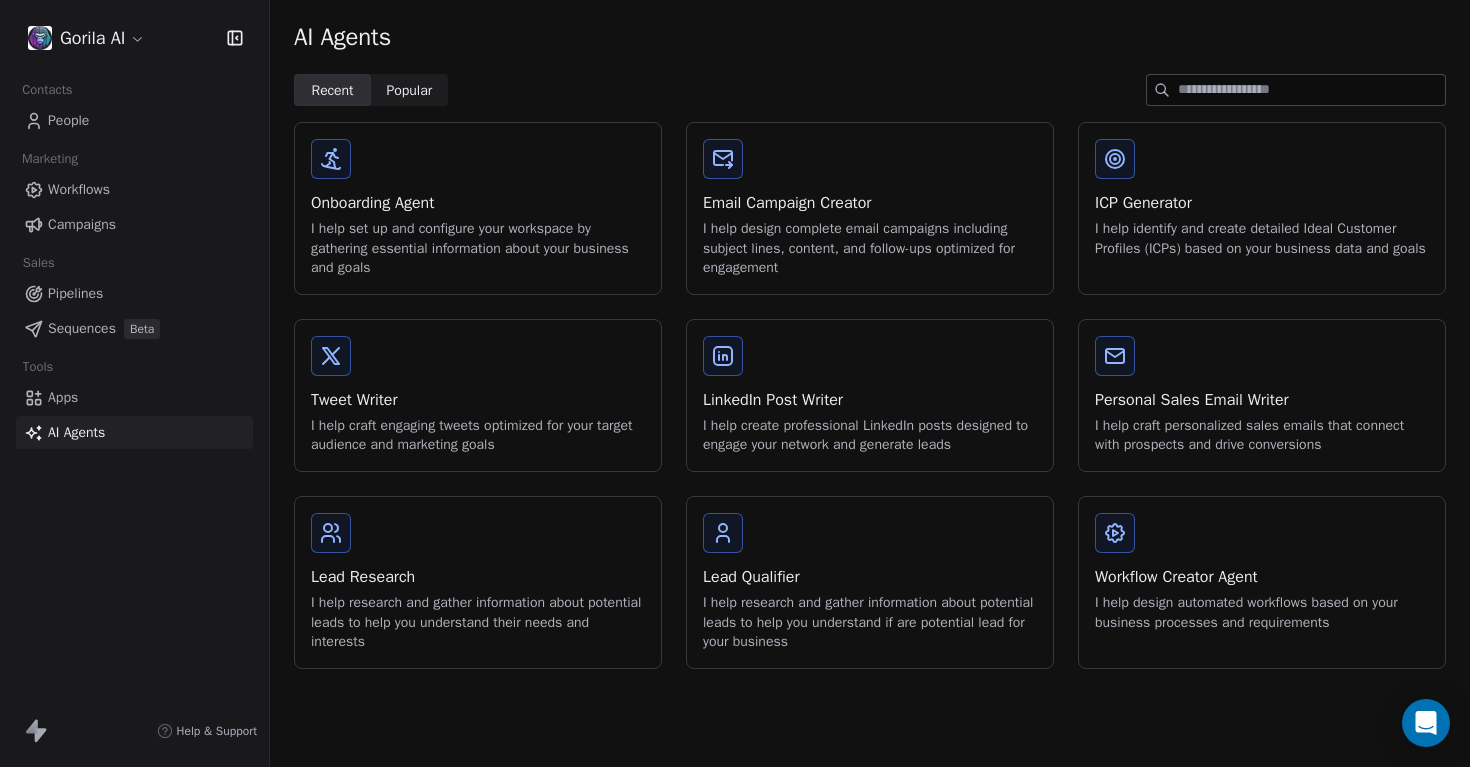 click on "Workflows" at bounding box center (79, 189) 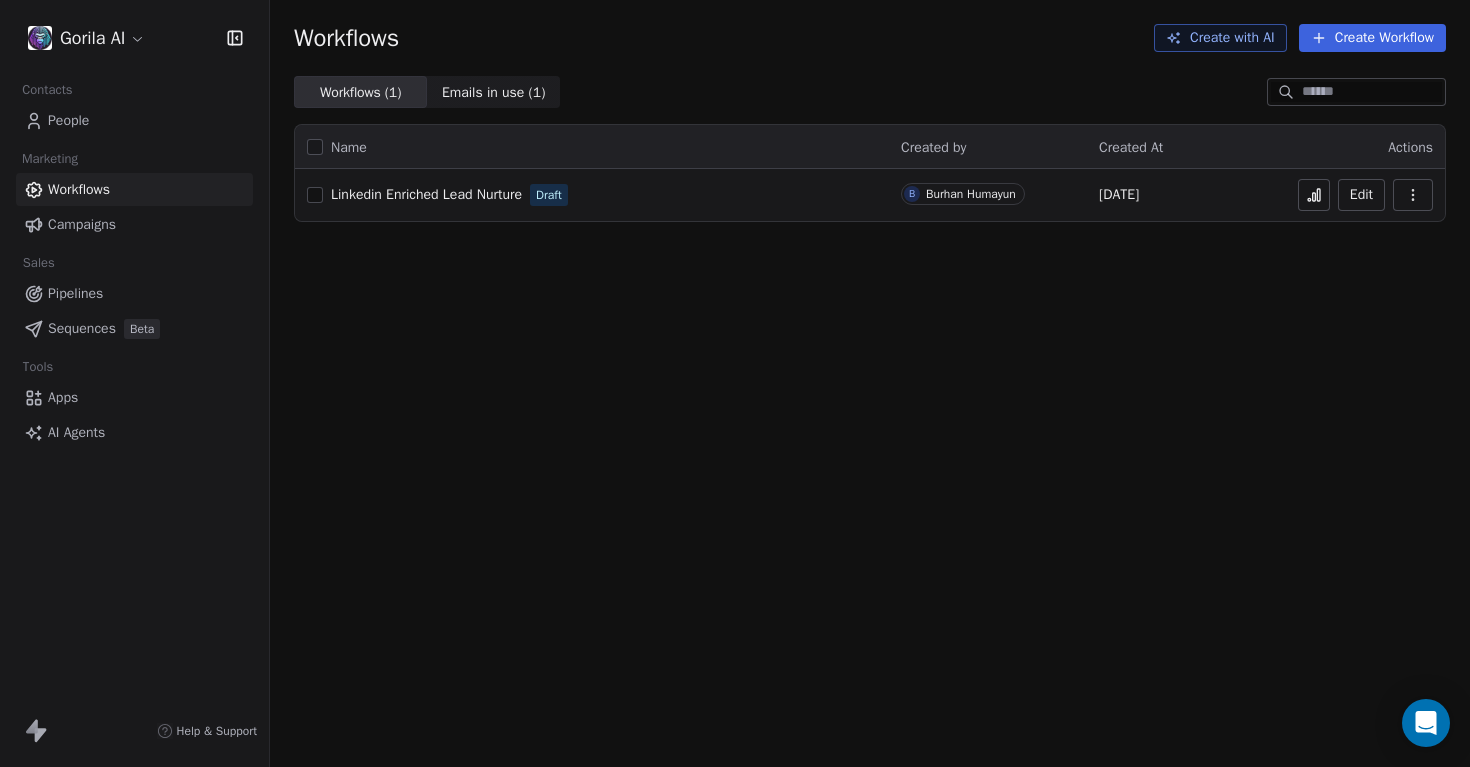 click on "People" at bounding box center (68, 120) 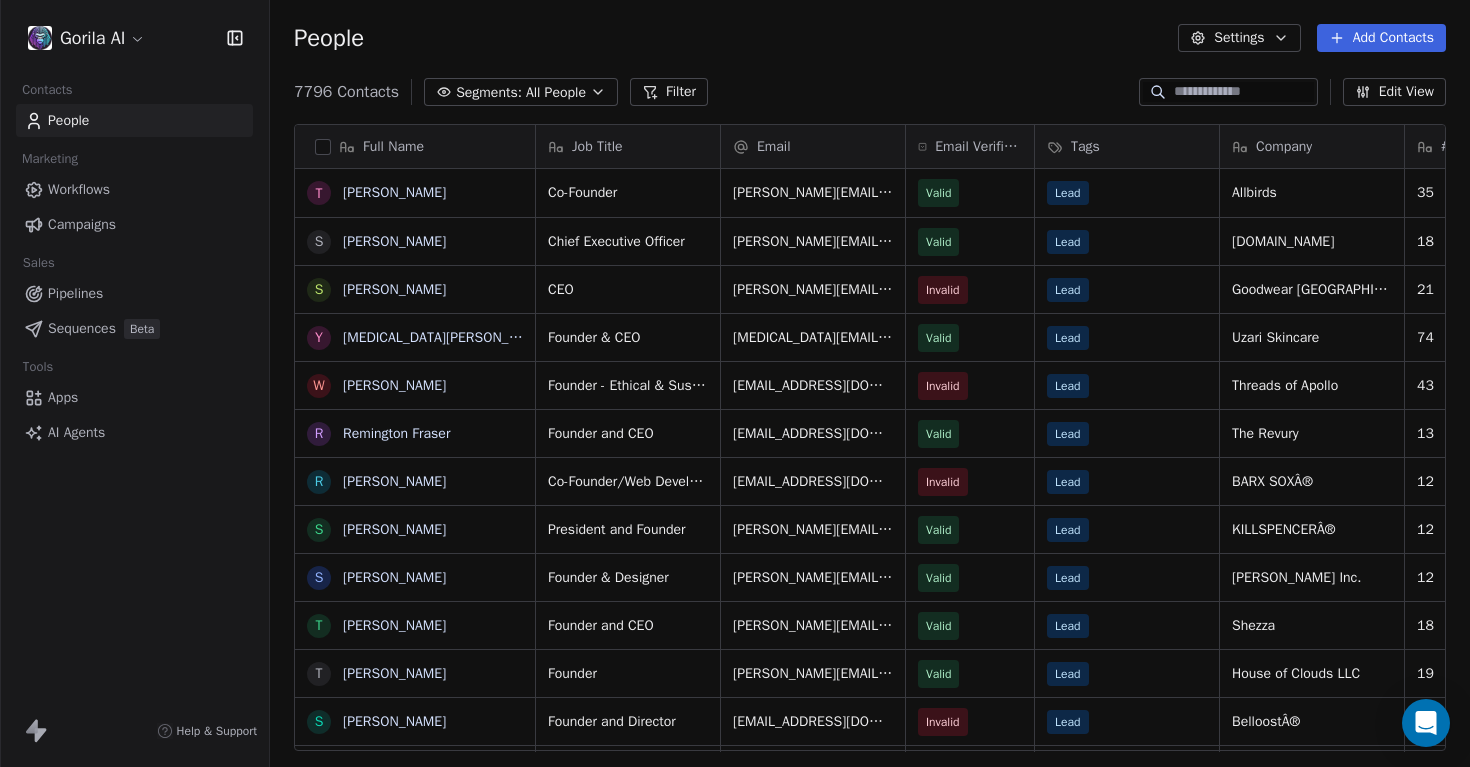scroll, scrollTop: 1, scrollLeft: 1, axis: both 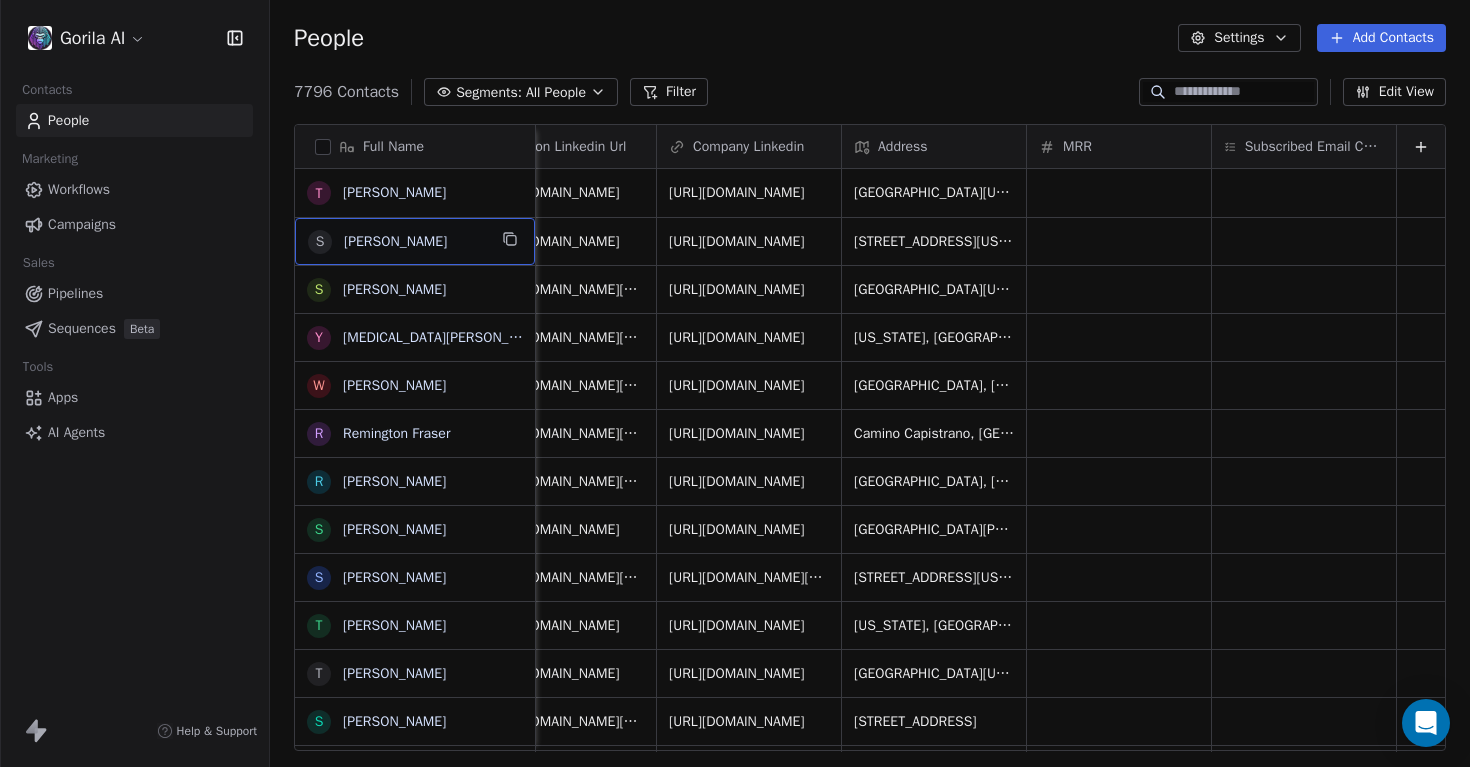 click on "Workflows" at bounding box center [134, 189] 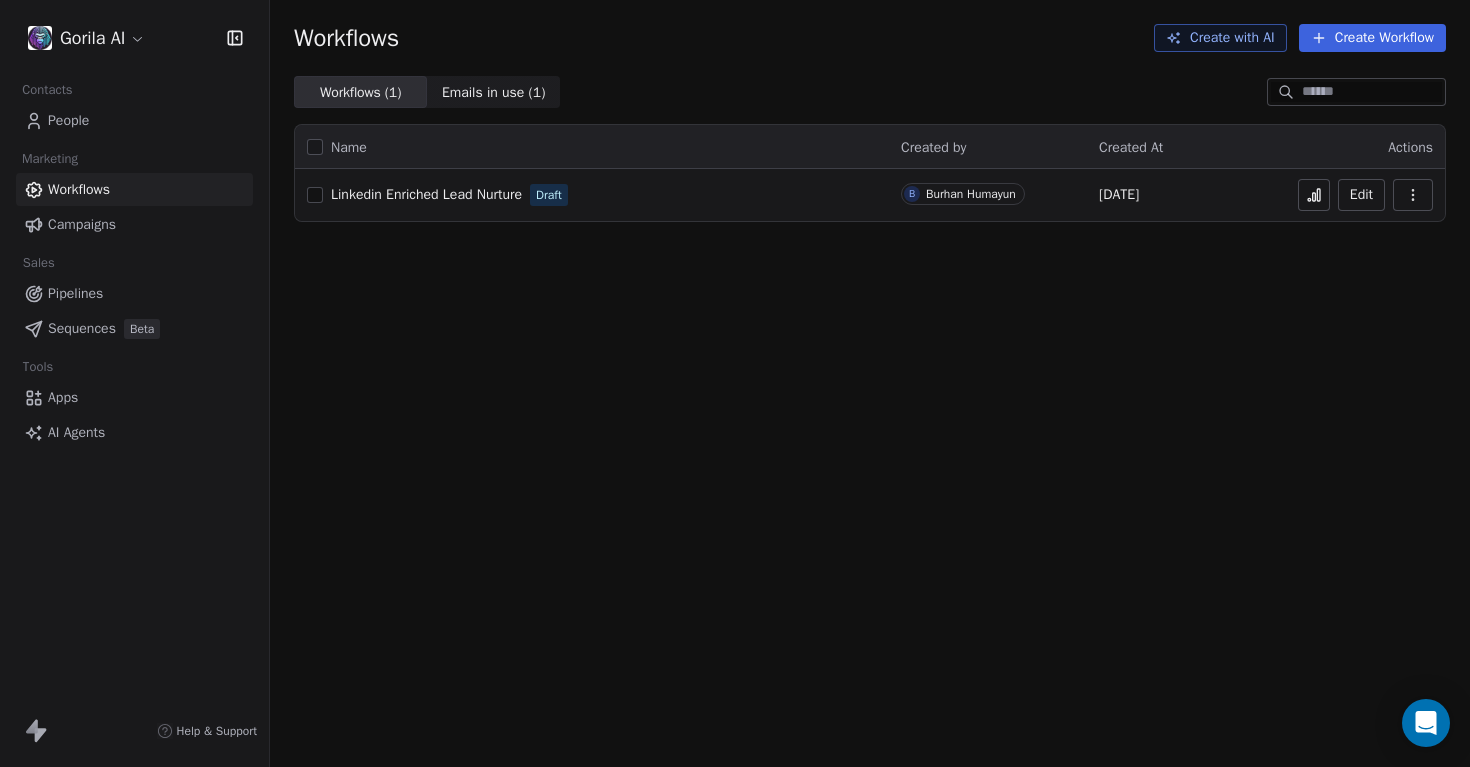 click on "Emails in use ( 1 )" at bounding box center [494, 92] 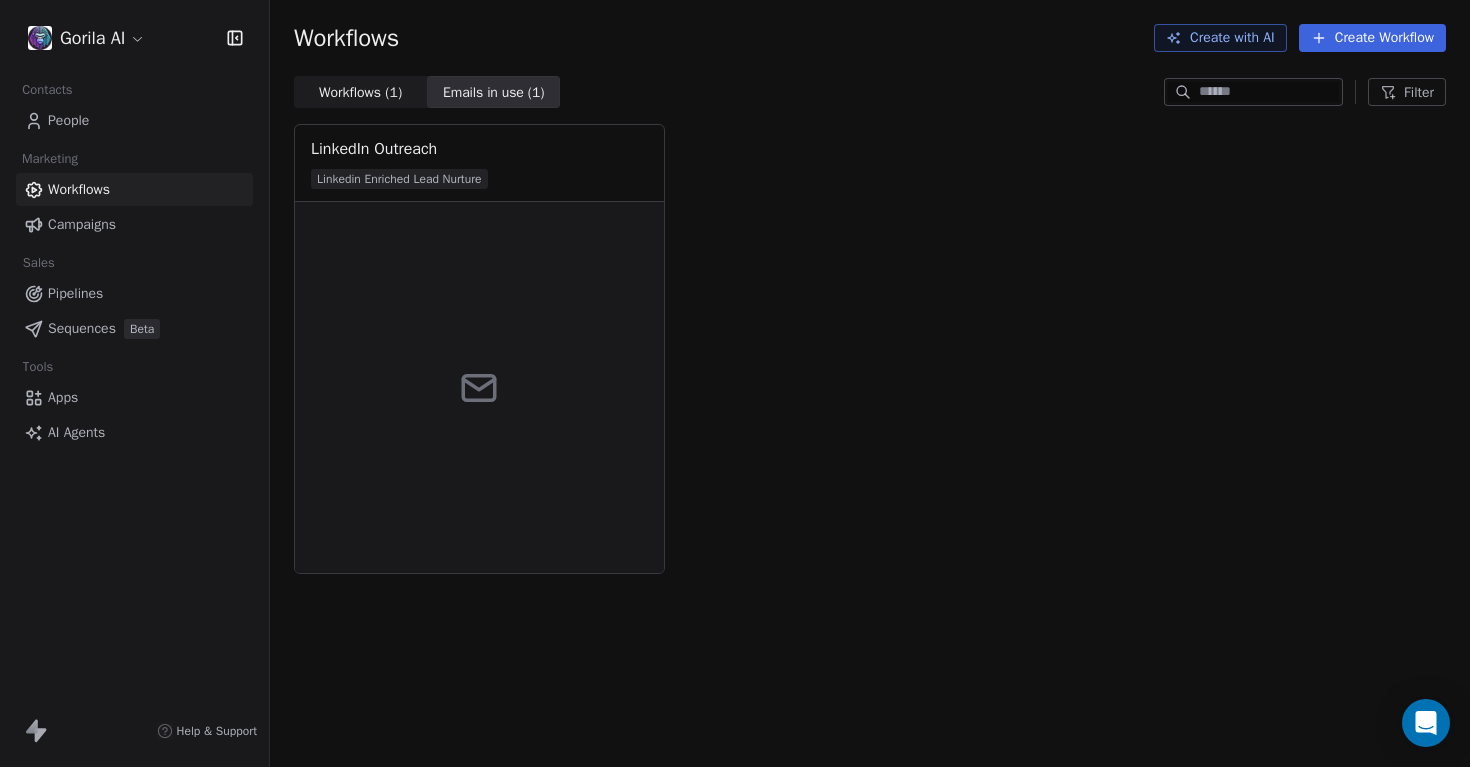 click on "Workflows ( 1 )" at bounding box center (360, 92) 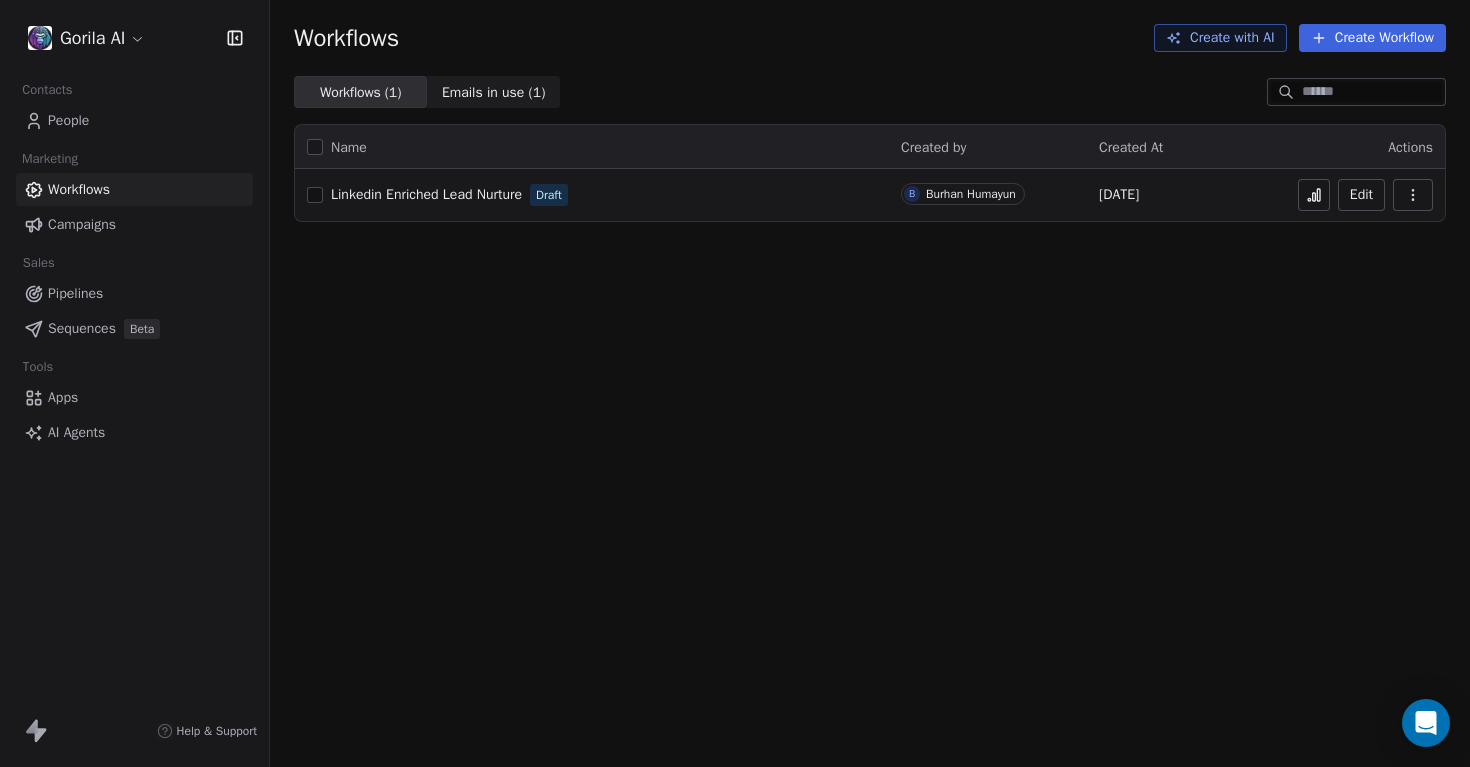 click on "Emails in use ( 1 )" at bounding box center [494, 92] 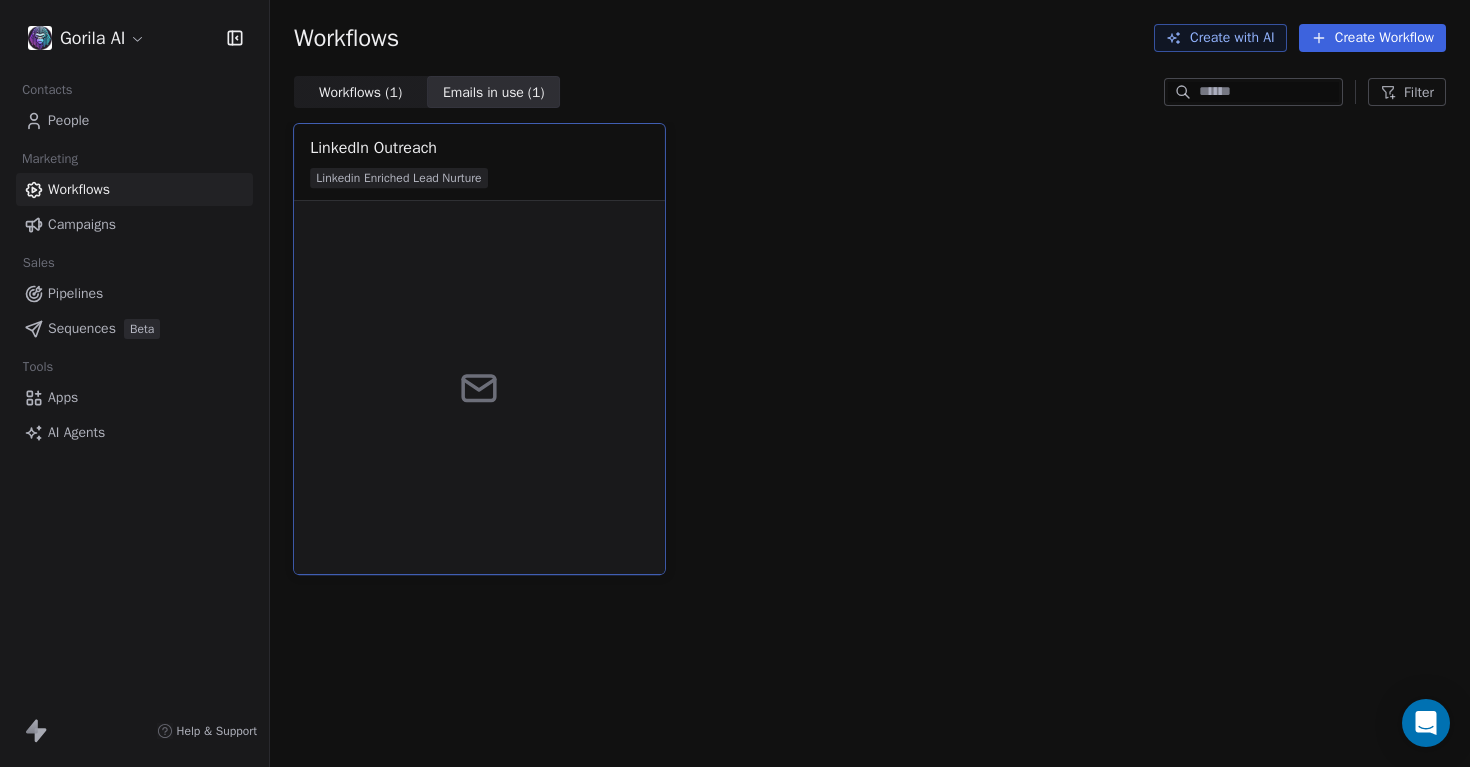 click on "Linkedin Enriched Lead Nurture" at bounding box center [398, 178] 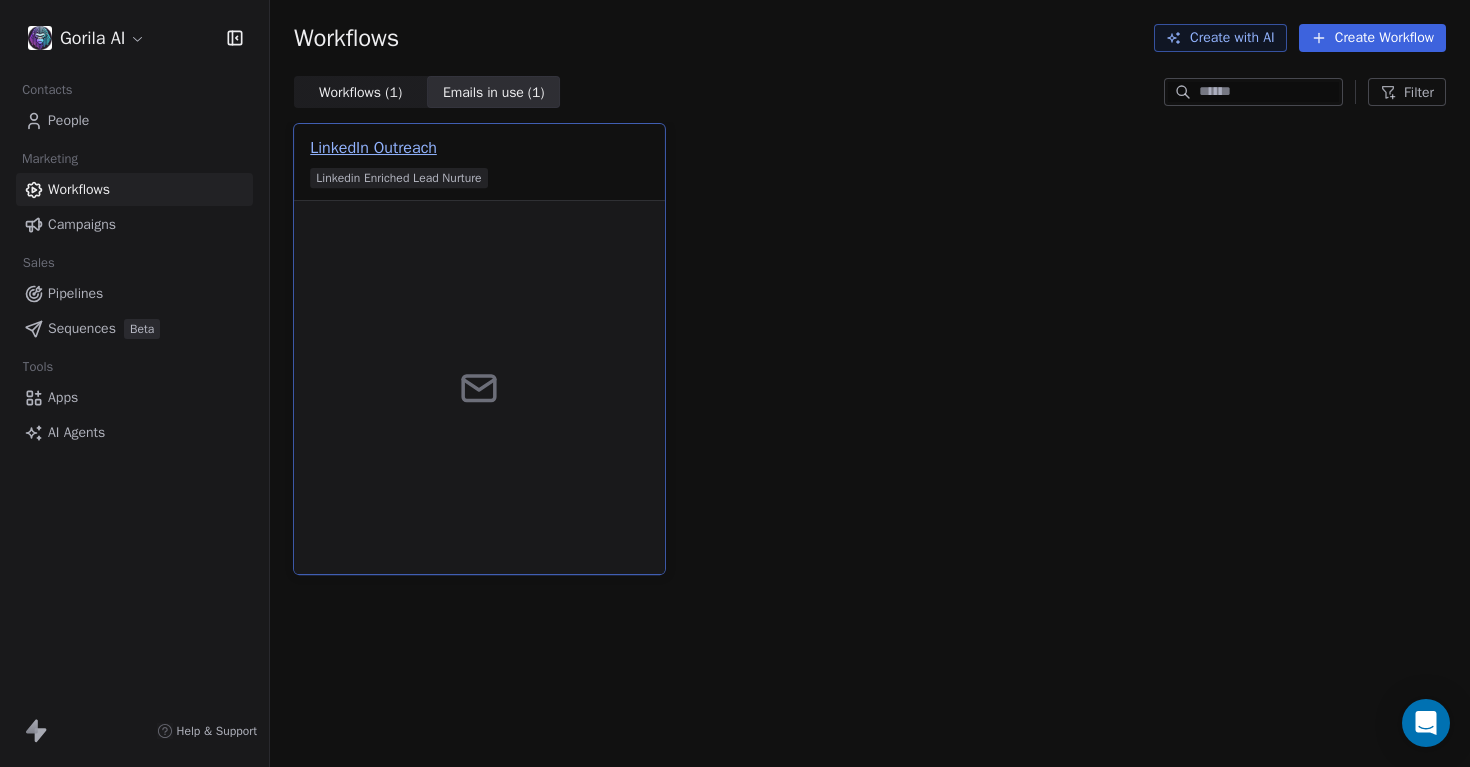 click on "LinkedIn Outreach" at bounding box center (373, 148) 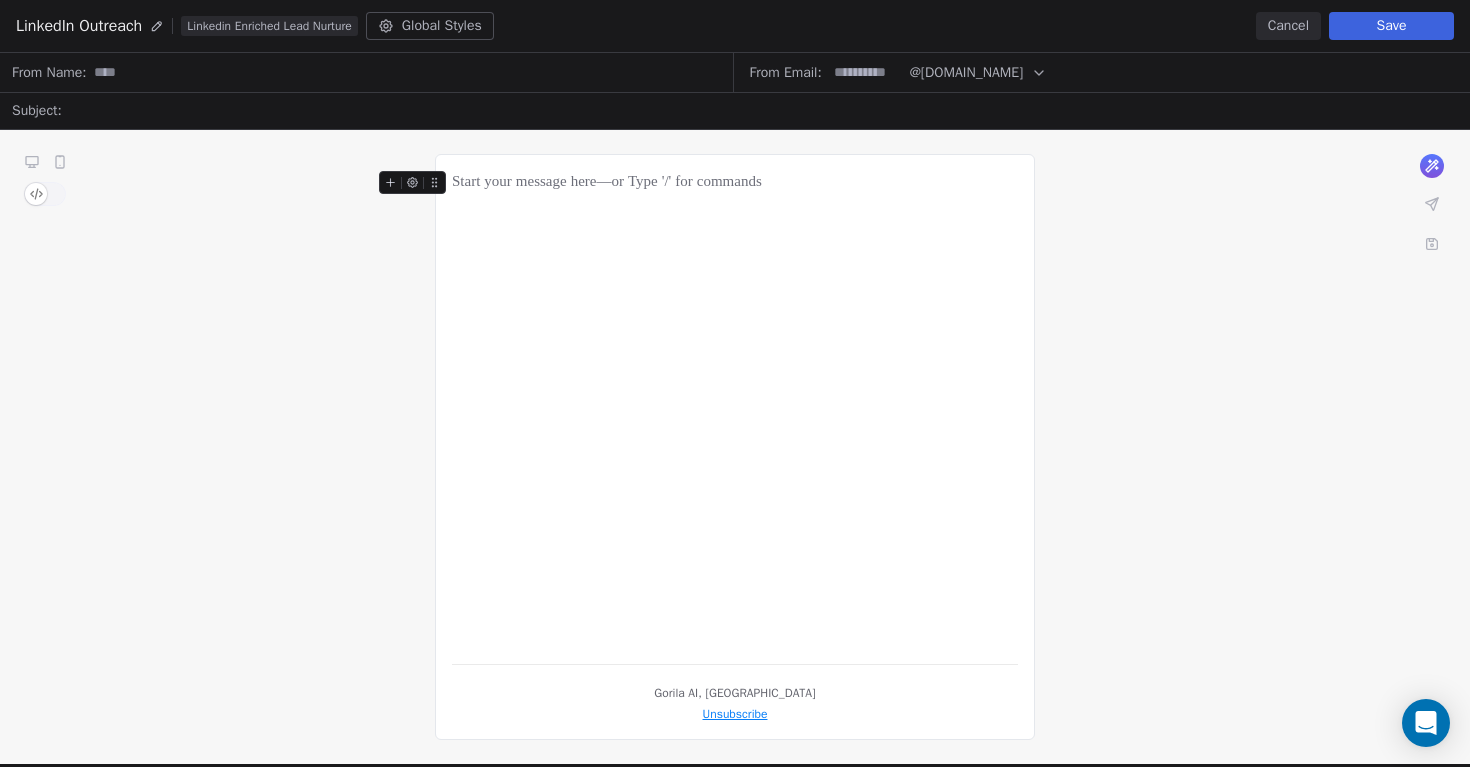 click on "What would you like to create email about? or Gorila AI, United Arab Emirates Unsubscribe" at bounding box center (735, 447) 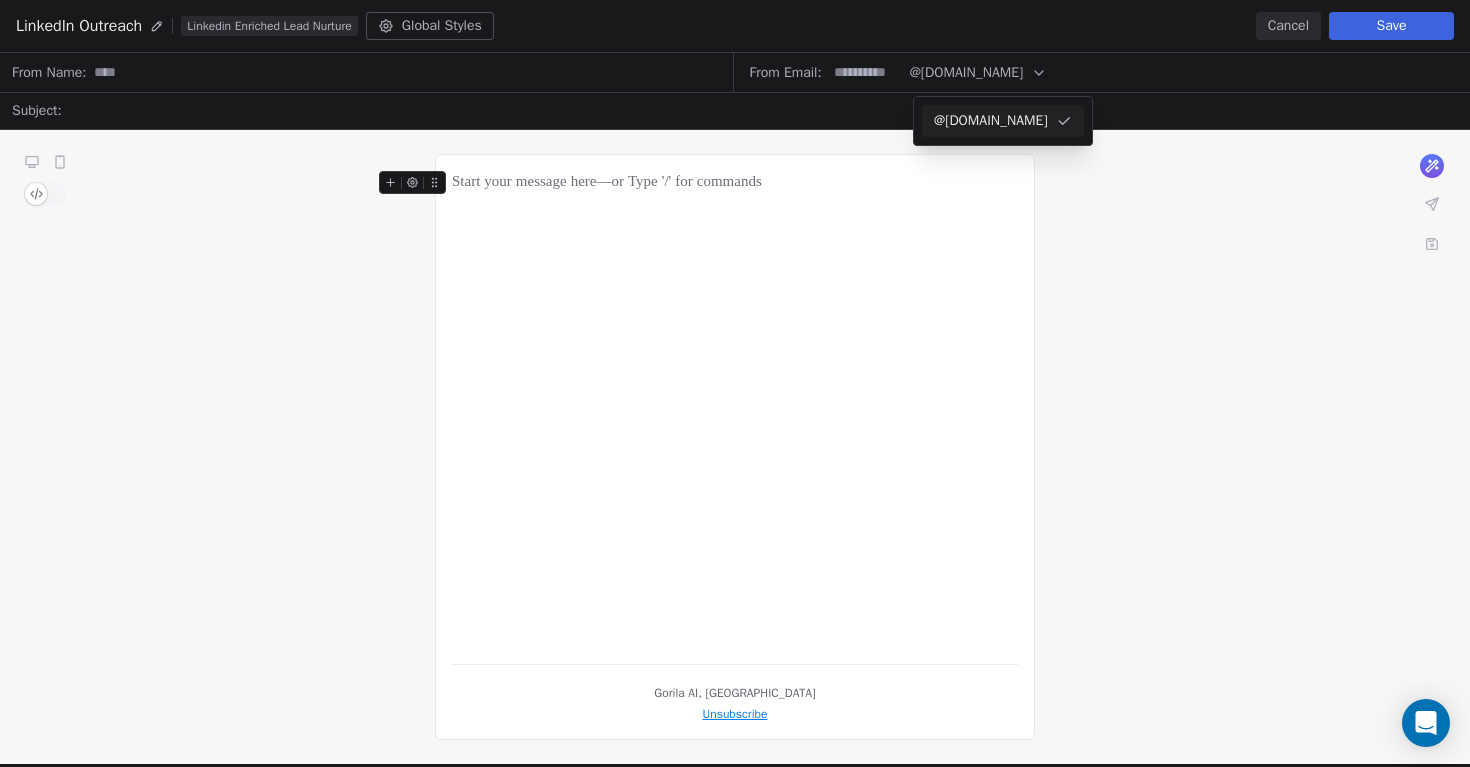 click on "What would you like to create email about? or Gorila AI, United Arab Emirates Unsubscribe" at bounding box center (735, 447) 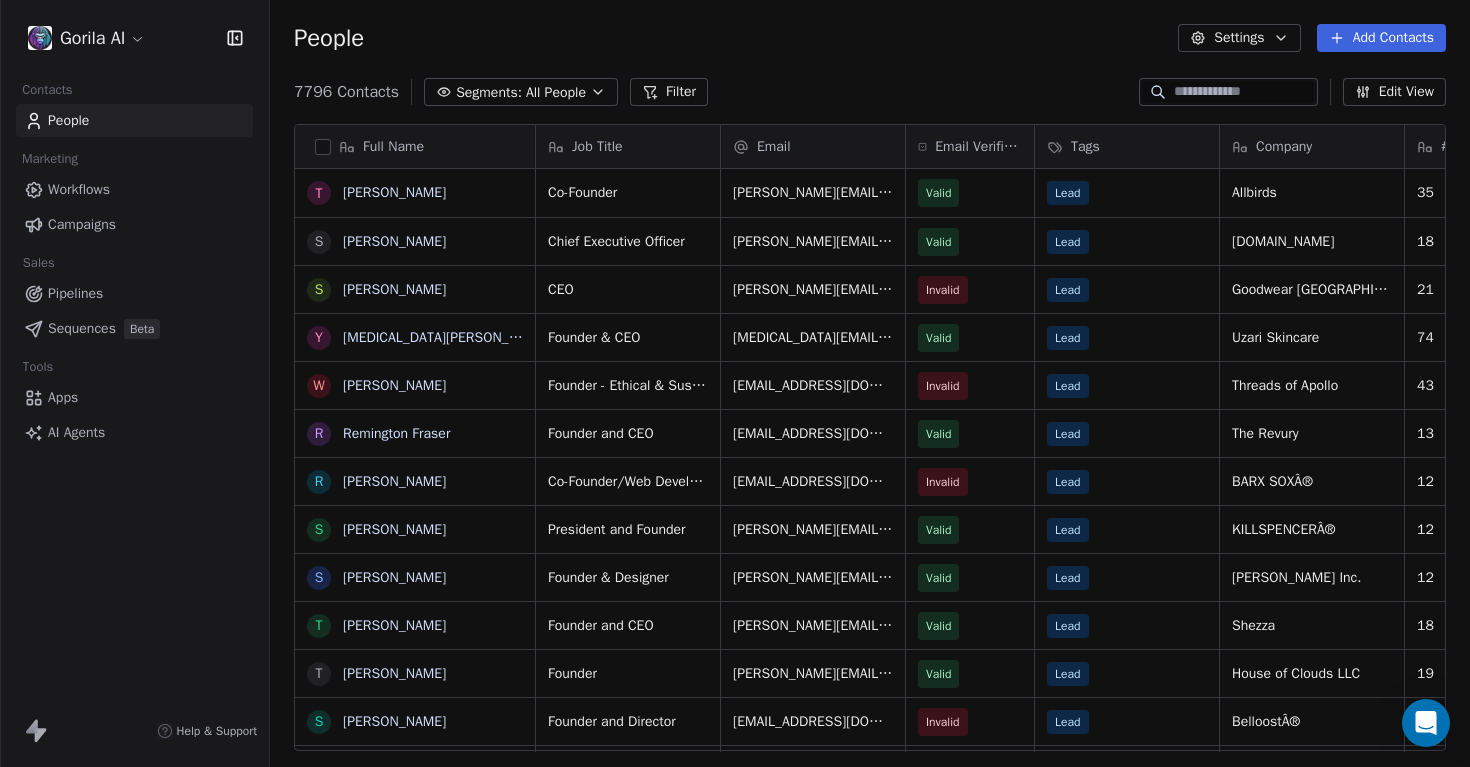 scroll, scrollTop: 1, scrollLeft: 1, axis: both 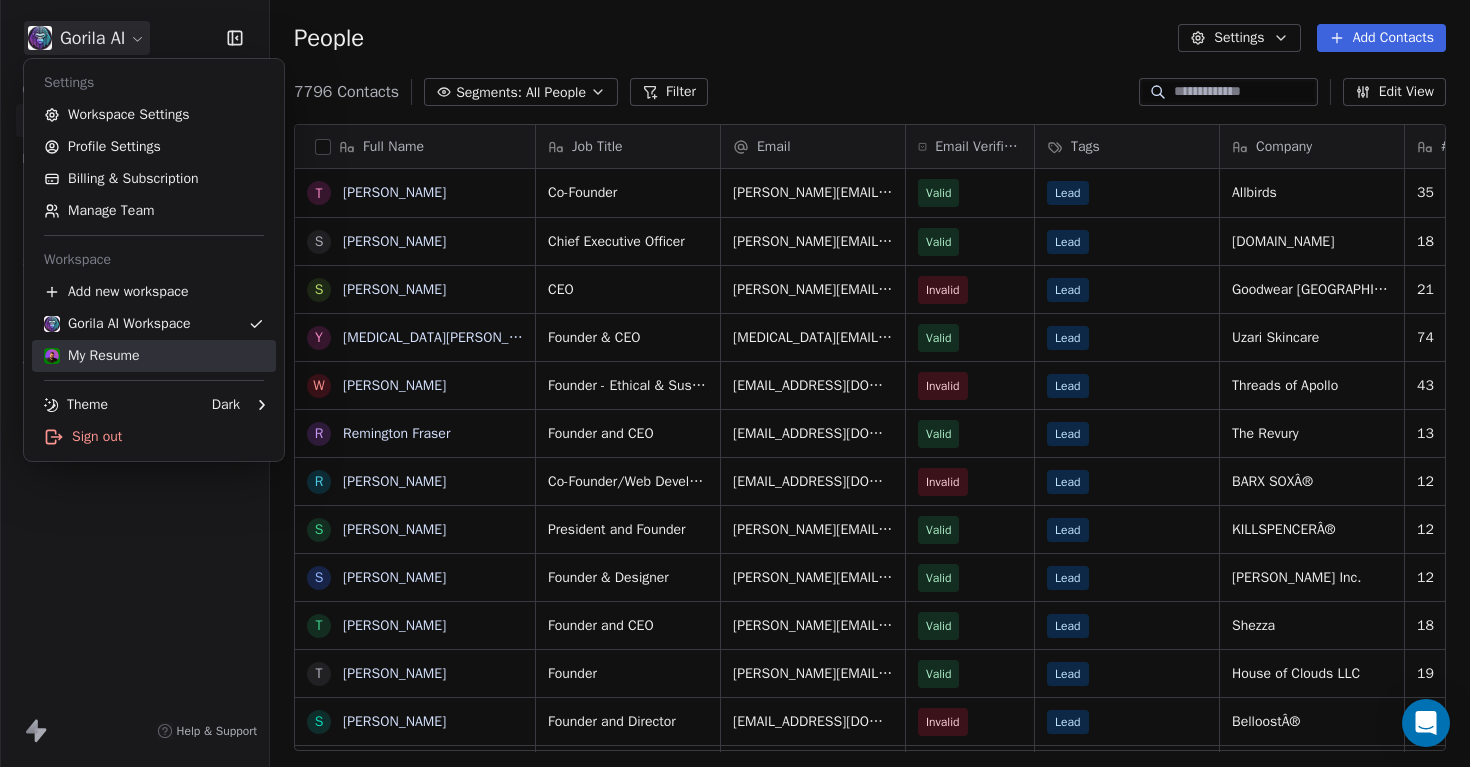 click on "My Resume" at bounding box center (92, 356) 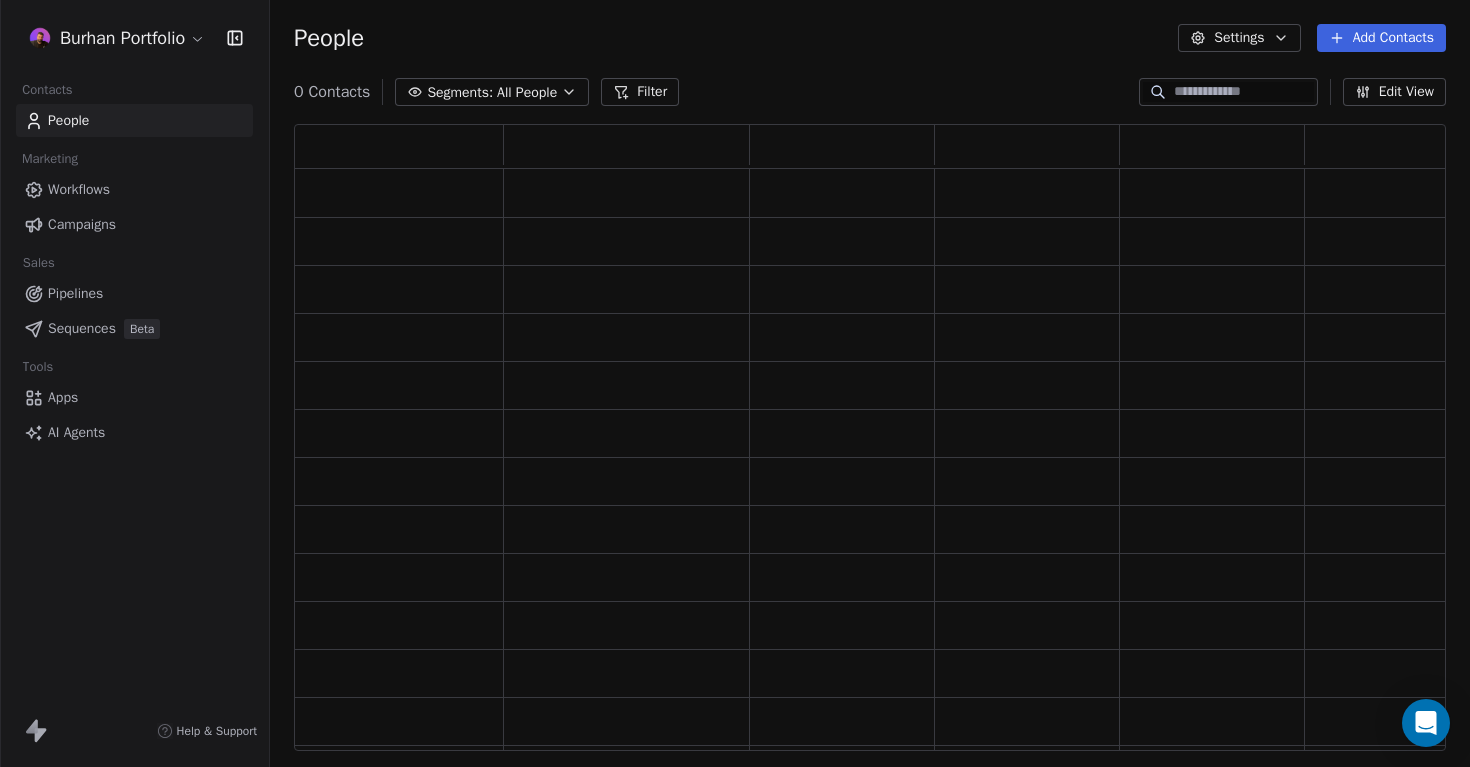 scroll, scrollTop: 1, scrollLeft: 1, axis: both 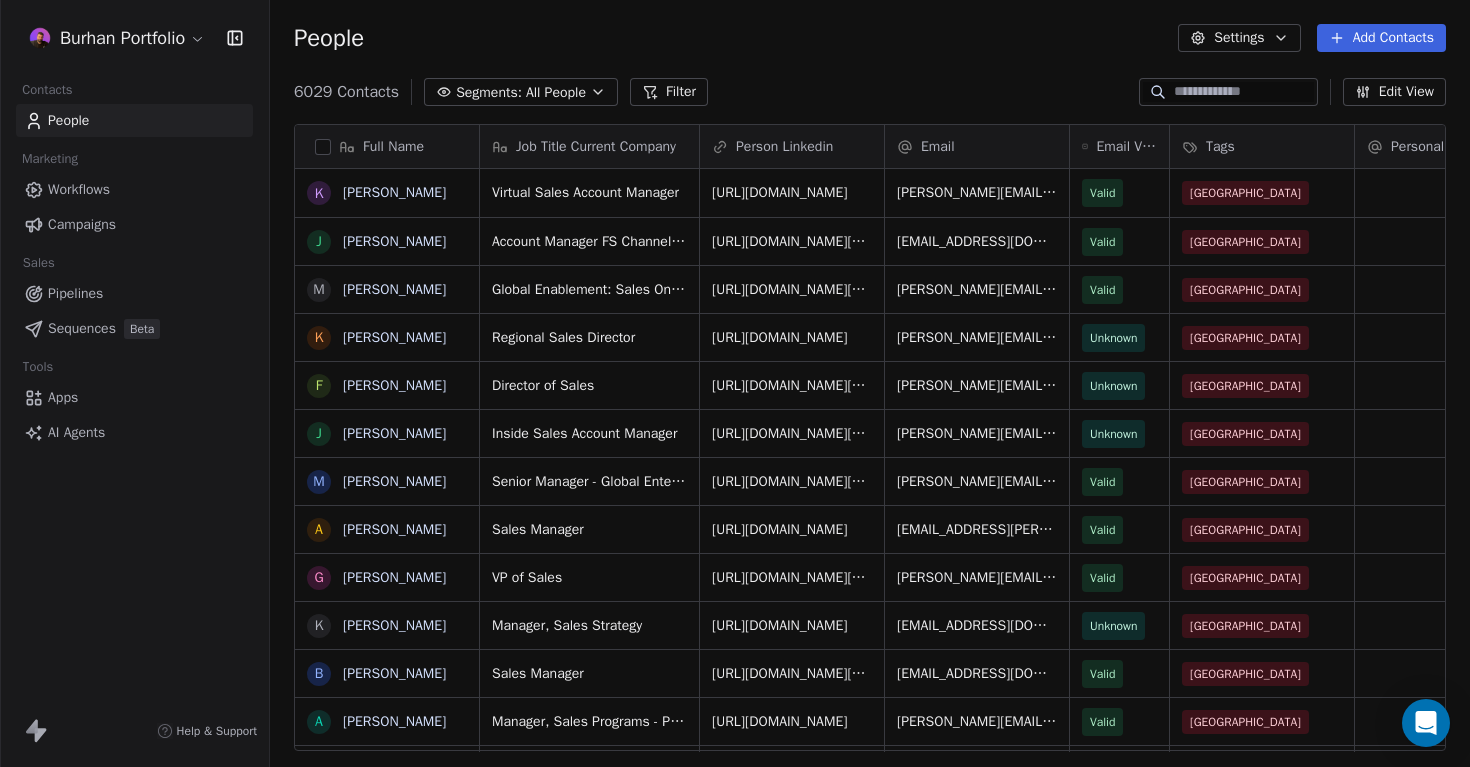 click on "Workflows" at bounding box center (134, 189) 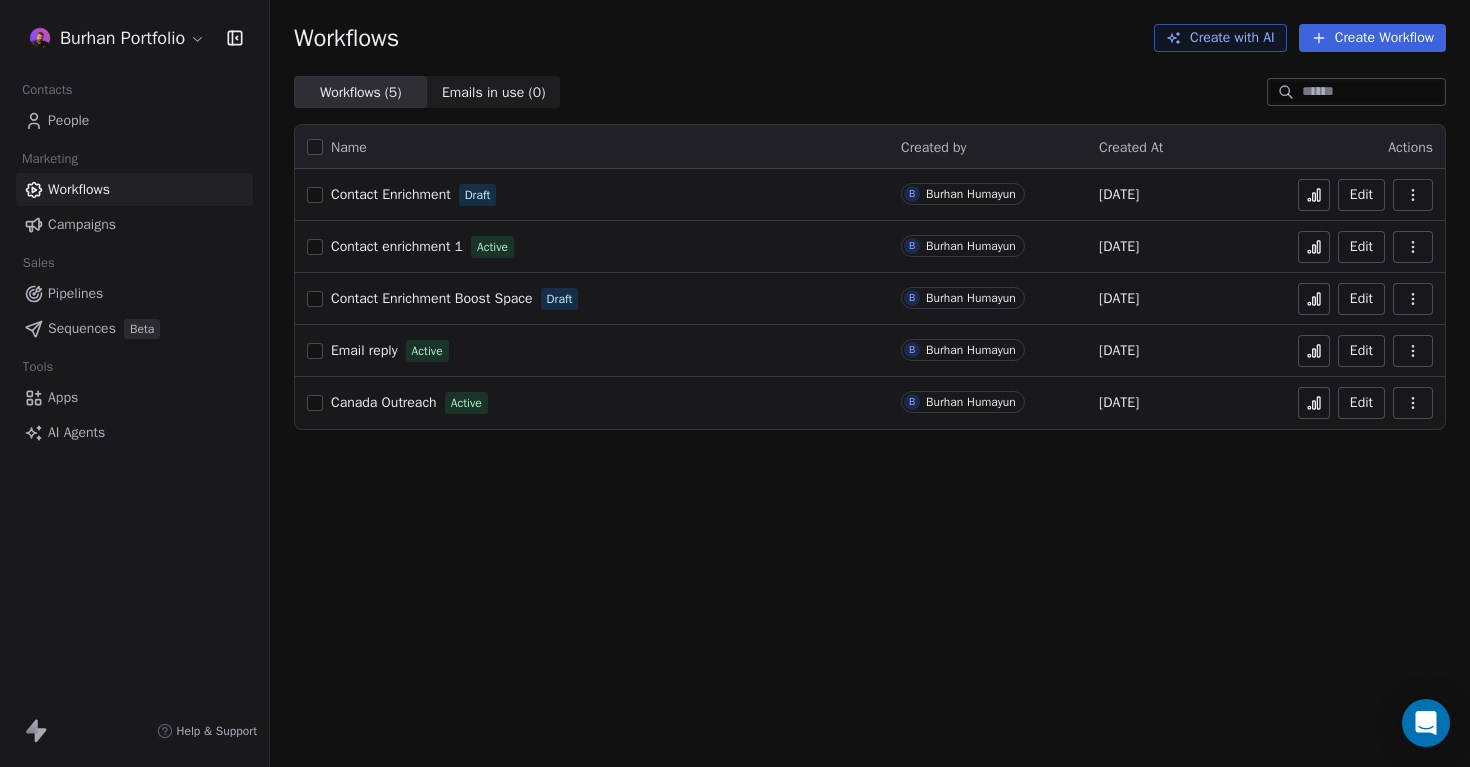 click on "Campaigns" at bounding box center (134, 224) 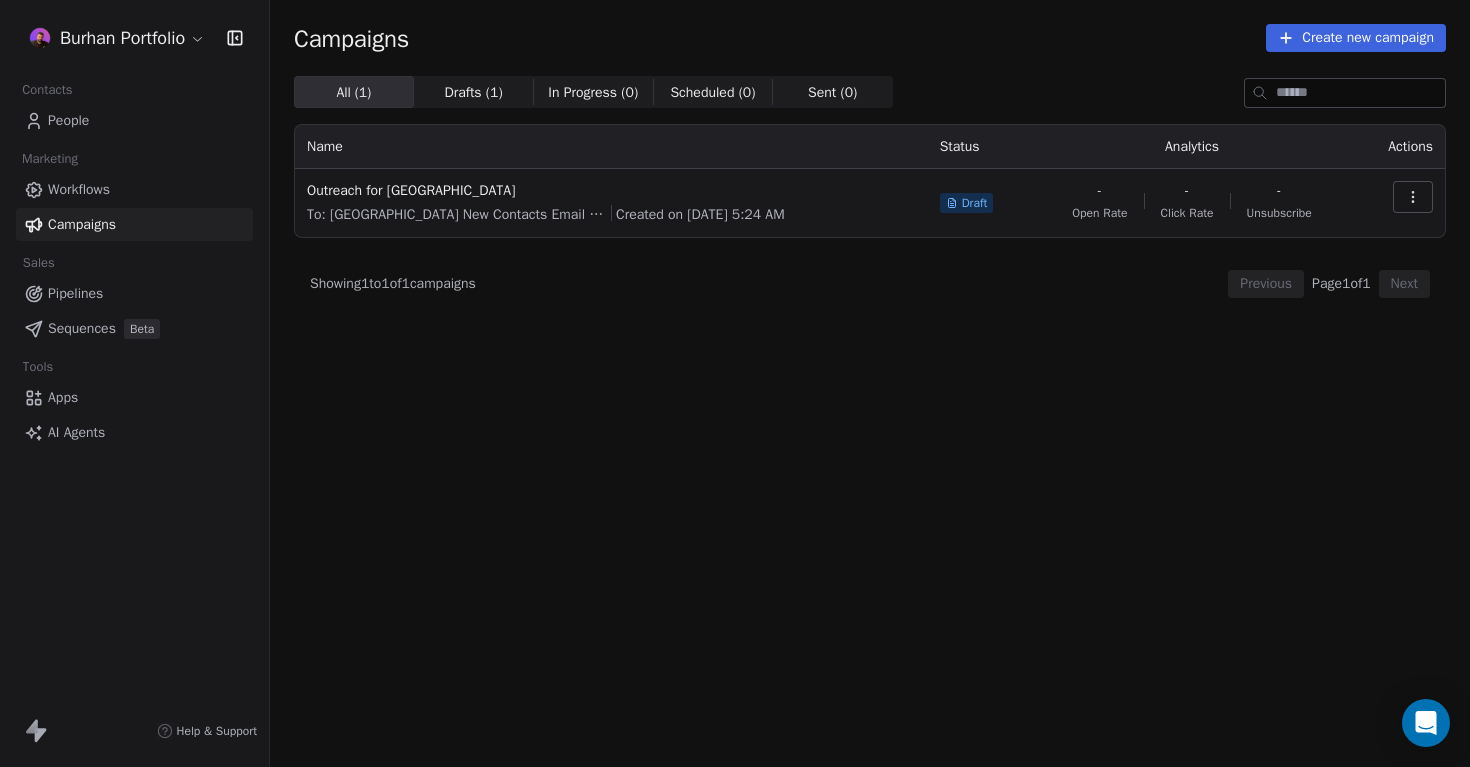 click on "Drafts ( 1 )" at bounding box center [473, 92] 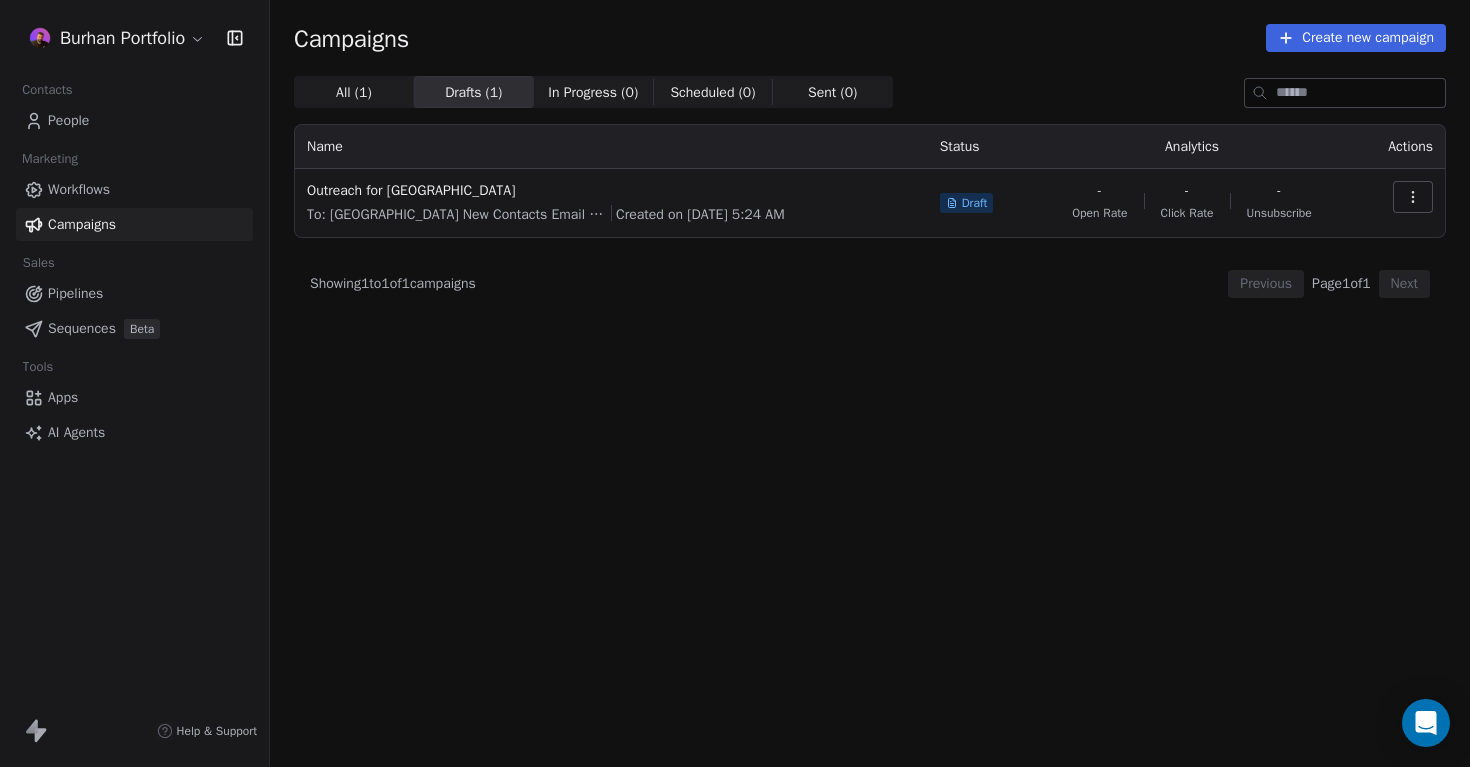 click on "All ( 1 )" at bounding box center (354, 92) 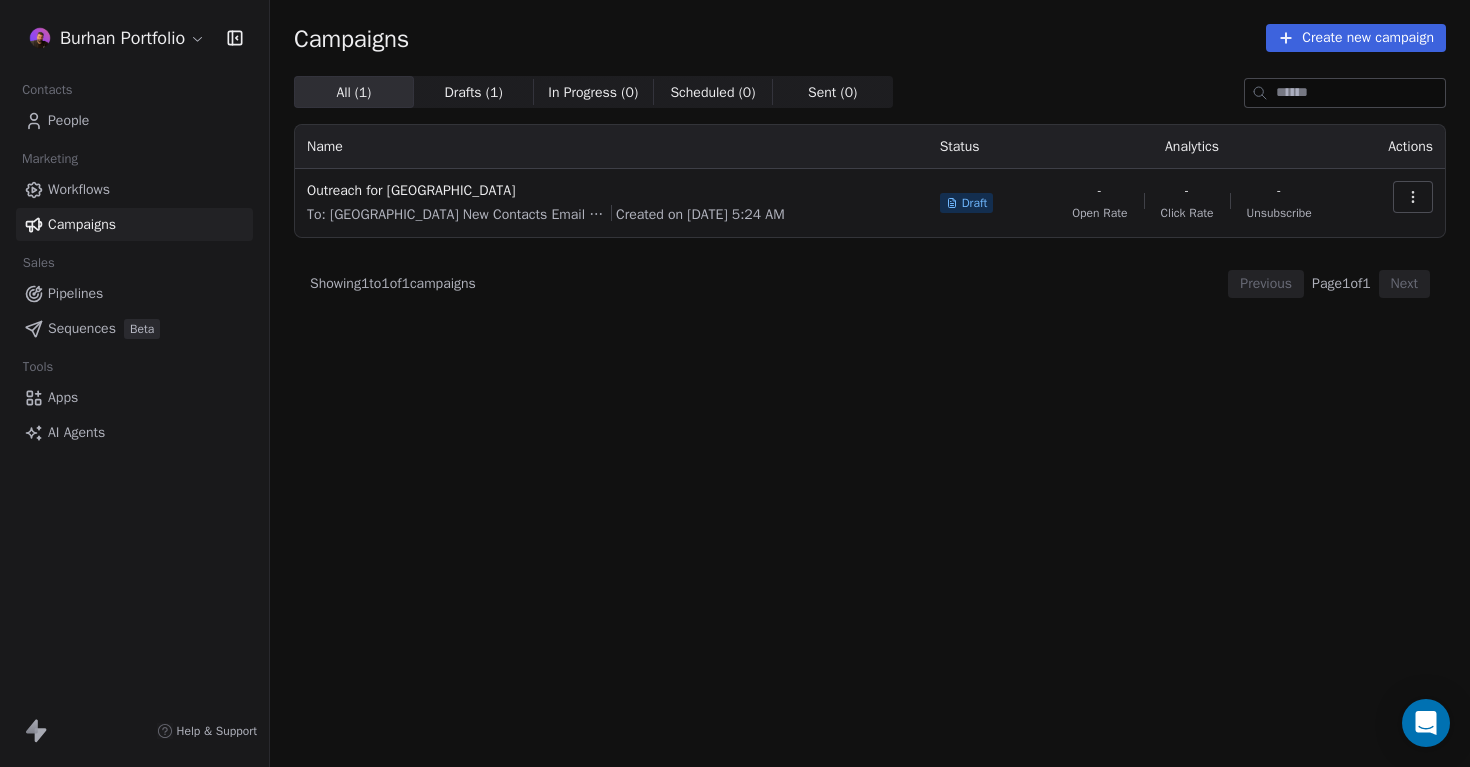 click on "Sequences Beta" at bounding box center (134, 328) 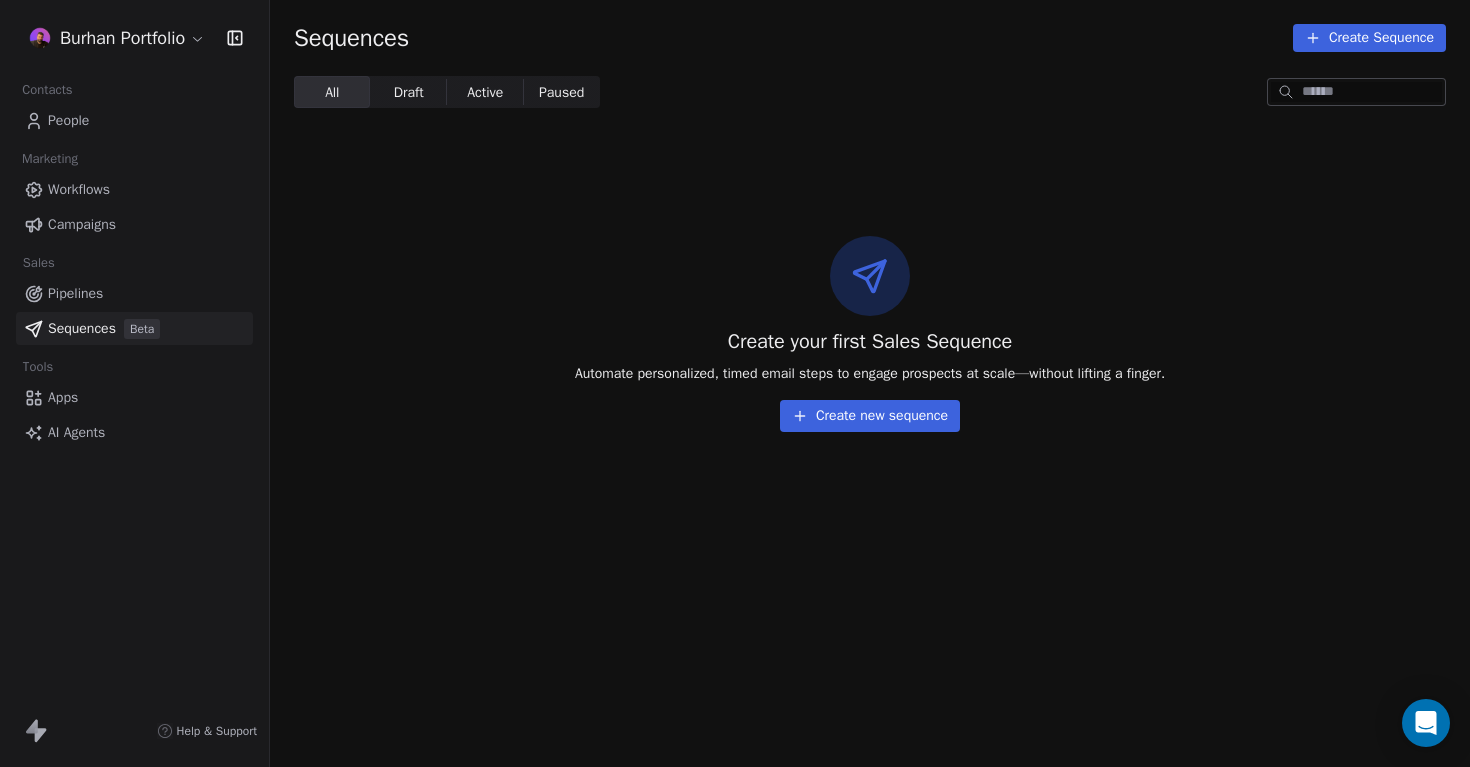 click on "Create new sequence" at bounding box center [870, 416] 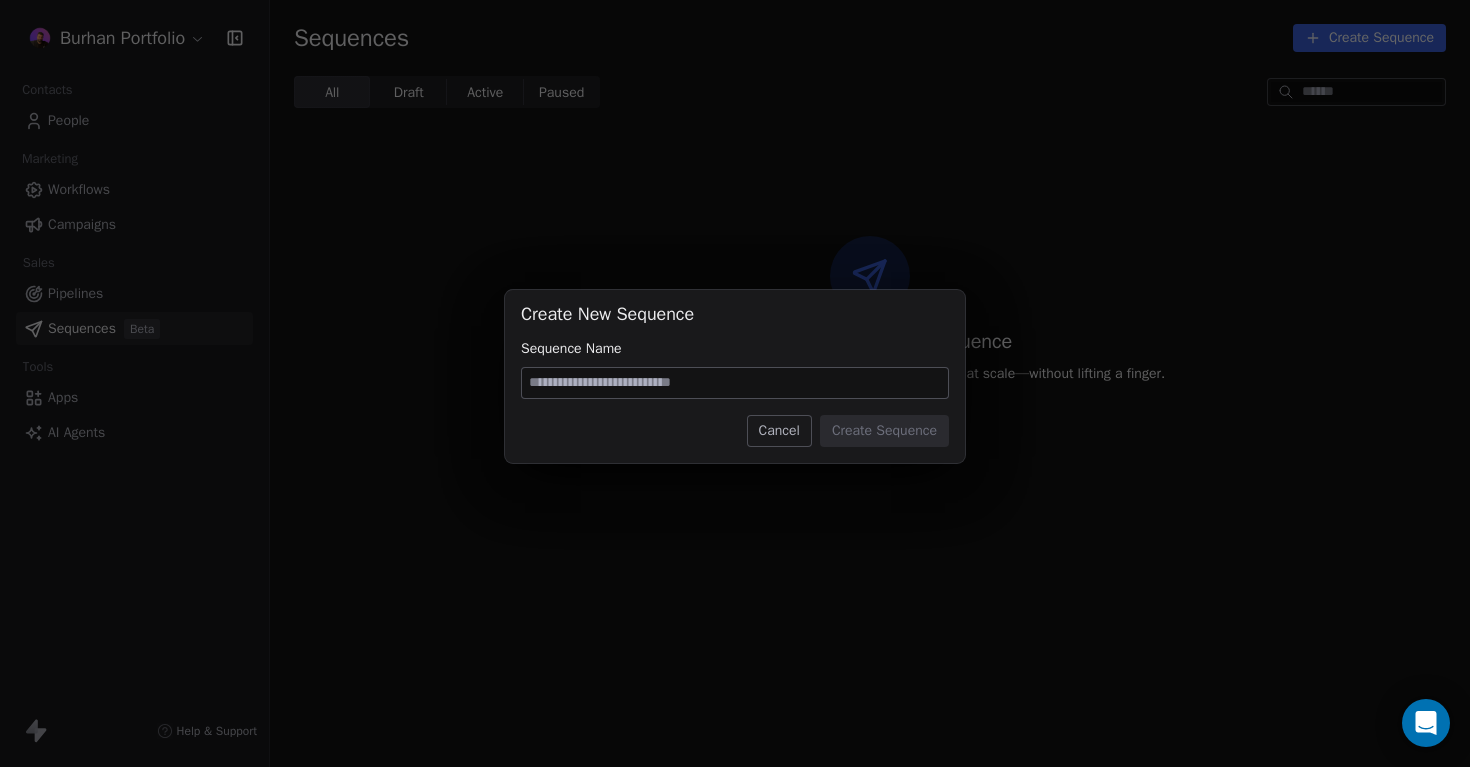 click on "Cancel" at bounding box center (779, 431) 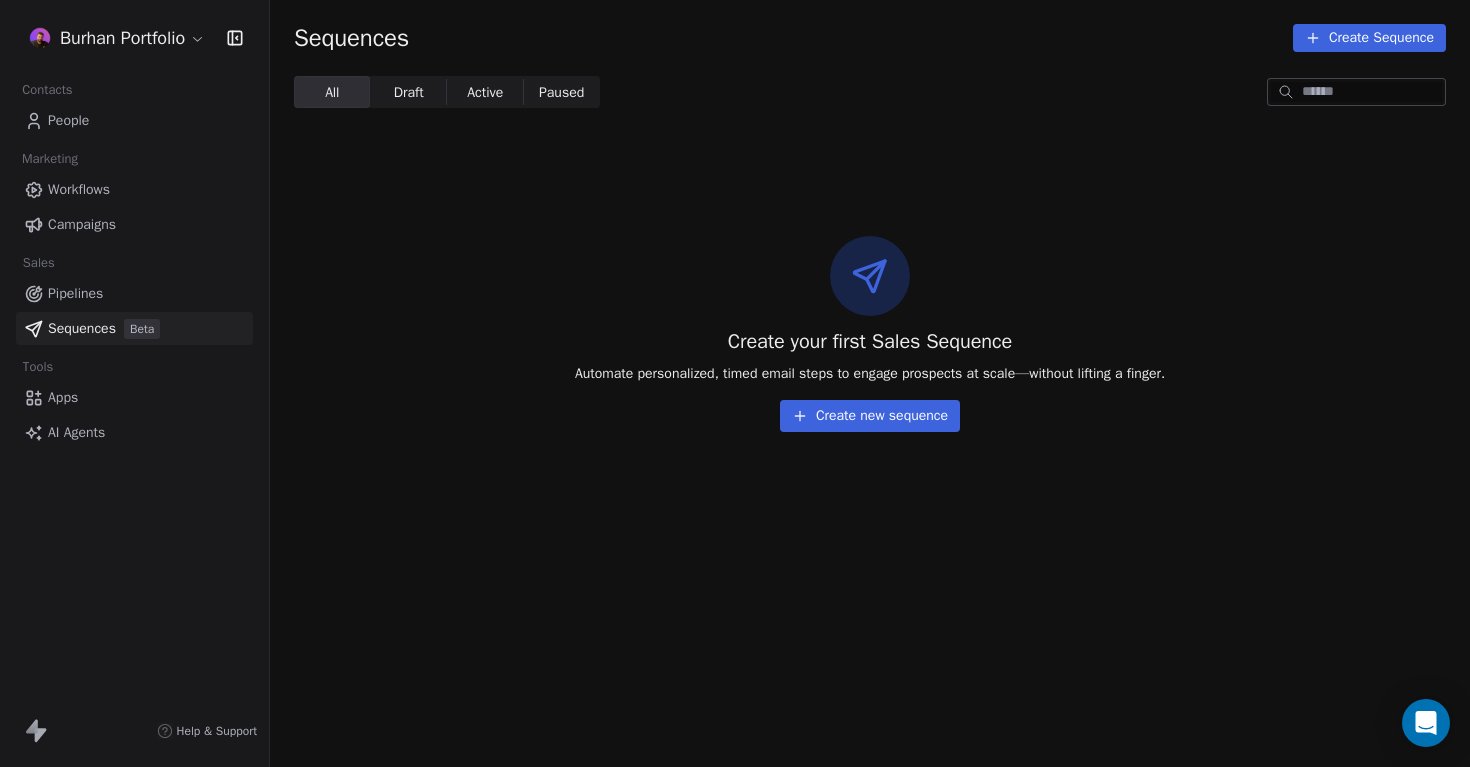 click on "Pipelines" at bounding box center (134, 293) 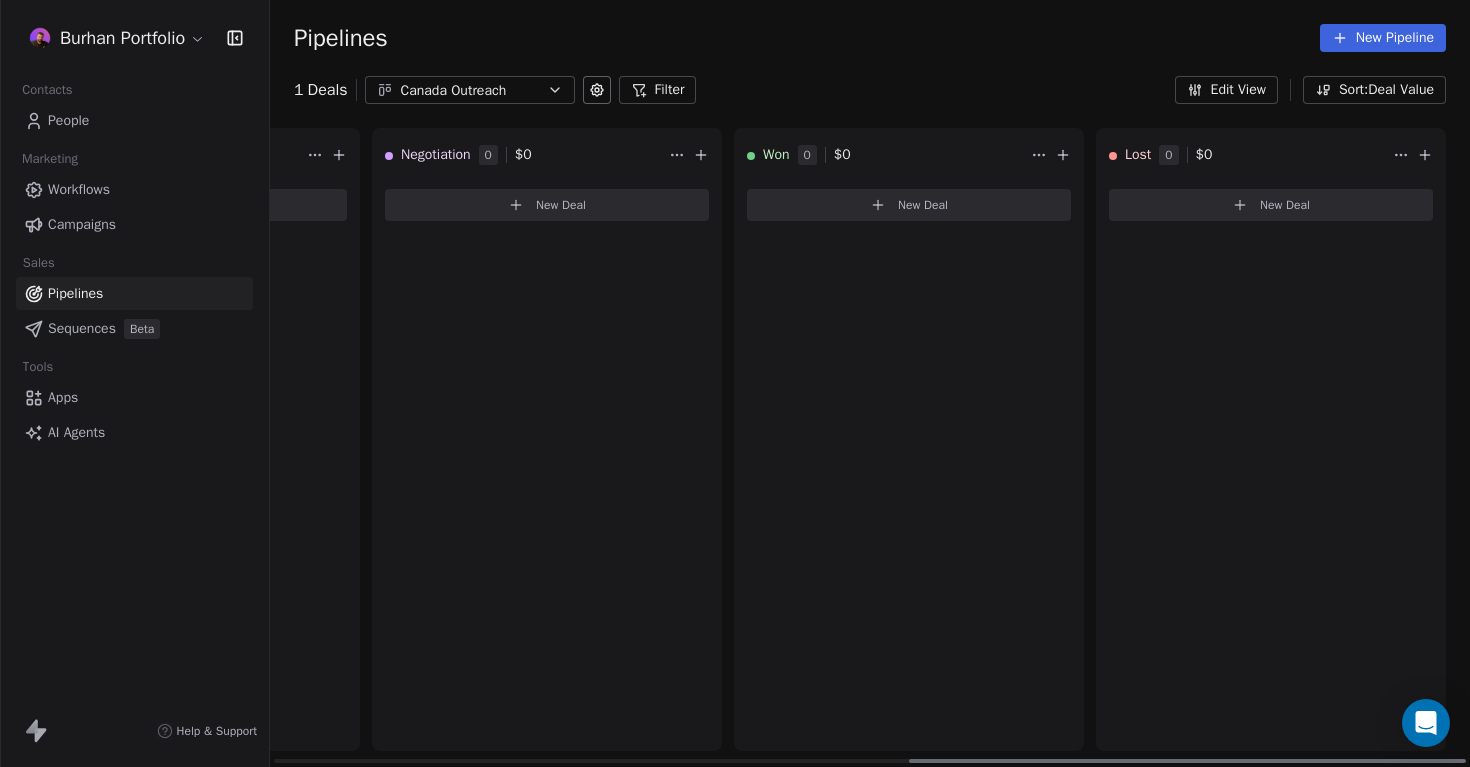 scroll, scrollTop: 0, scrollLeft: 0, axis: both 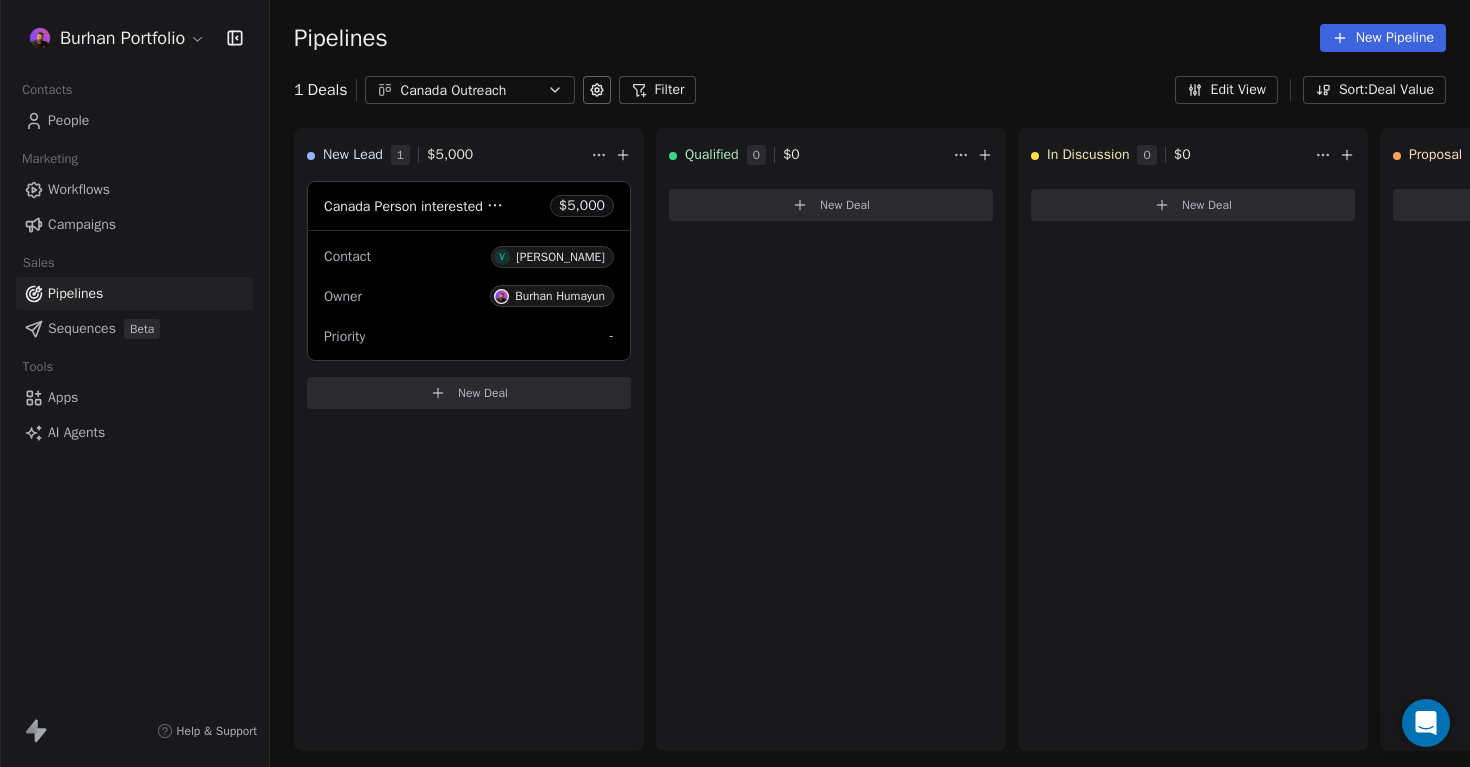 click on "Workflows" at bounding box center [79, 189] 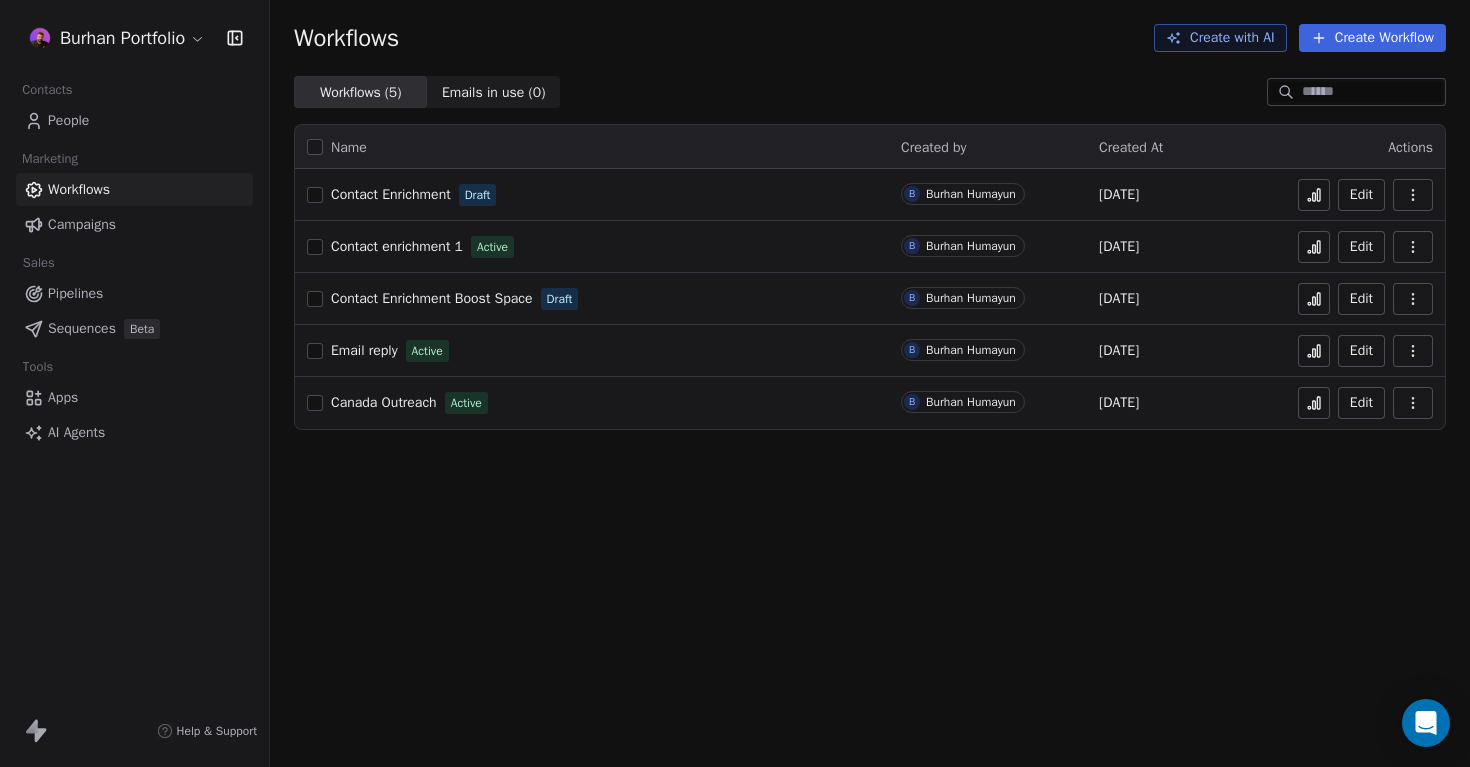 click on "Campaigns" at bounding box center [82, 224] 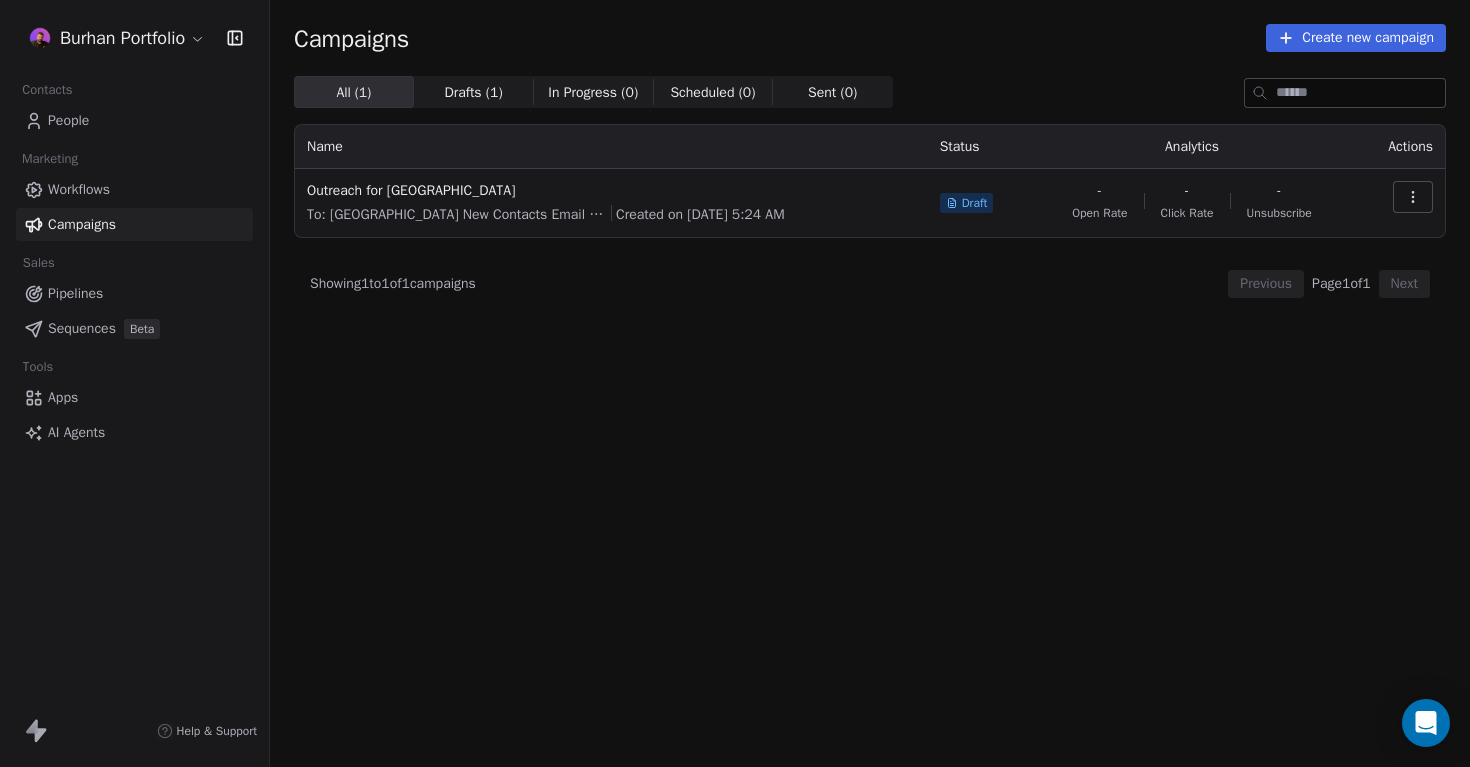 click on "Workflows" at bounding box center [134, 189] 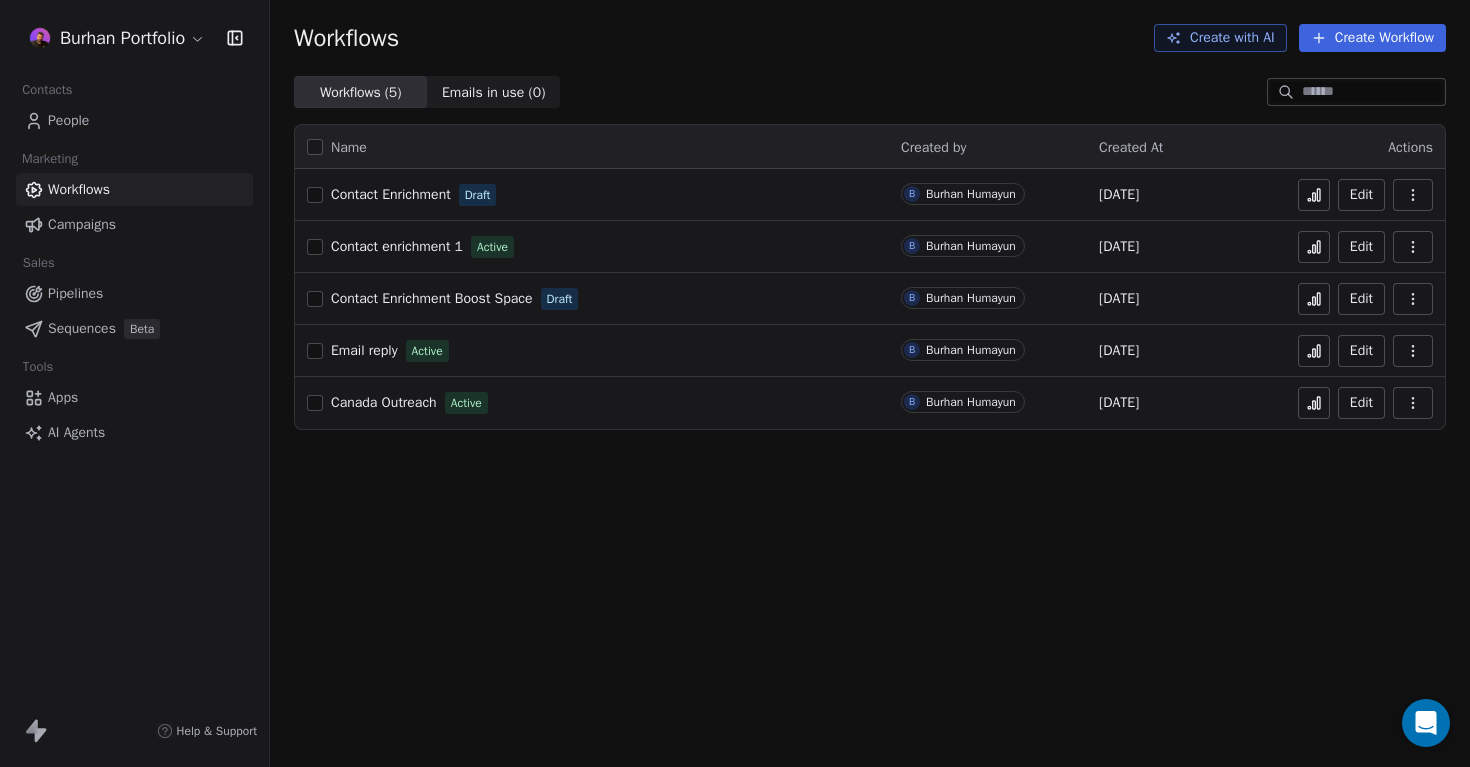 click on "Pipelines" at bounding box center [75, 293] 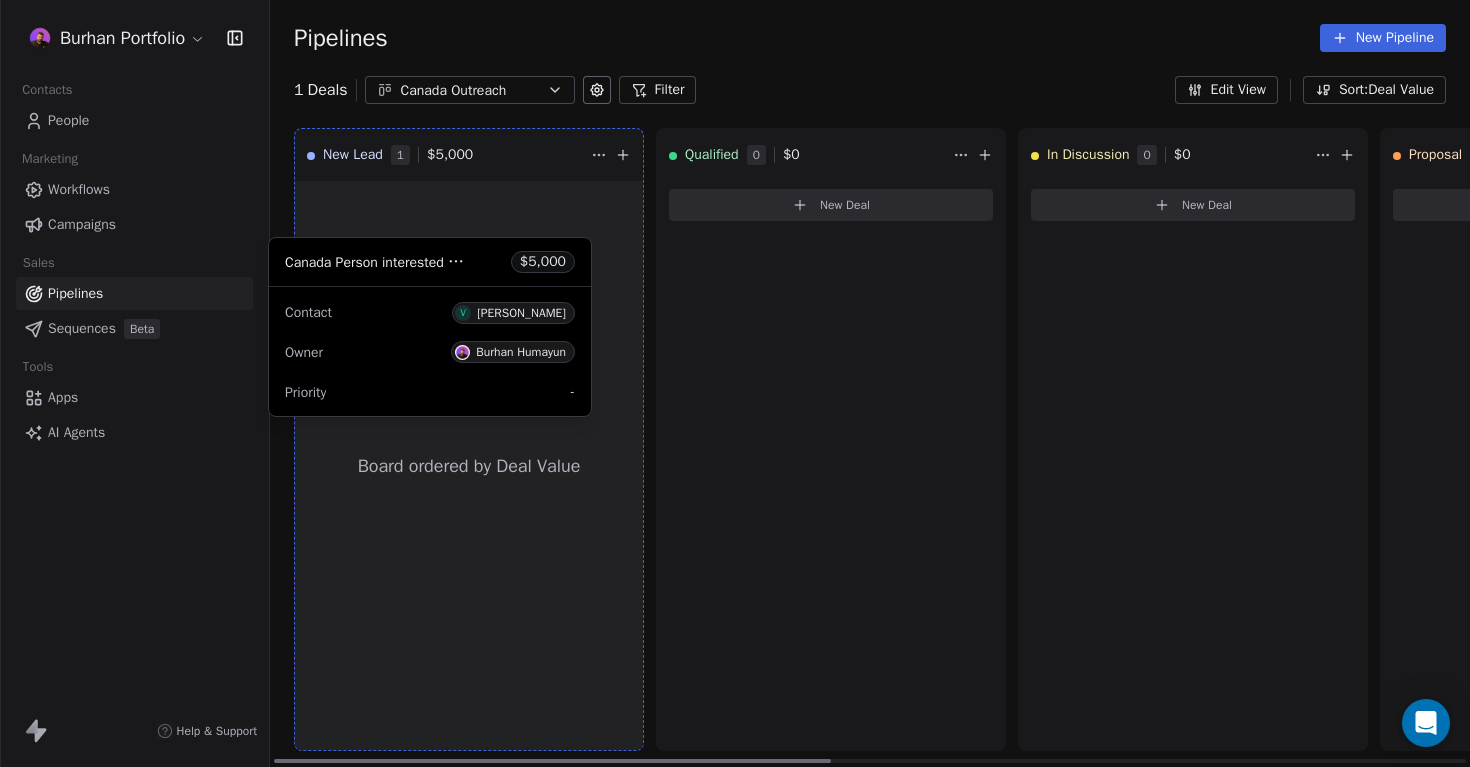 drag, startPoint x: 455, startPoint y: 241, endPoint x: 412, endPoint y: 298, distance: 71.40028 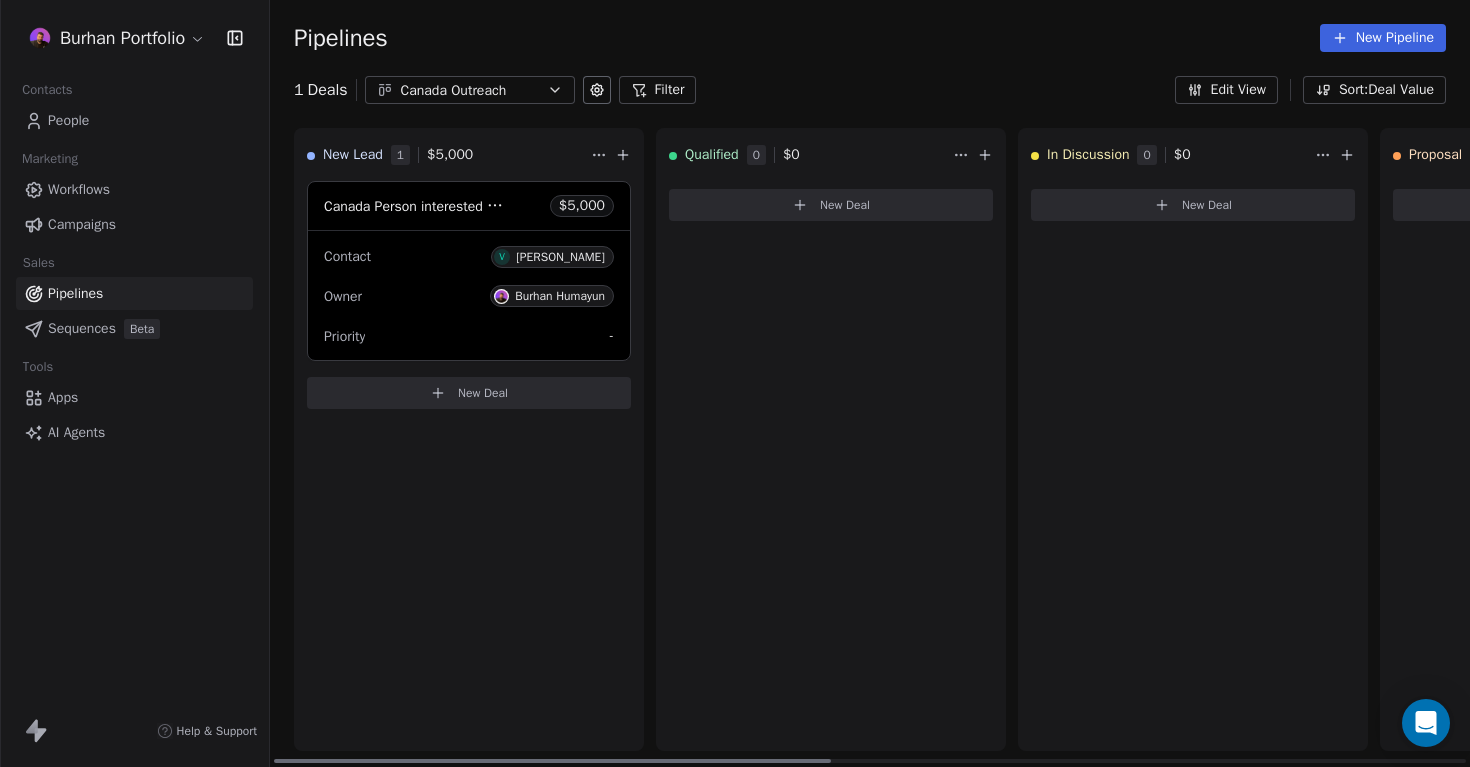 click on "-" at bounding box center [612, 336] 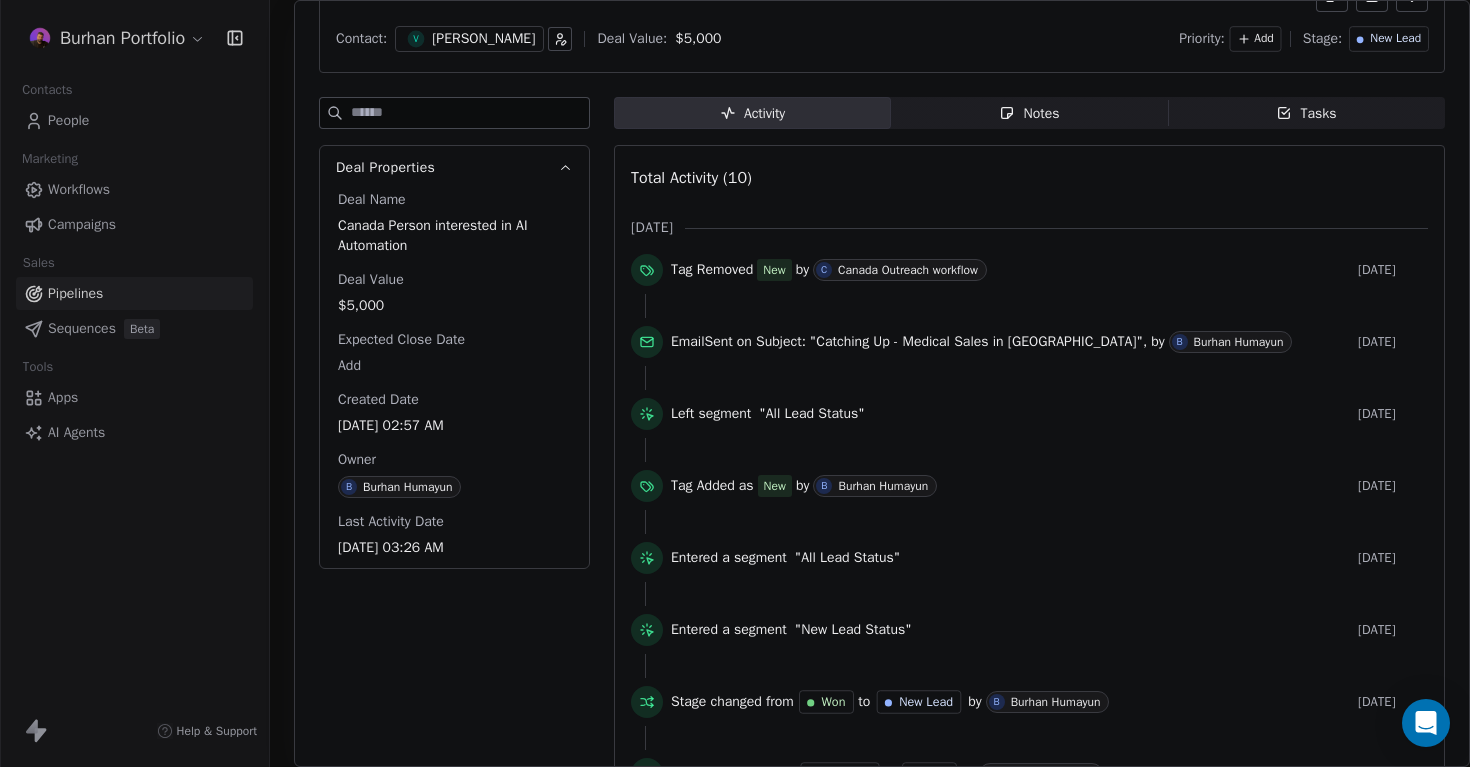 scroll, scrollTop: 0, scrollLeft: 0, axis: both 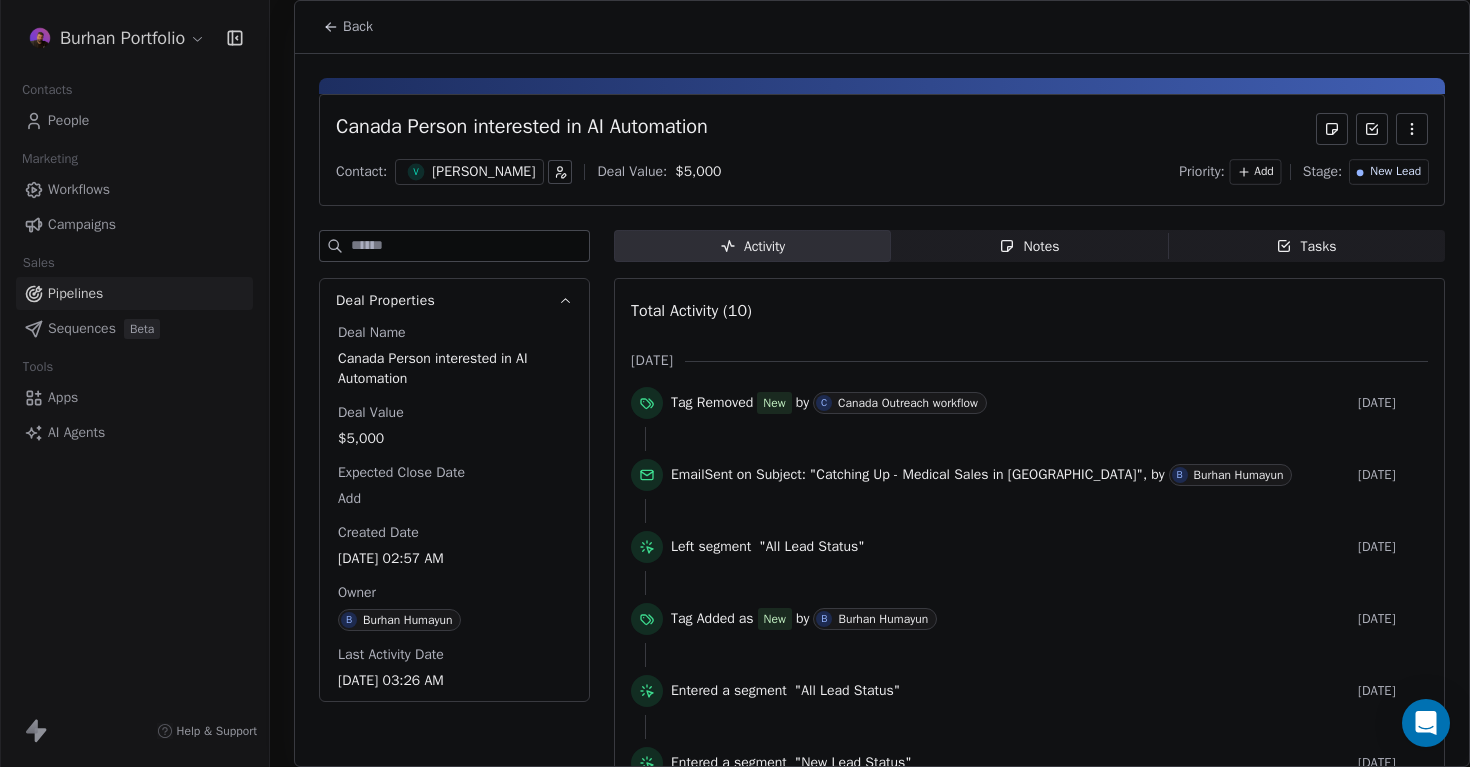 click on "Back" at bounding box center [358, 27] 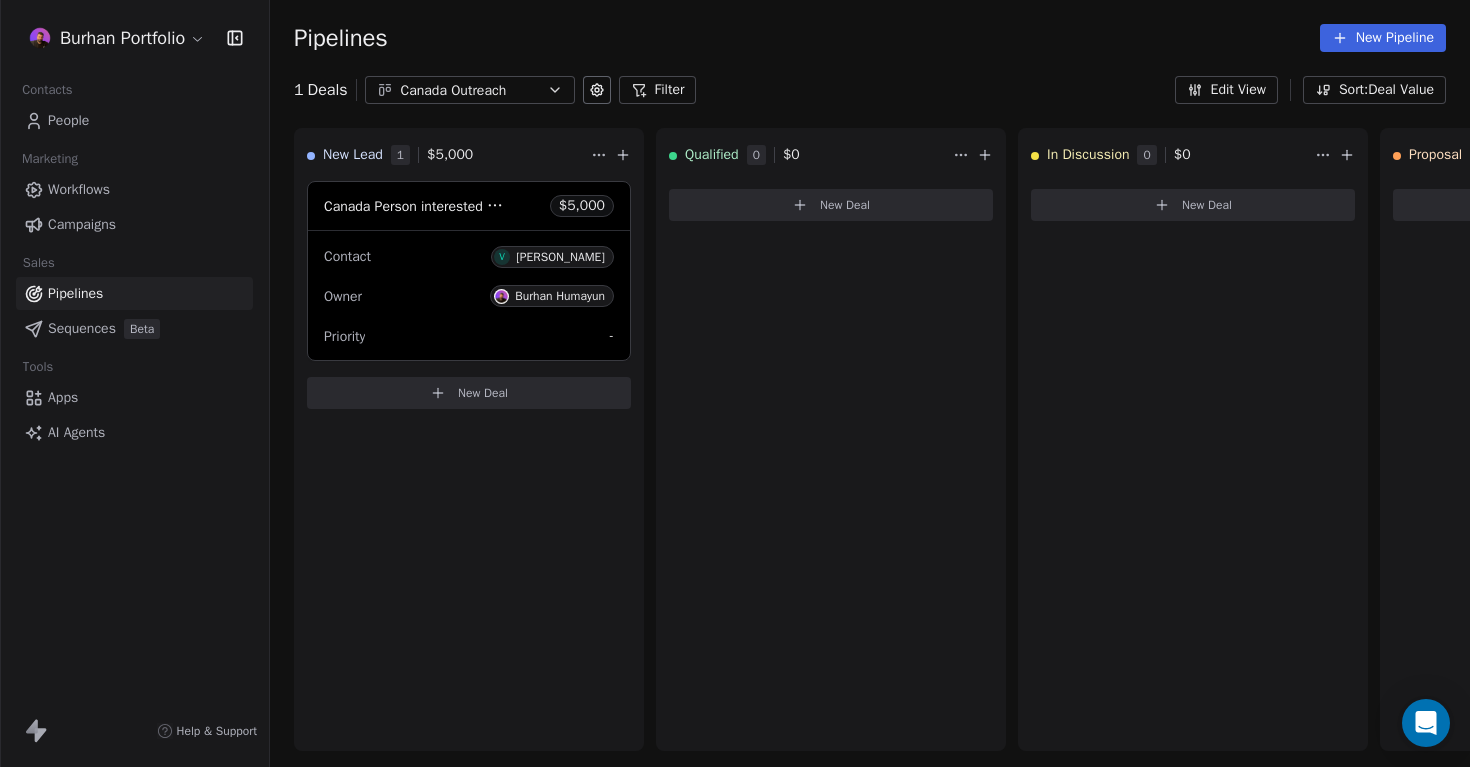 click on "Canada Outreach" at bounding box center [470, 90] 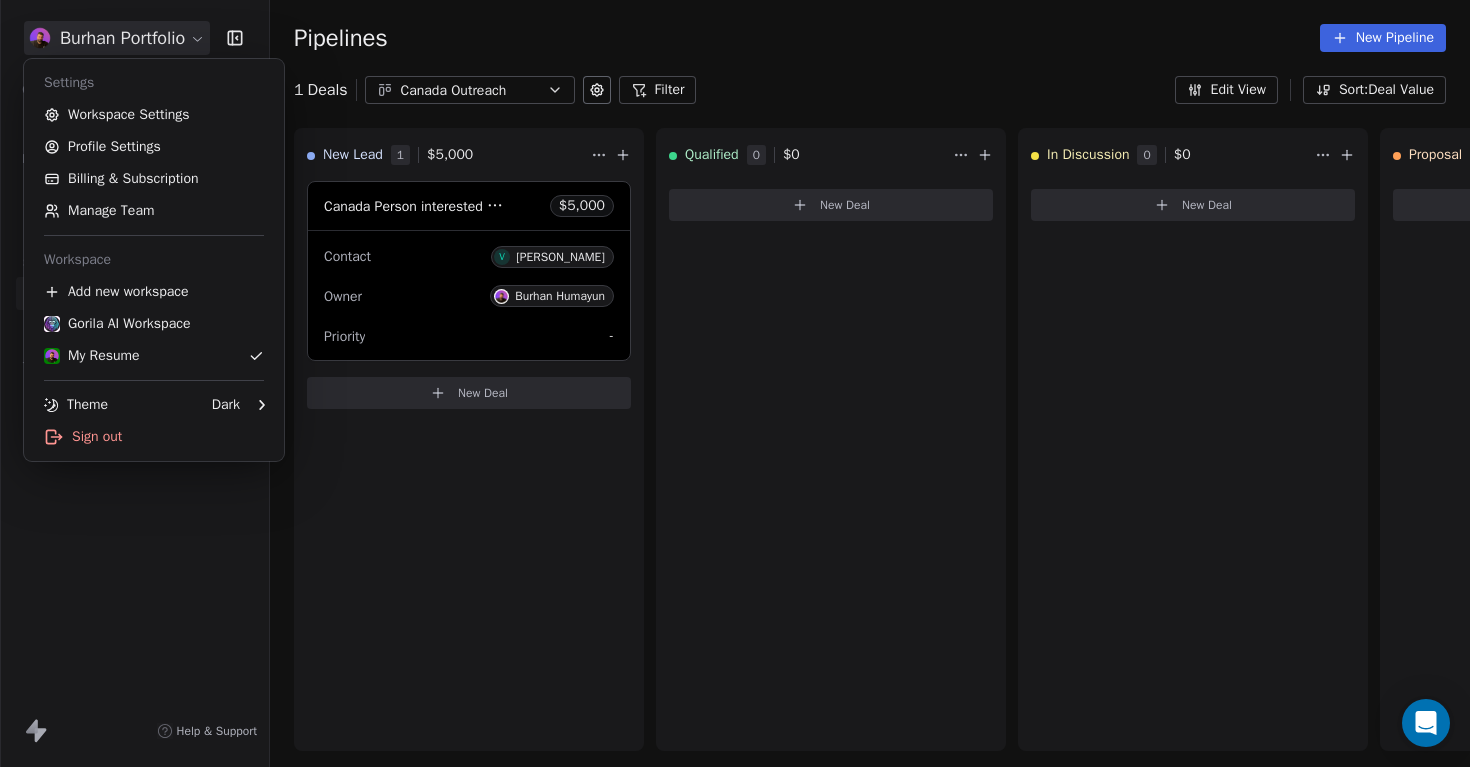 click on "Burhan Portfolio Contacts People Marketing Workflows Campaigns Sales Pipelines Sequences Beta Tools Apps AI Agents Help & Support Pipelines  New Pipeline 1 Deals Canada Outreach Filter  Edit View Sort:  Deal Value New Lead 1 $ 5,000 Canada Person interested in AI Automation $ 5,000 Contact V Vincent Chan Owner Burhan Humayun Priority - New Deal Qualified 0 $ 0 New Deal In Discussion 0 $ 0 New Deal Proposal 0 $ 0 New Deal Negotiation 0 $ 0 New Deal Won 0 $ 0 New Deal Lost 0 $ 0 New Deal
To pick up a draggable item, press the space bar.
While dragging, use the arrow keys to move the item.
Press space again to drop the item in its new position, or press escape to cancel.
Draggable item 67db5a056f6a7144e8e284b2 was dropped over droppable area 67db5a056f6a7144e8e284b2
Settings Workspace Settings Profile Settings Billing & Subscription Manage Team   Workspace Add new workspace Gorila AI Workspace My Resume Theme Dark Sign out" at bounding box center [735, 383] 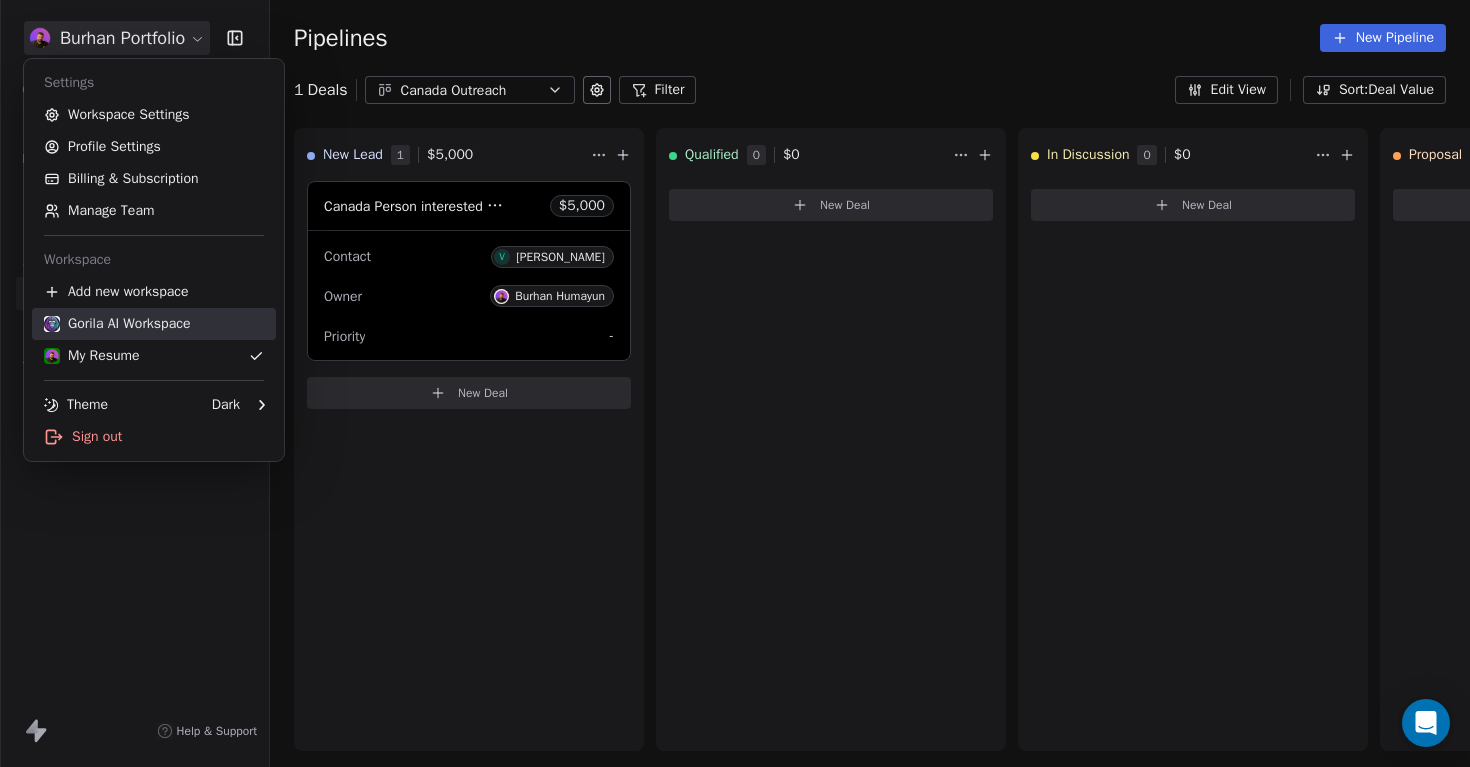 click on "Gorila AI Workspace" at bounding box center [117, 324] 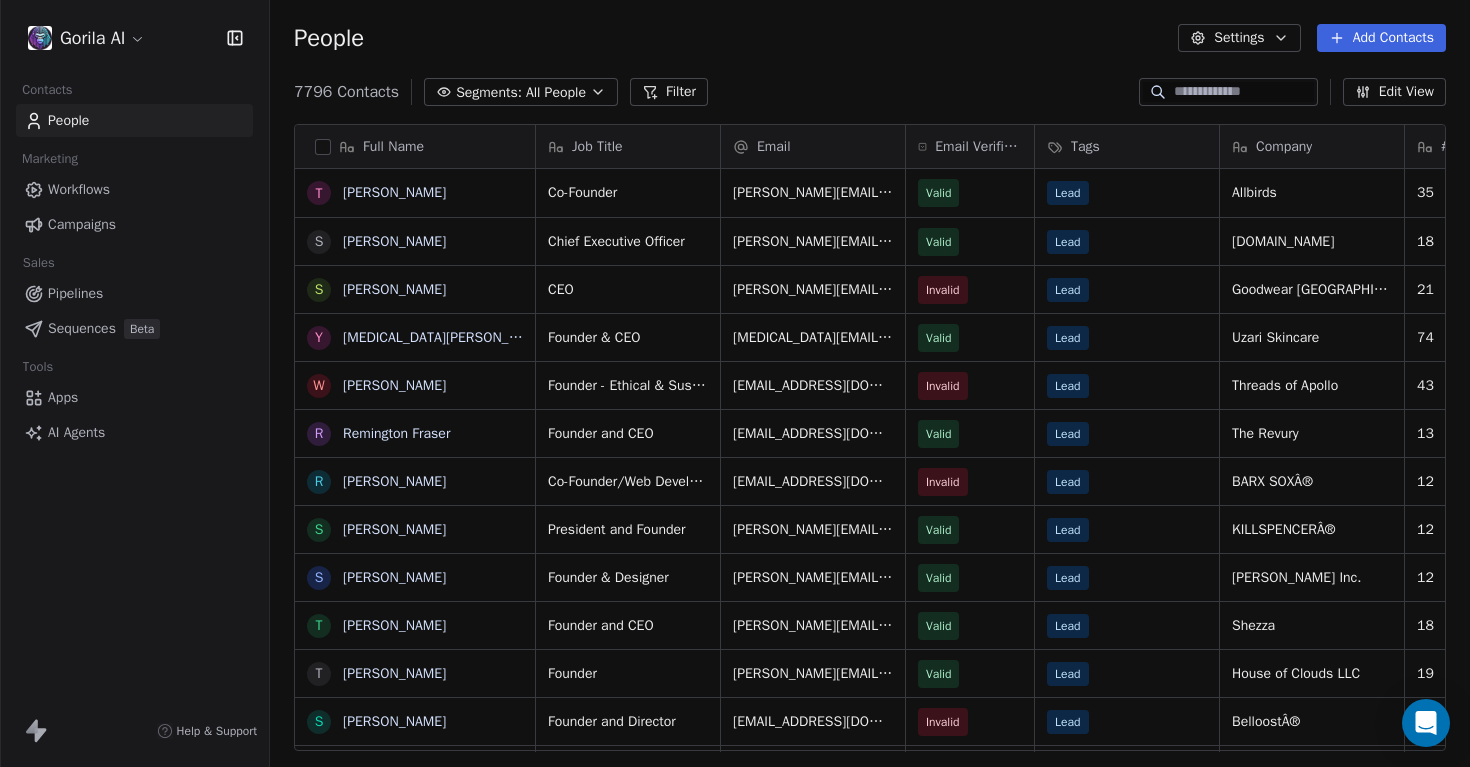 scroll, scrollTop: 1, scrollLeft: 1, axis: both 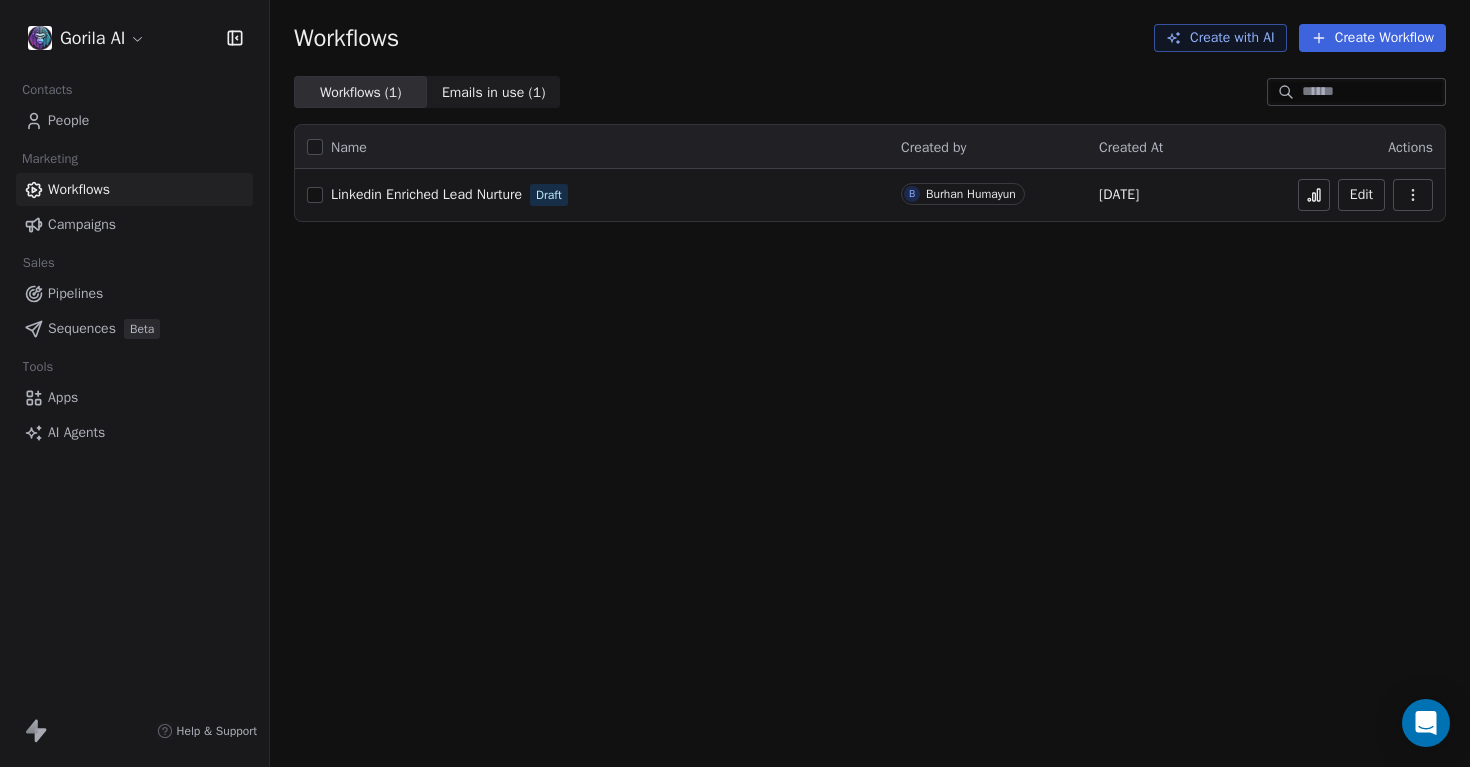 click on "People" at bounding box center [68, 120] 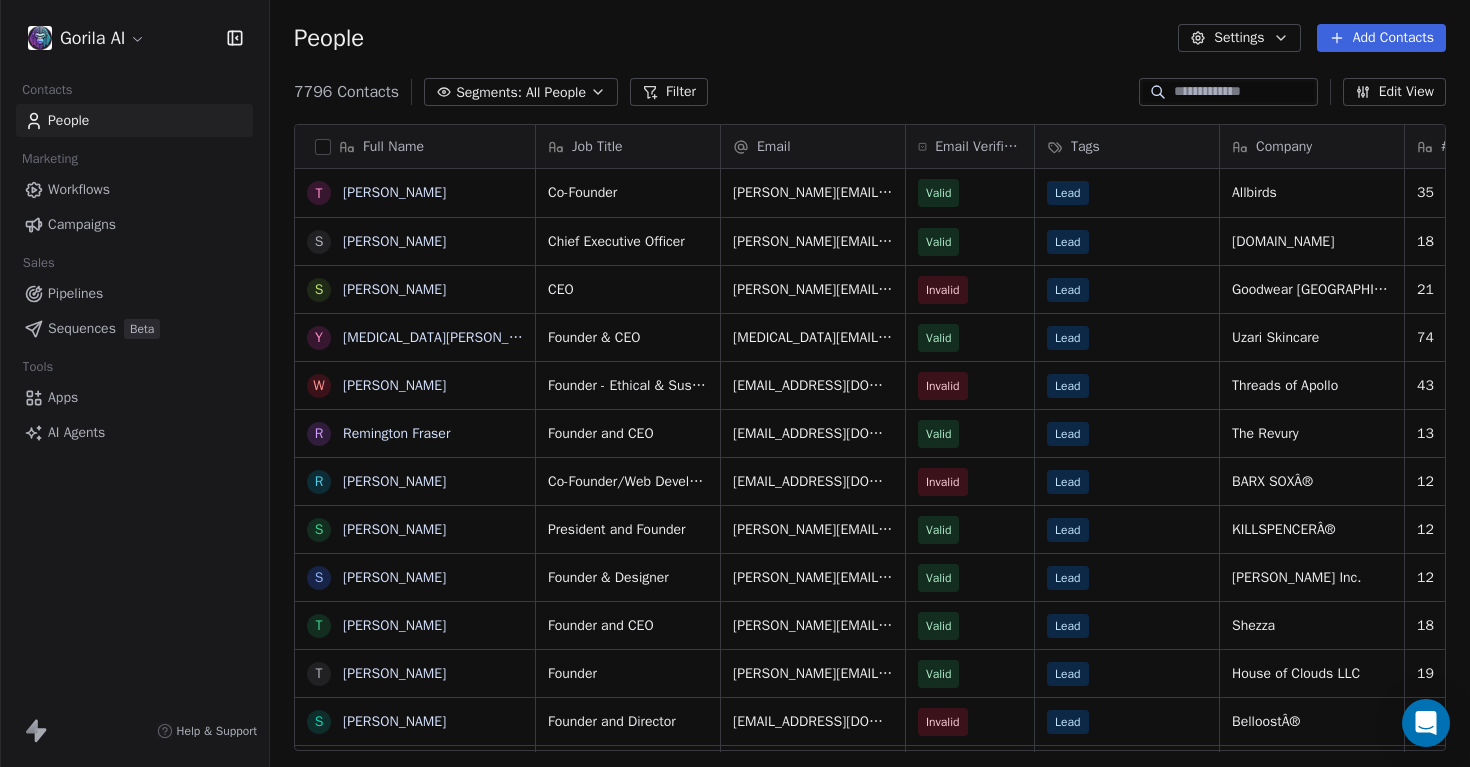 scroll, scrollTop: 1, scrollLeft: 1, axis: both 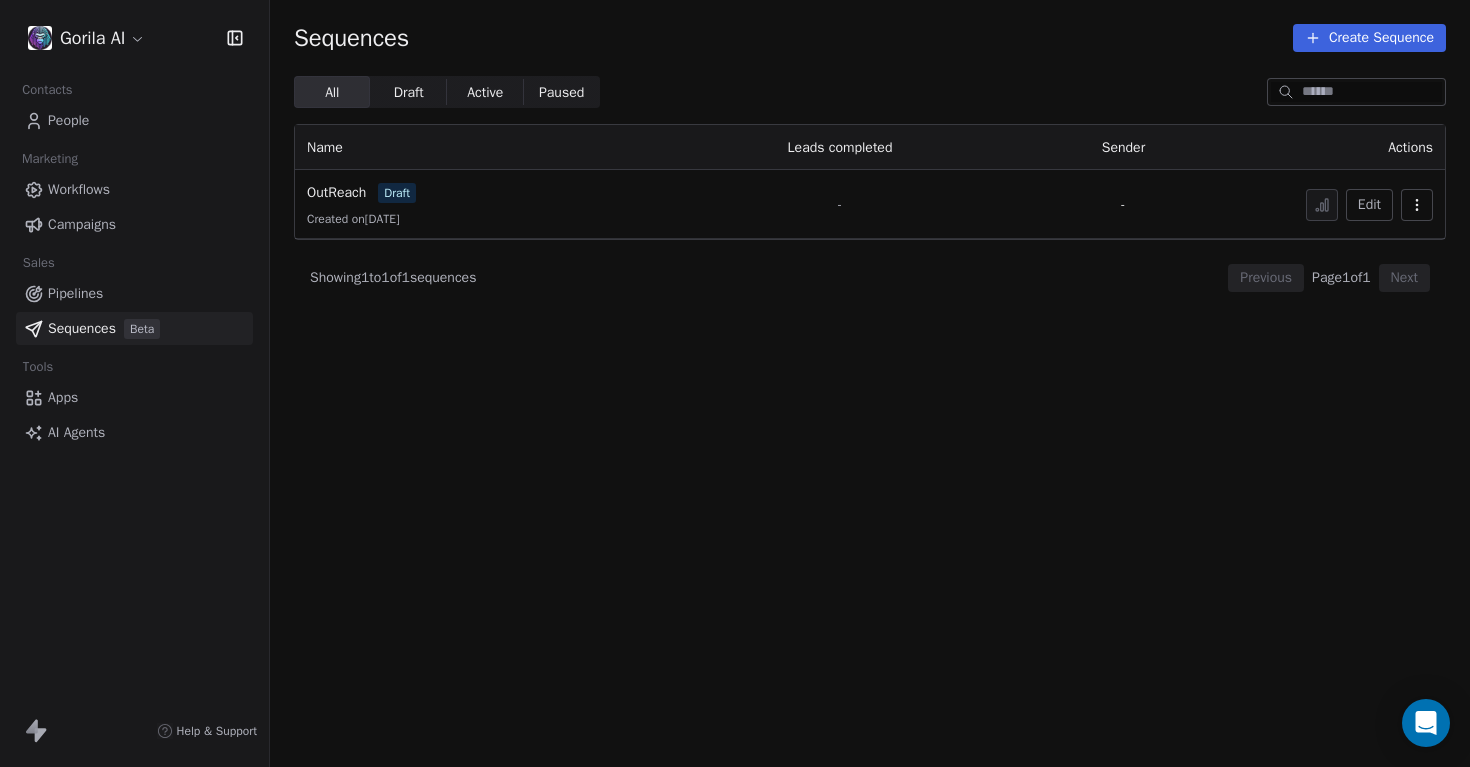 click on "Apps" at bounding box center (63, 397) 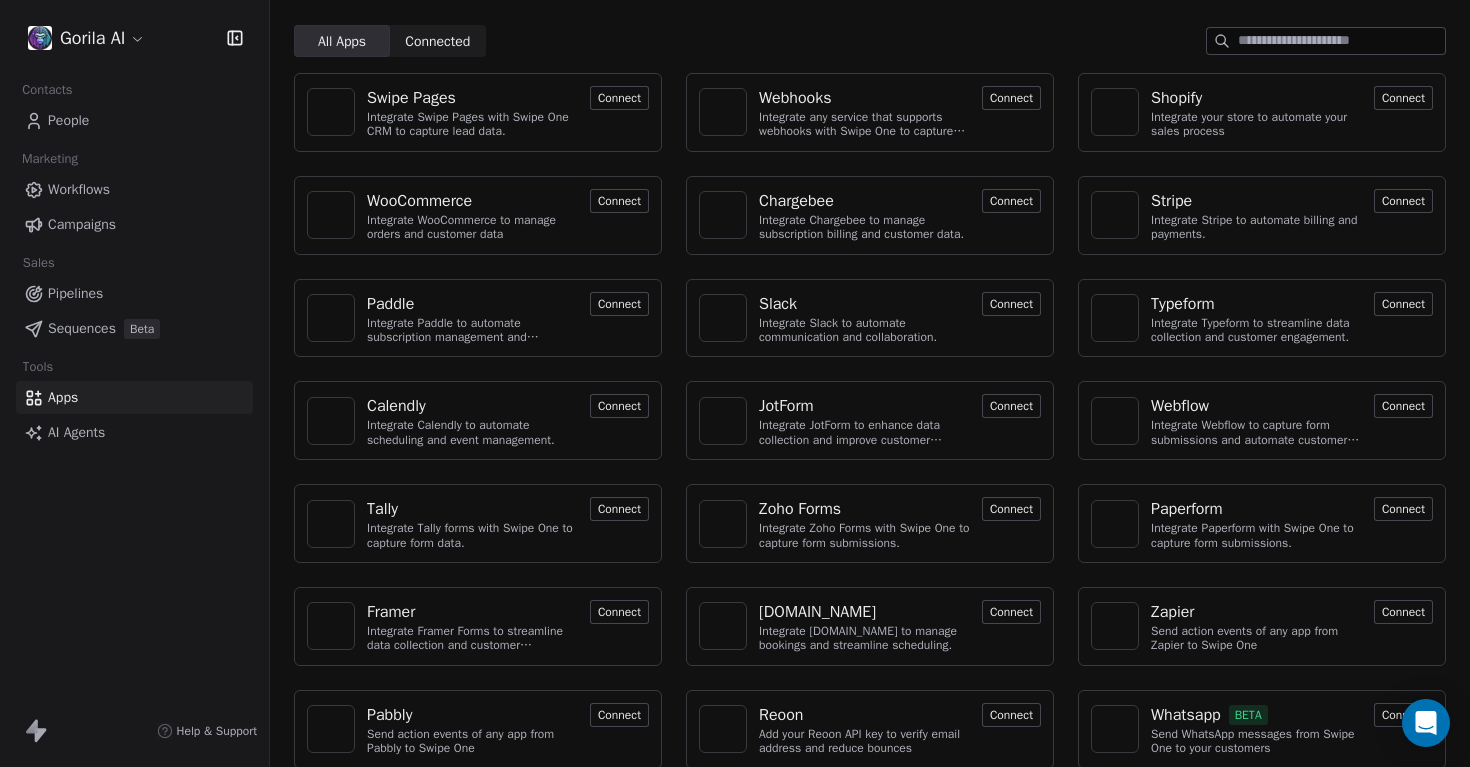 scroll, scrollTop: 68, scrollLeft: 0, axis: vertical 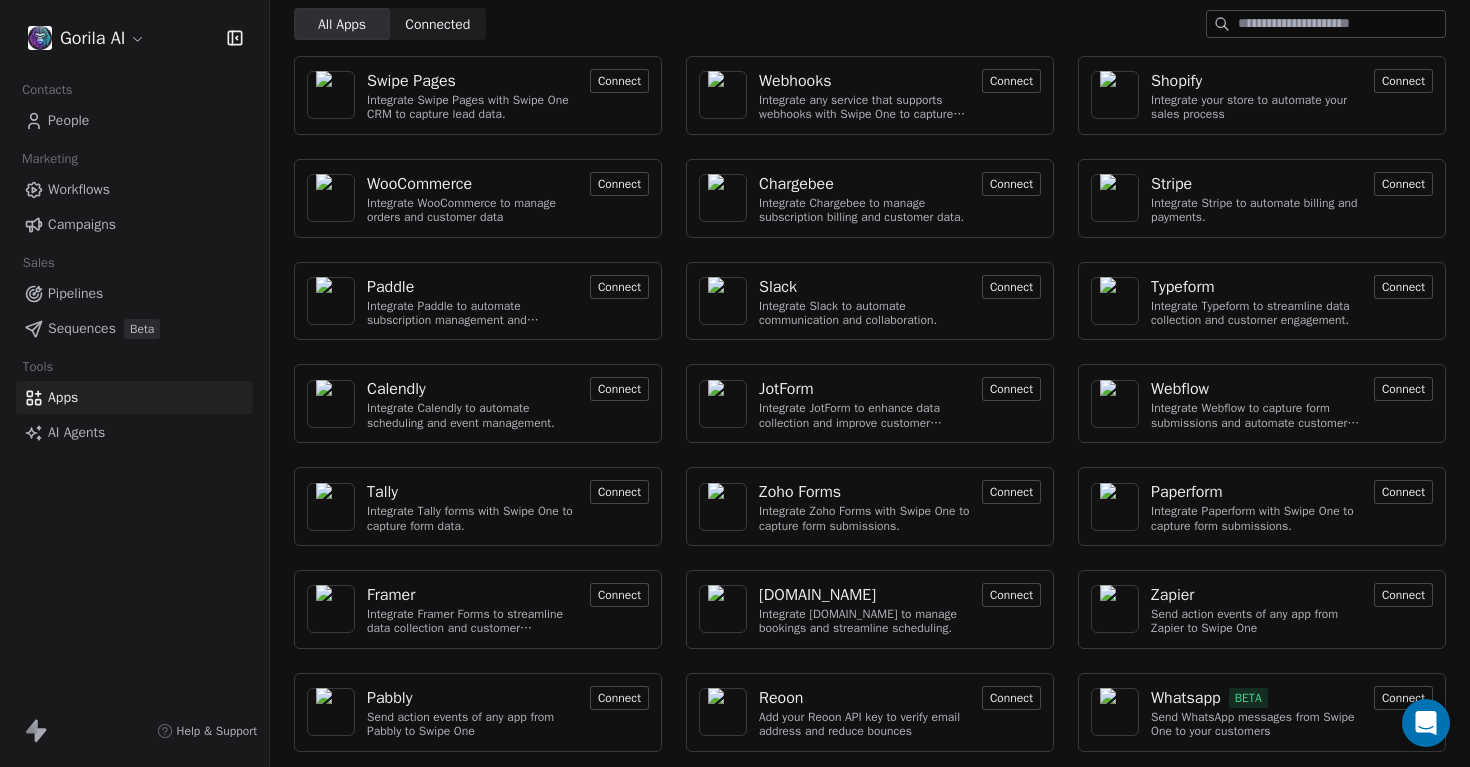 click on "Swipe Pages Integrate Swipe Pages with Swipe One CRM to capture lead data. Connect Webhooks Integrate any service that supports webhooks with Swipe One to capture and automate data workflows. Connect Shopify Integrate your store to automate your sales process Connect WooCommerce Integrate WooCommerce to manage orders and customer data Connect Chargebee Integrate Chargebee to manage subscription billing and customer data. Connect Stripe Integrate Stripe to automate billing and payments. Connect Paddle Integrate Paddle to automate subscription management and customer engagement. Connect Slack Integrate Slack to automate communication and collaboration. Connect Typeform Integrate Typeform to streamline data collection and customer engagement. Connect Calendly Integrate Calendly to automate scheduling and event management. Connect JotForm Integrate JotForm to enhance data collection and improve customer engagement. Connect Webflow Integrate Webflow to capture form submissions and automate customer engagement." at bounding box center [870, 404] 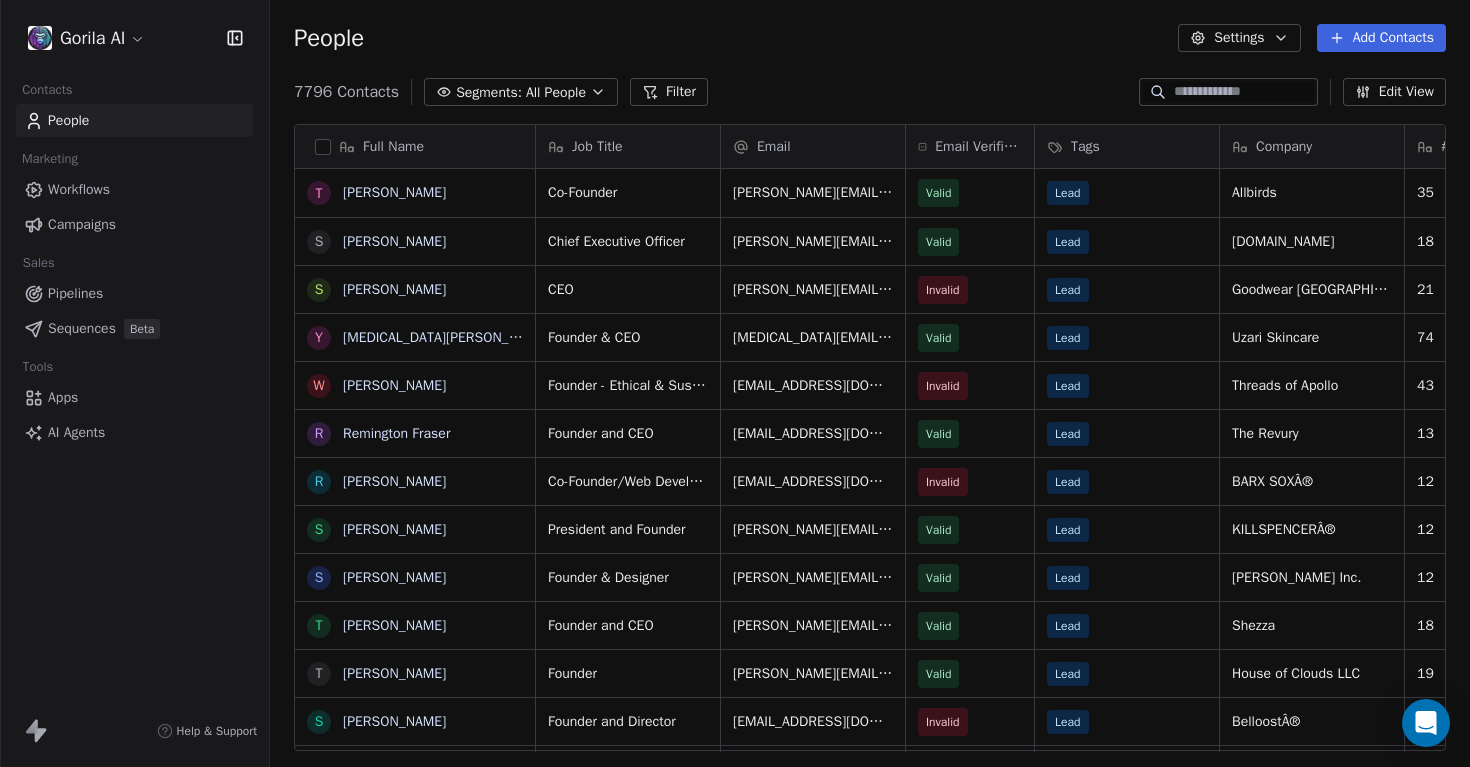 scroll, scrollTop: 1, scrollLeft: 1, axis: both 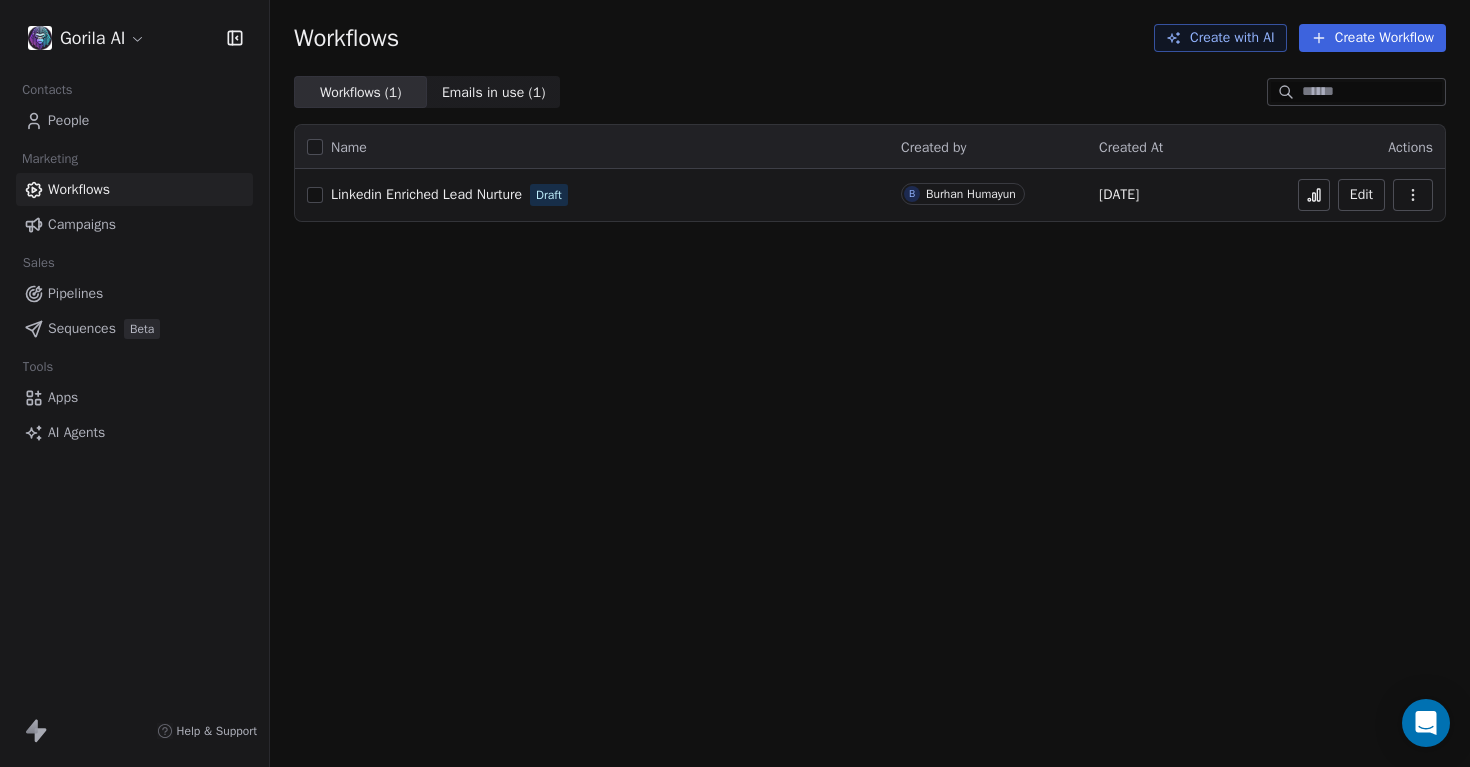 click on "Campaigns" at bounding box center [82, 224] 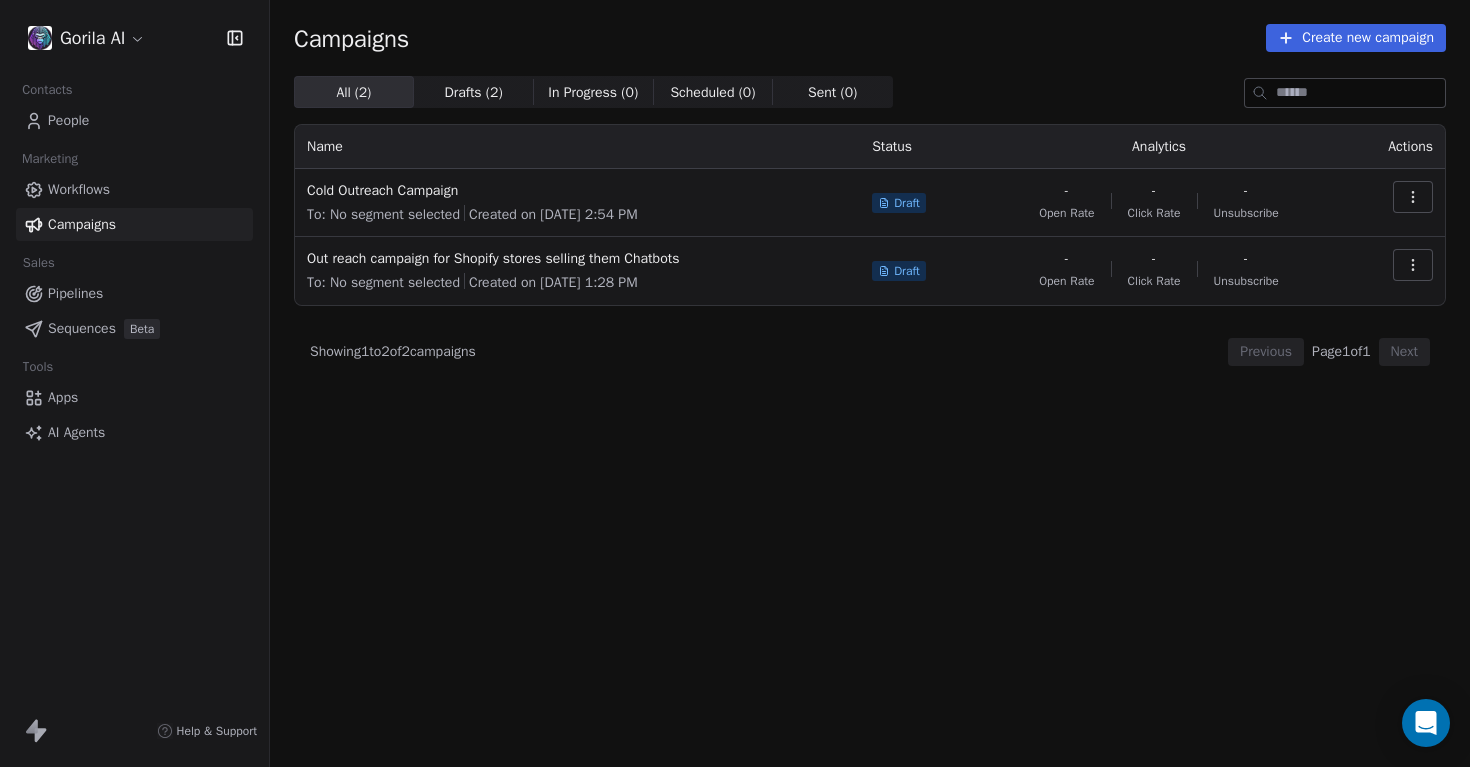 click on "Workflows" at bounding box center [79, 189] 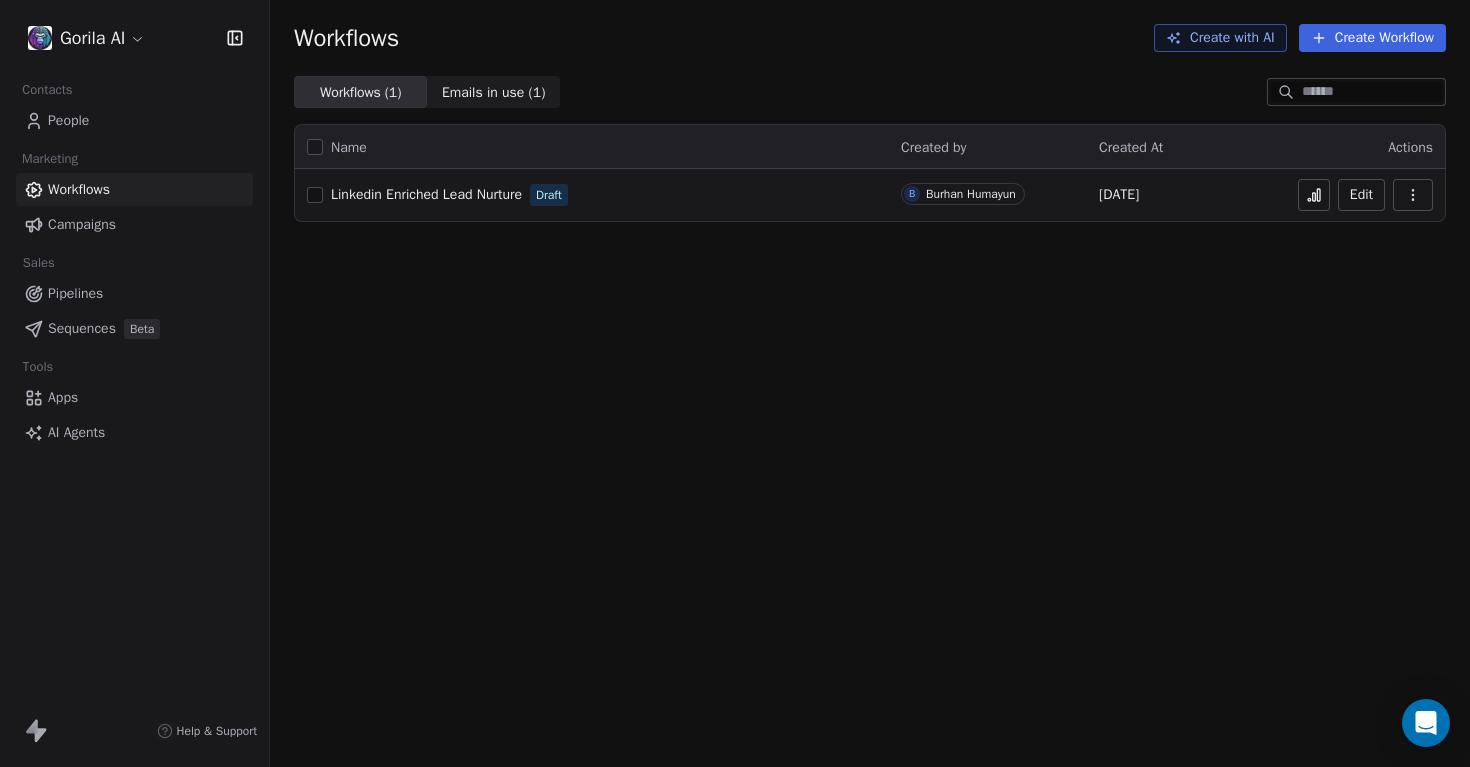 click on "Apps" at bounding box center (134, 397) 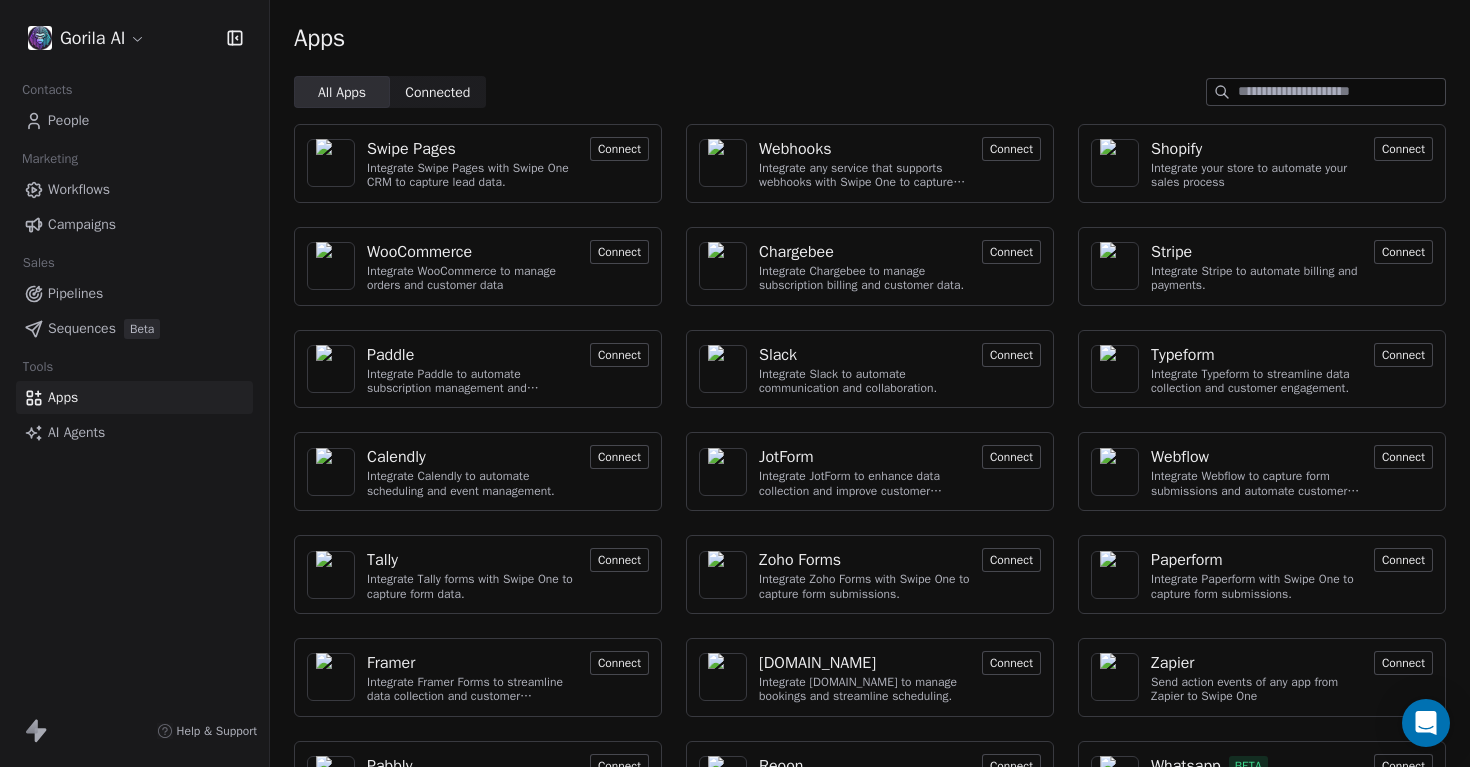 click on "AI Agents" at bounding box center (76, 432) 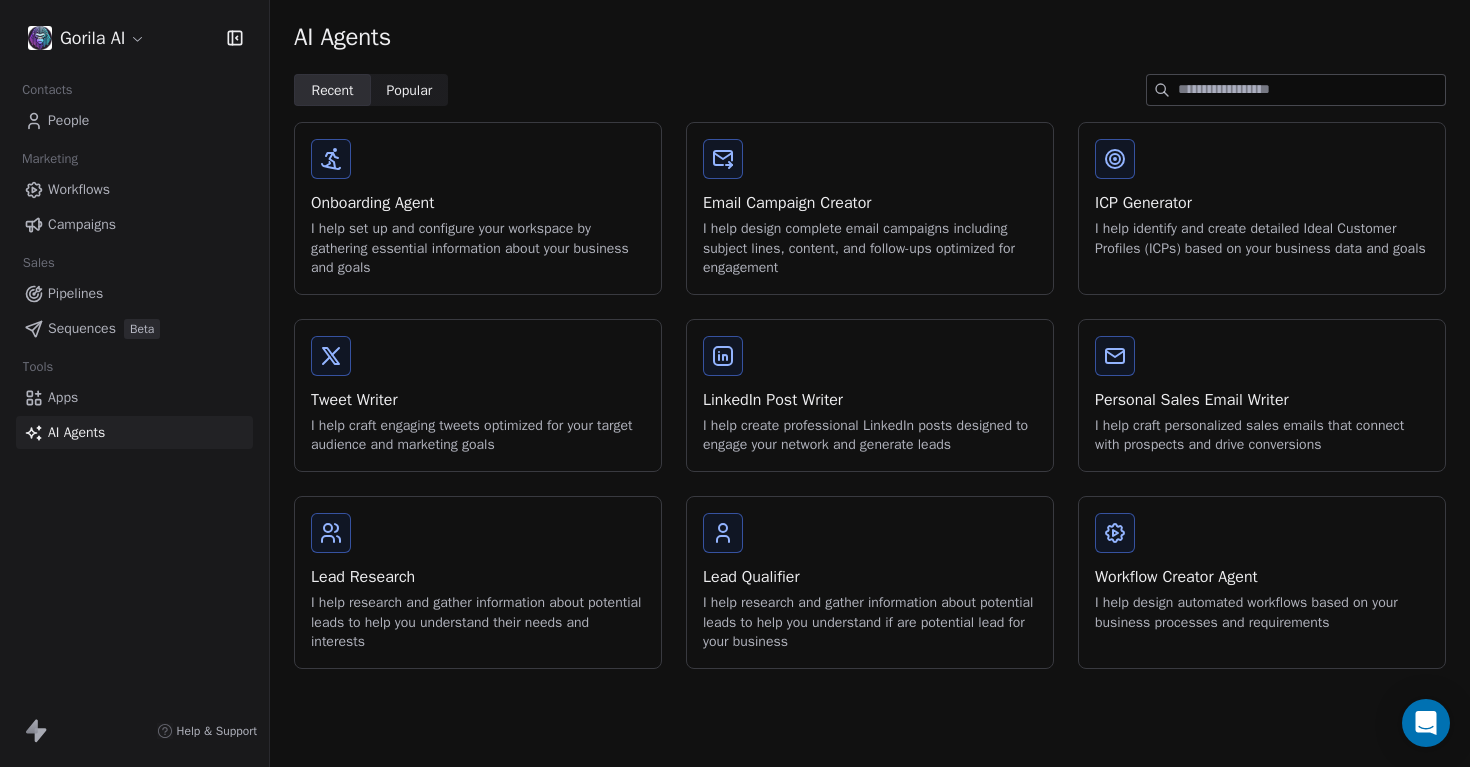 click on "Popular" at bounding box center (409, 90) 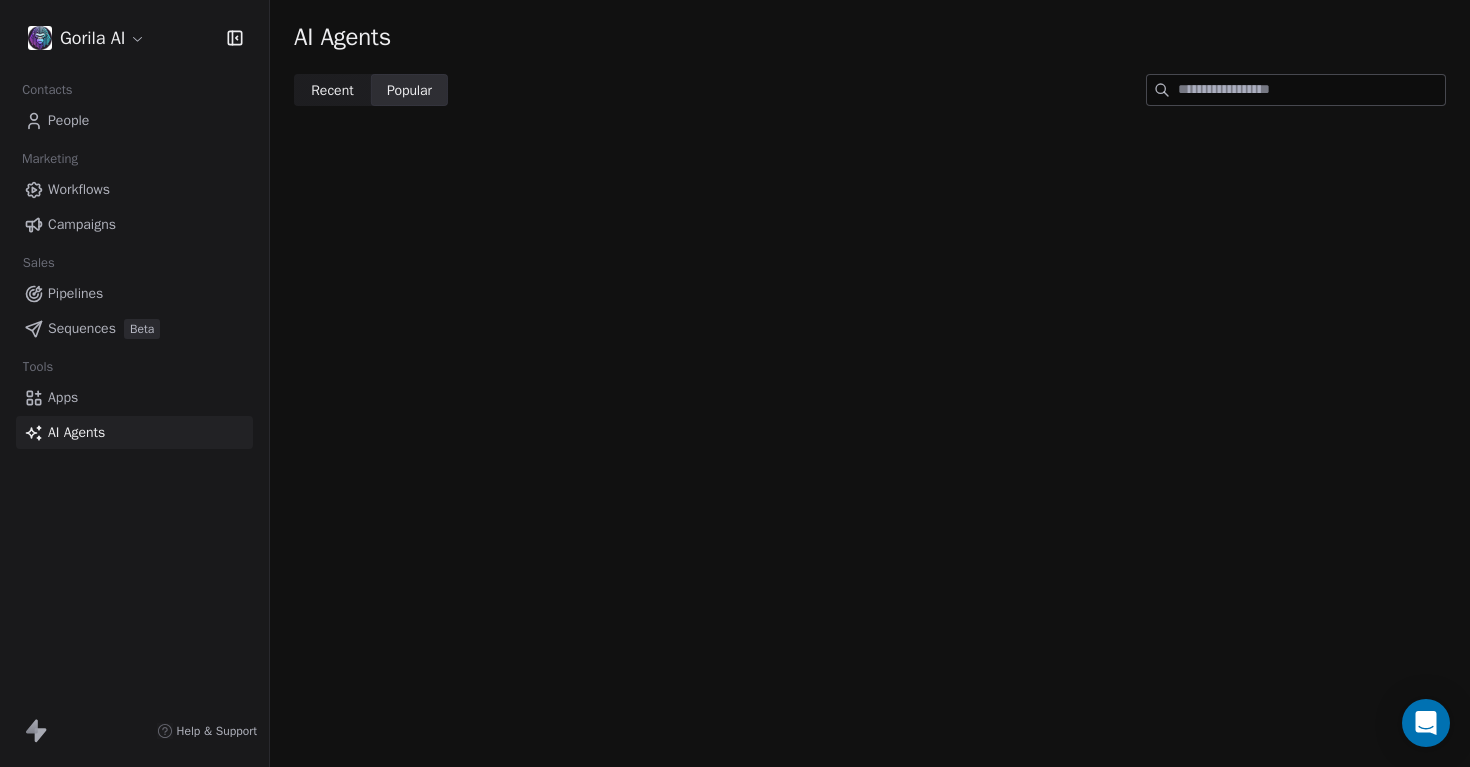 click on "Recent" at bounding box center [332, 90] 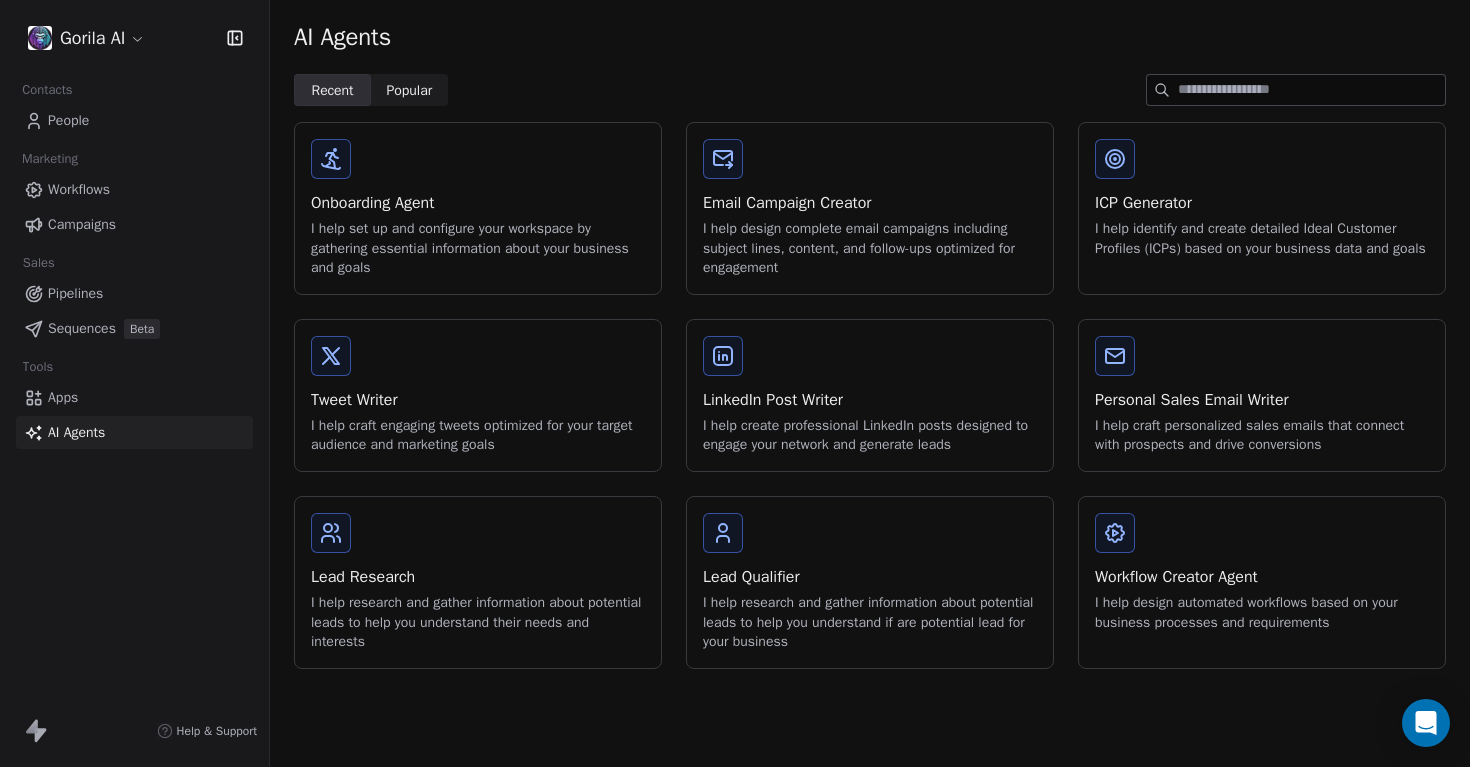 click on "People" at bounding box center [68, 120] 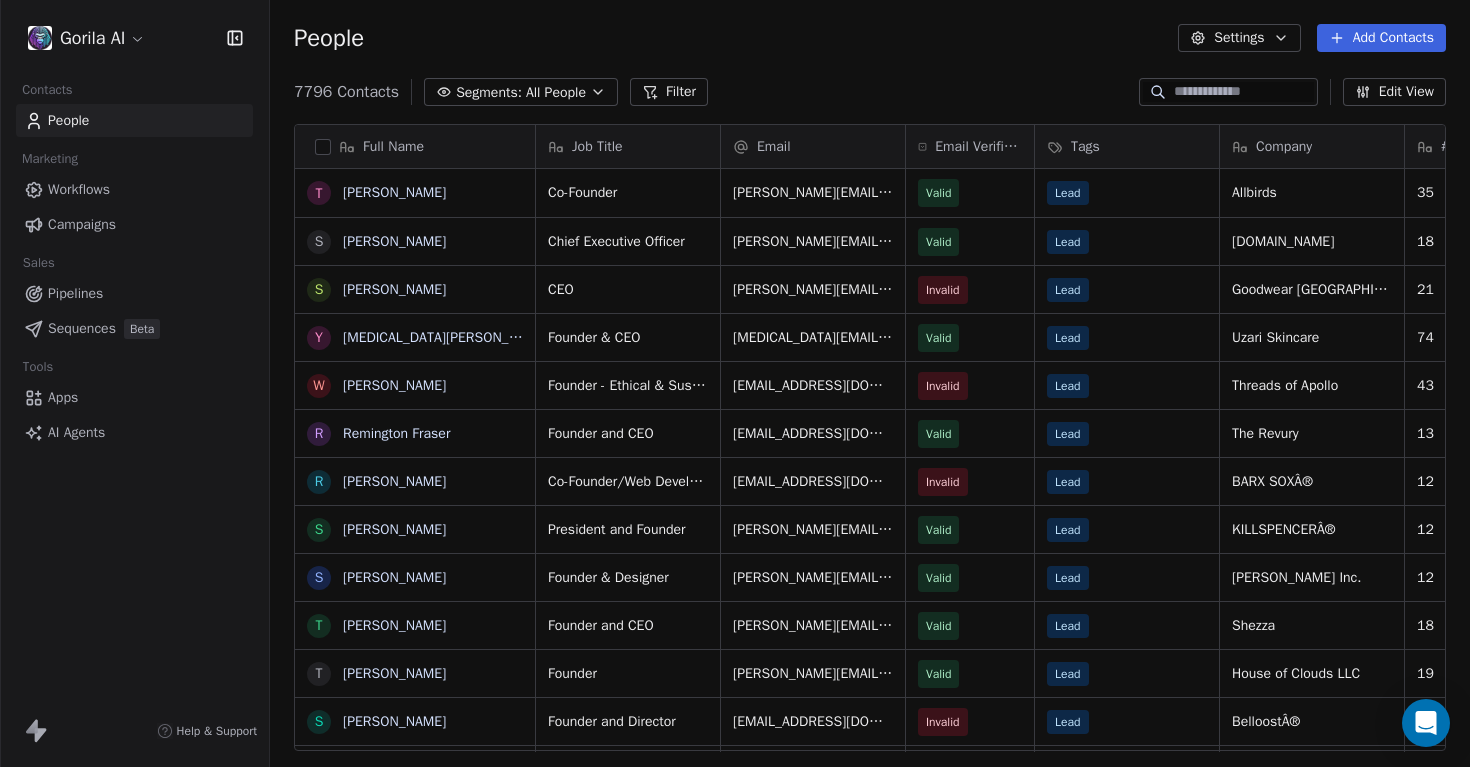 scroll, scrollTop: 1, scrollLeft: 1, axis: both 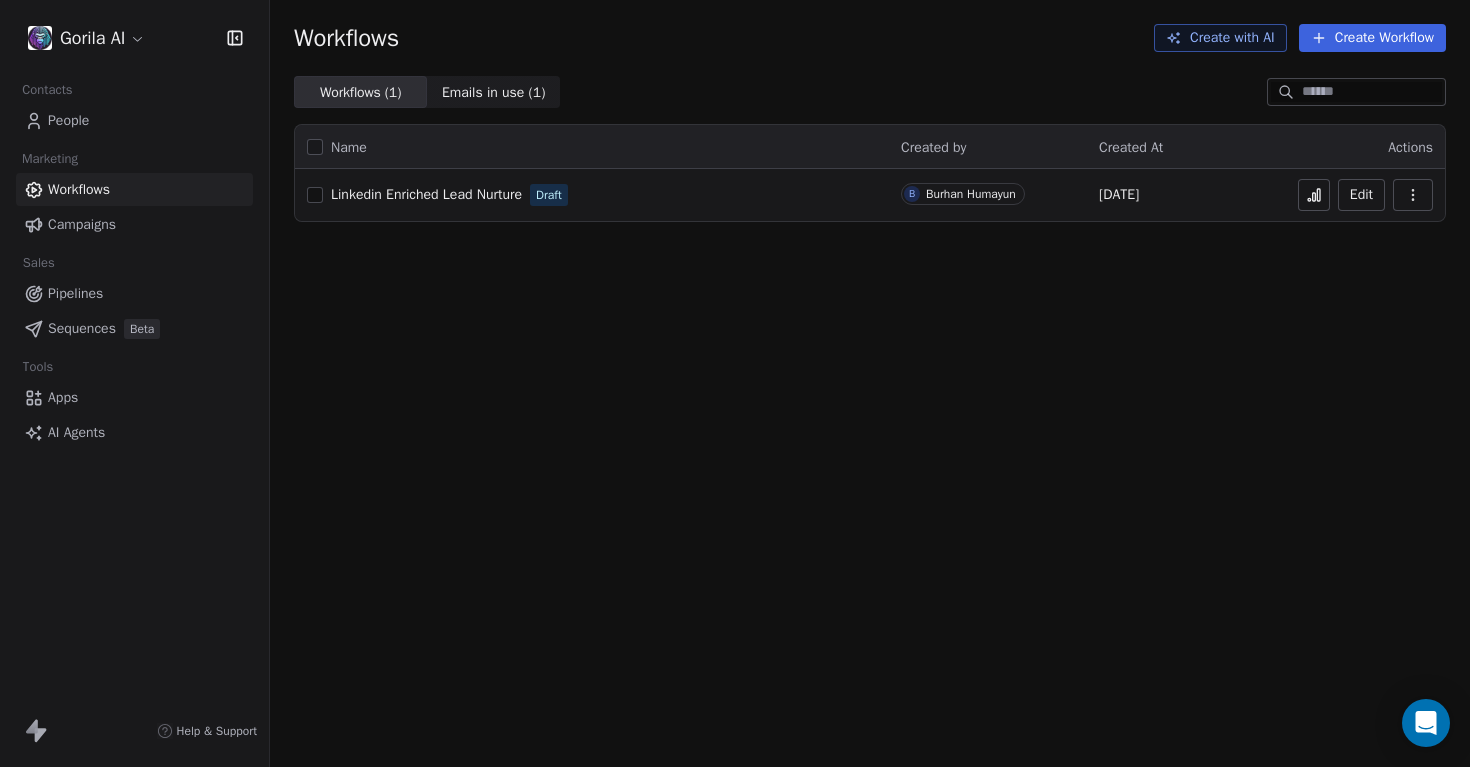 click on "Gorila AI Contacts People Marketing Workflows Campaigns Sales Pipelines Sequences Beta Tools Apps AI Agents Help & Support Workflows  Create with AI  Create Workflow Workflows ( 1 ) Workflows ( 1 ) Emails in use ( 1 ) Emails in use ( 1 ) Name Created by Created At Actions Linkedin Enriched Lead Nurture Draft B Burhan Humayun Jul 6, 2025 Edit" at bounding box center [735, 383] 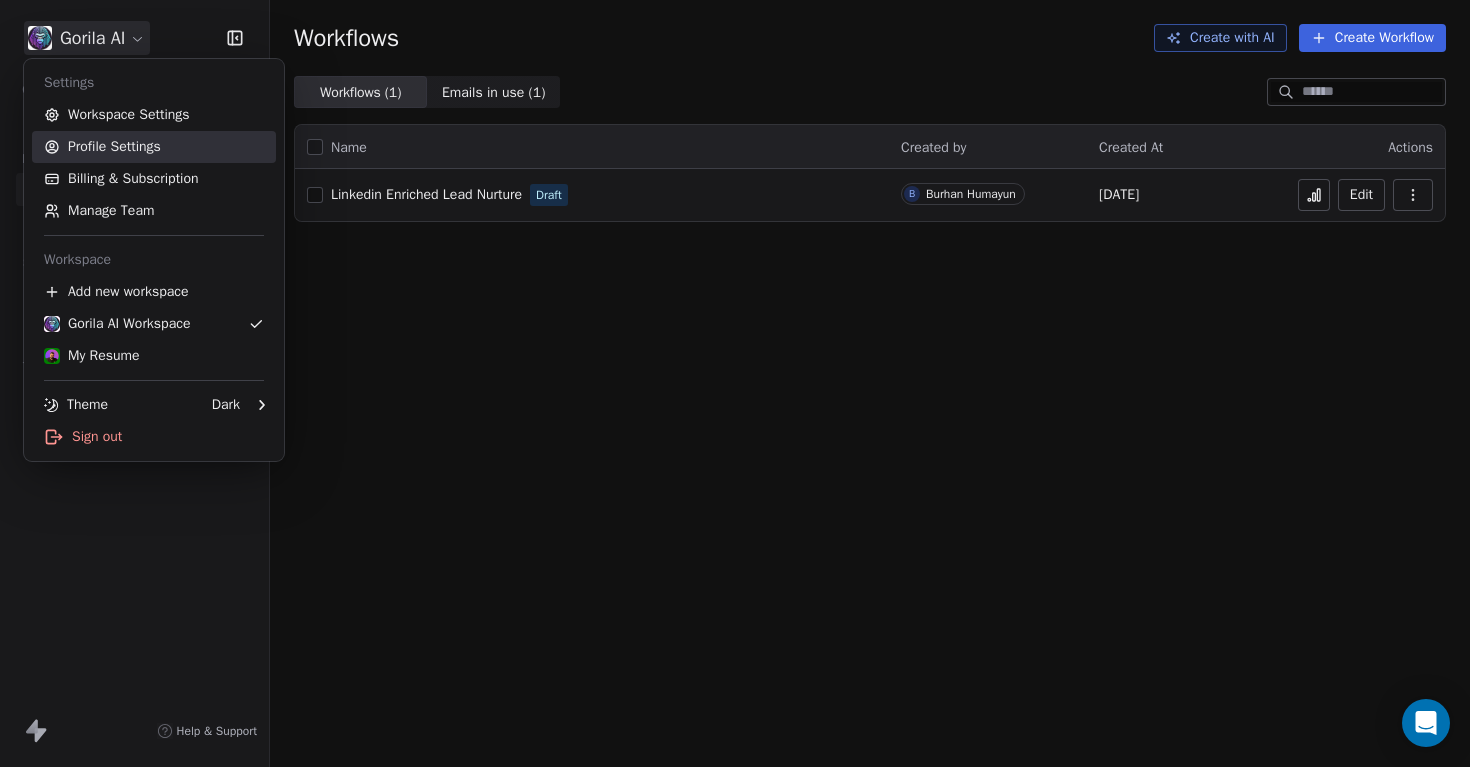 click on "Profile Settings" at bounding box center (154, 147) 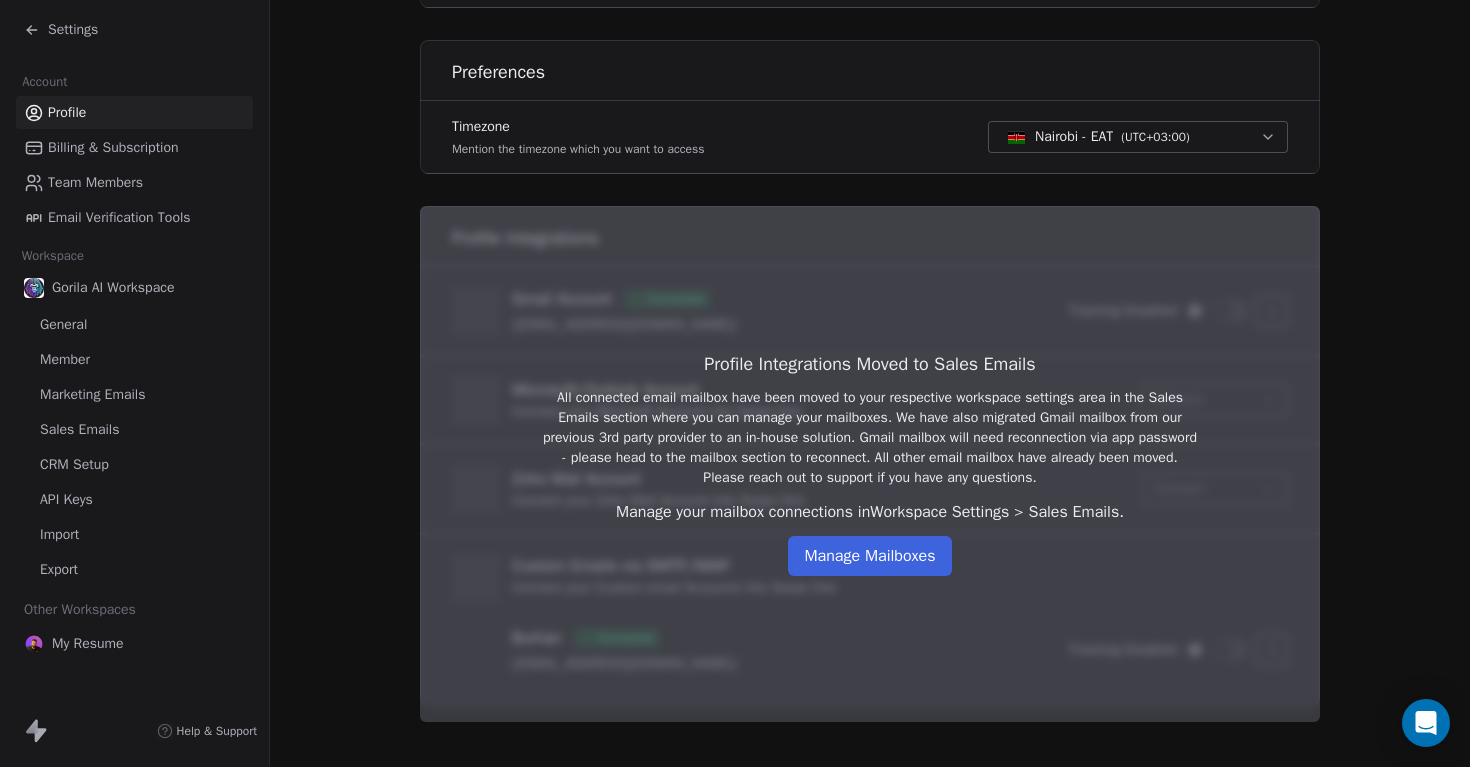 scroll, scrollTop: 591, scrollLeft: 0, axis: vertical 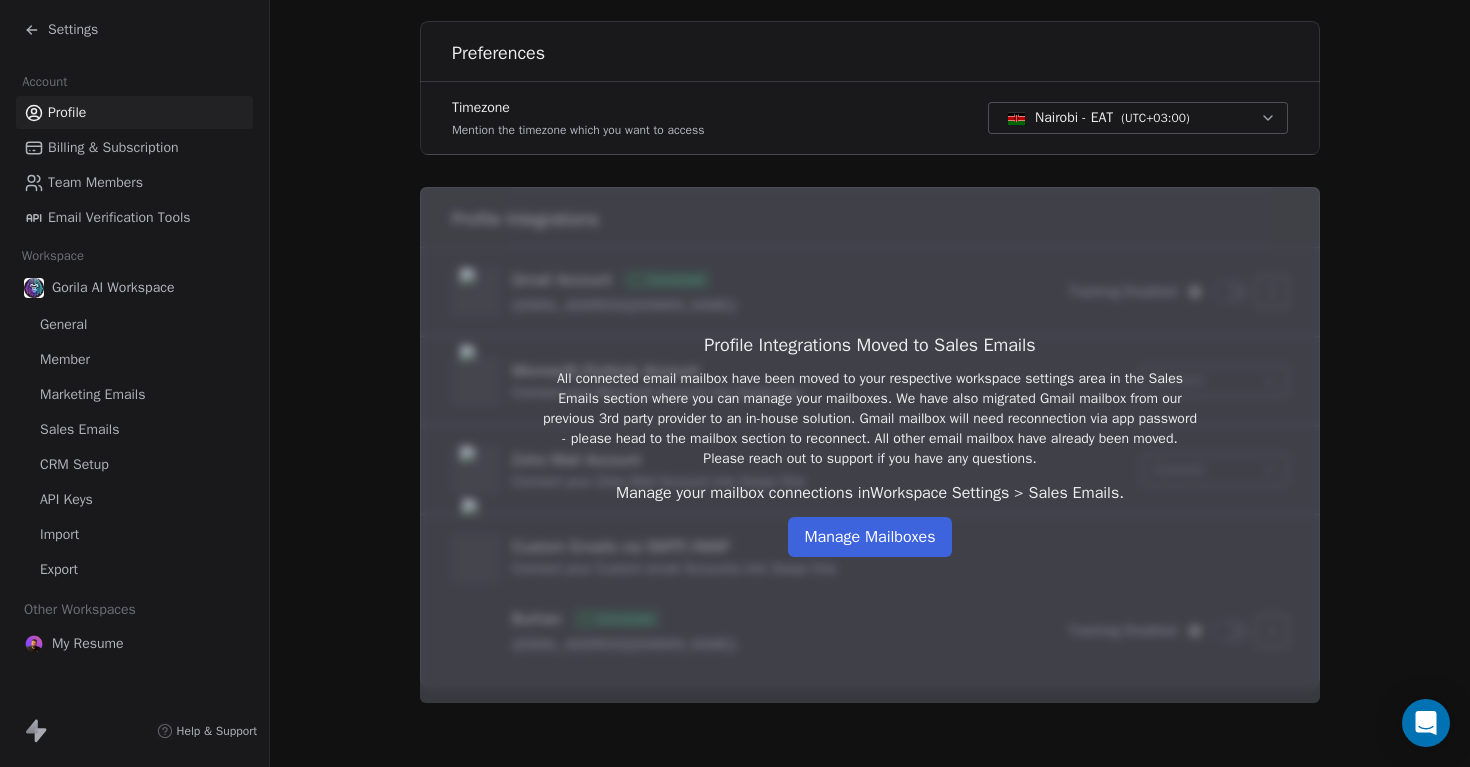 click on "CRM Setup" at bounding box center (74, 464) 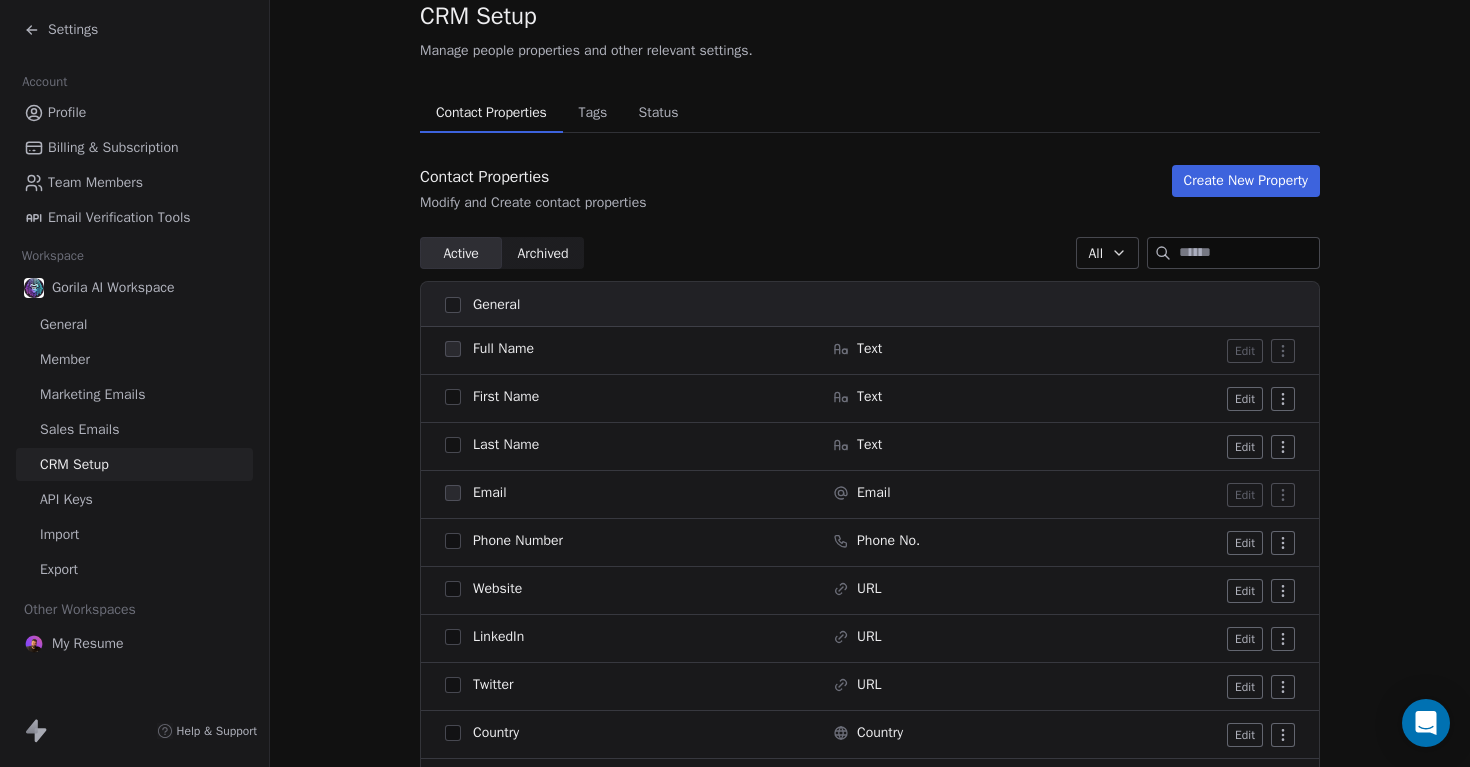 scroll, scrollTop: 90, scrollLeft: 0, axis: vertical 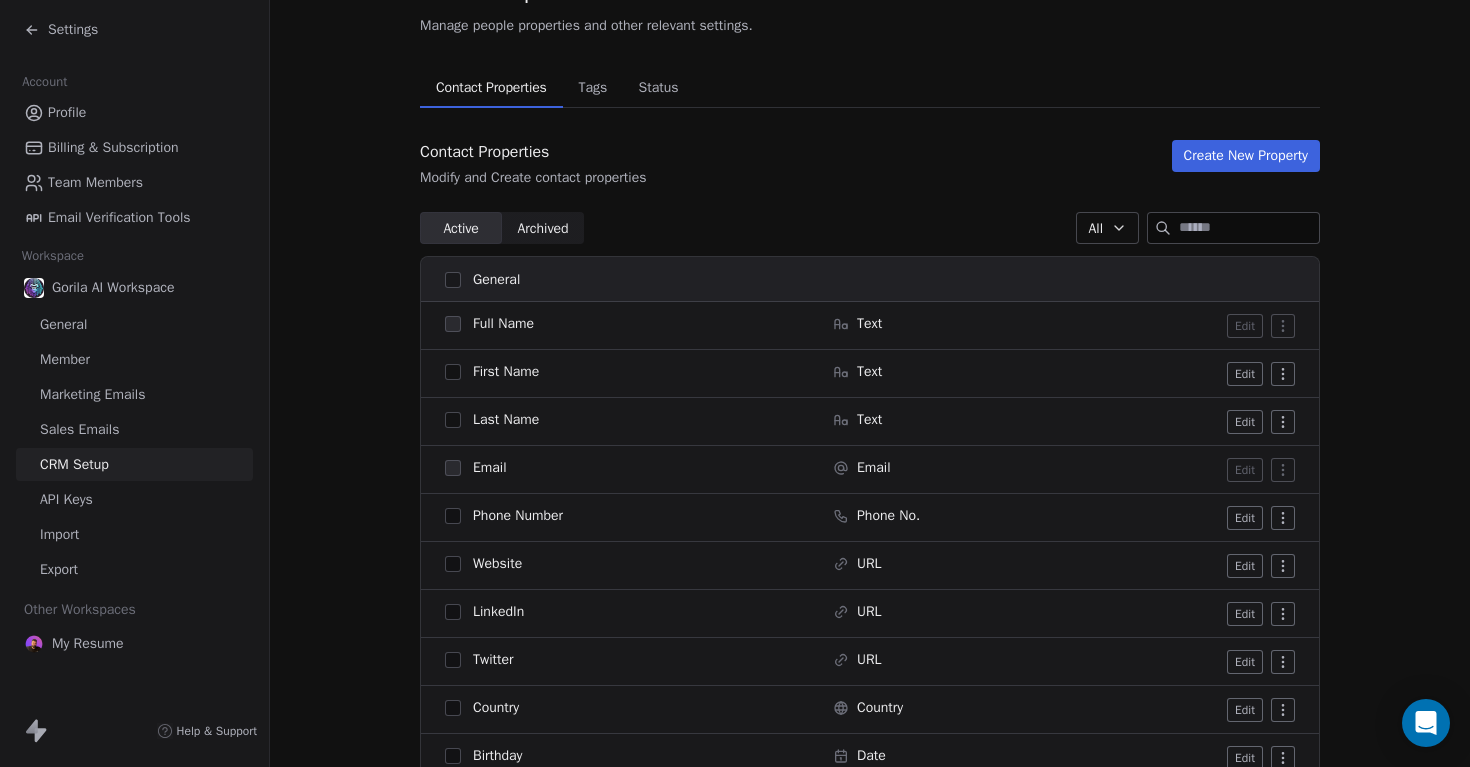 click on "API Keys" at bounding box center [134, 499] 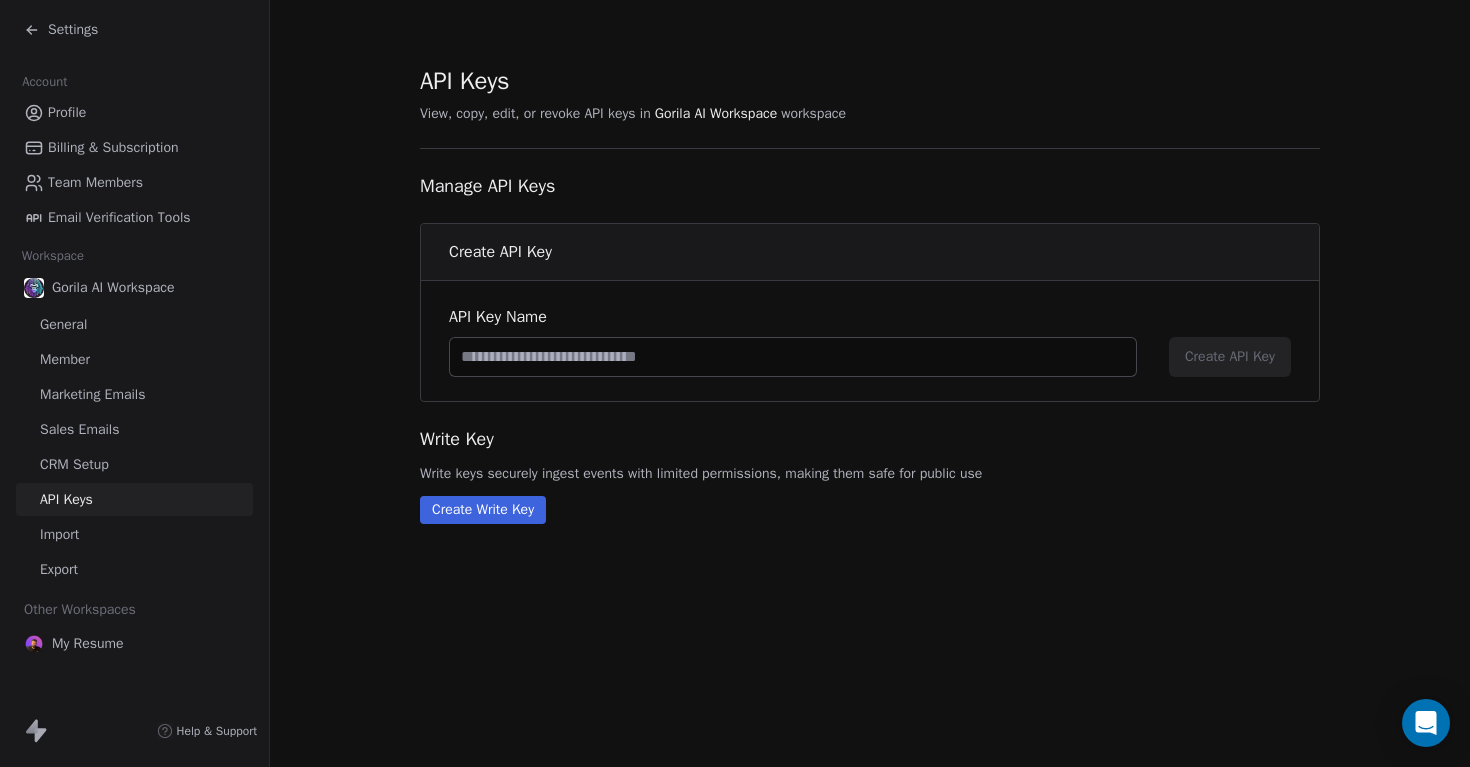 click on "Import" at bounding box center (59, 534) 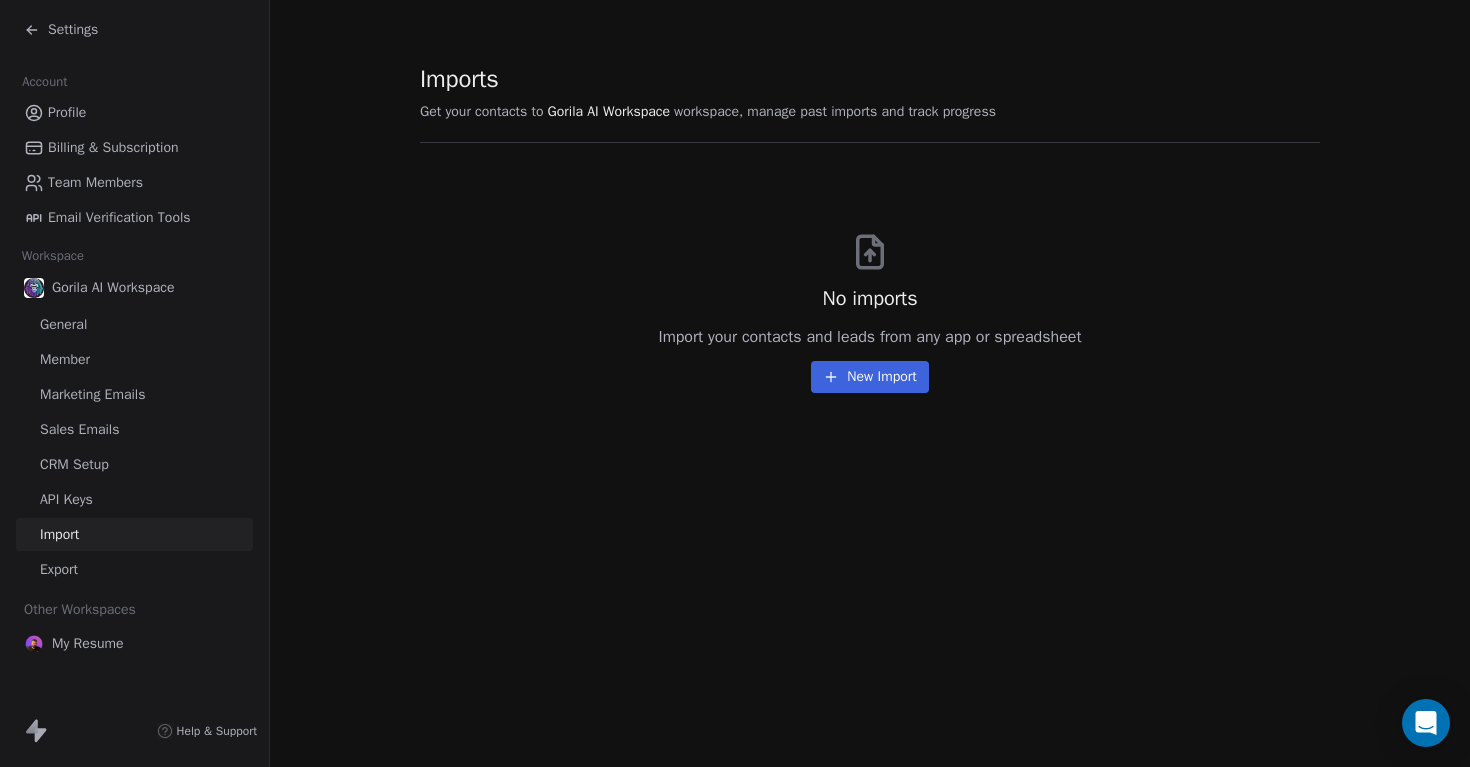 click on "Export" at bounding box center [134, 569] 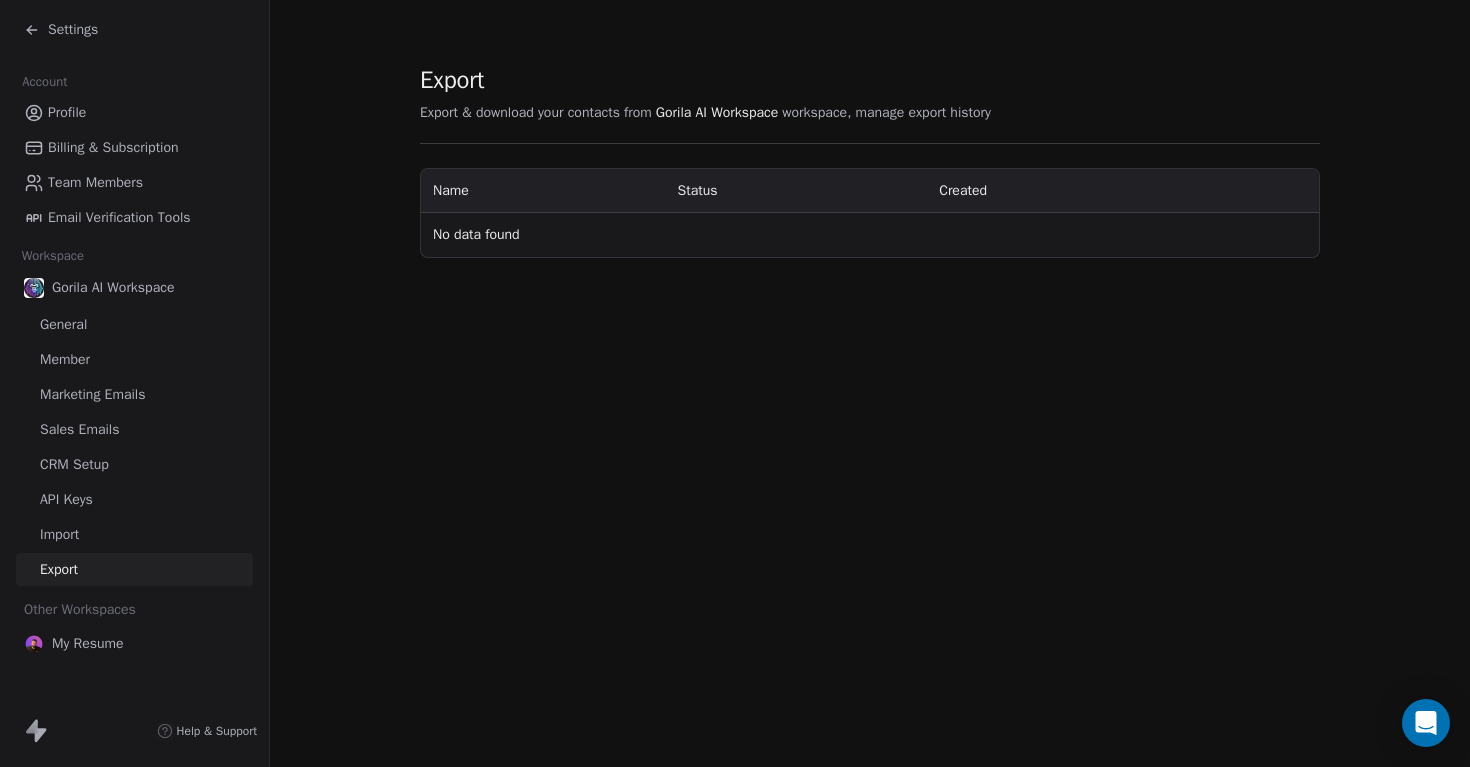 click on "Profile" at bounding box center [134, 112] 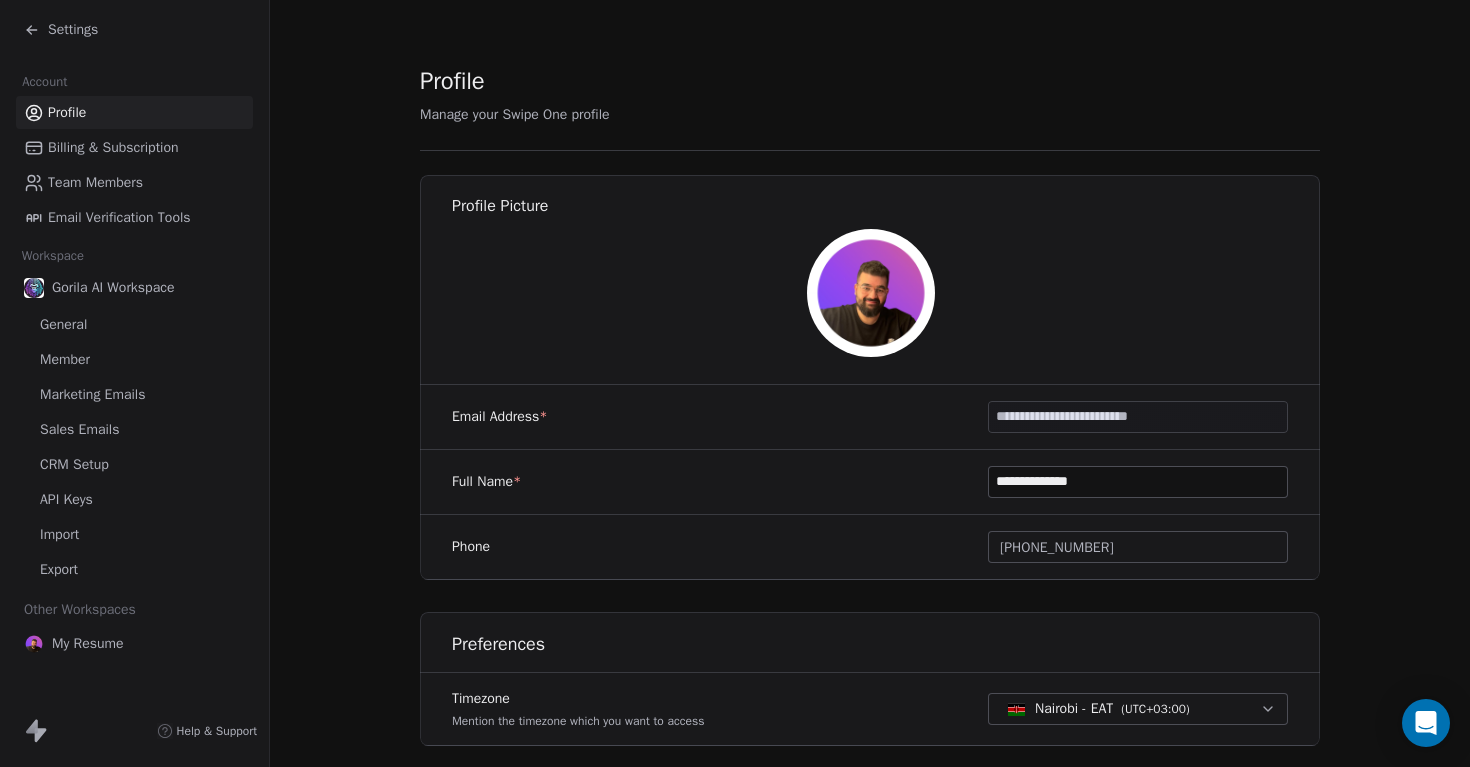 click on "Email Verification Tools" at bounding box center (134, 217) 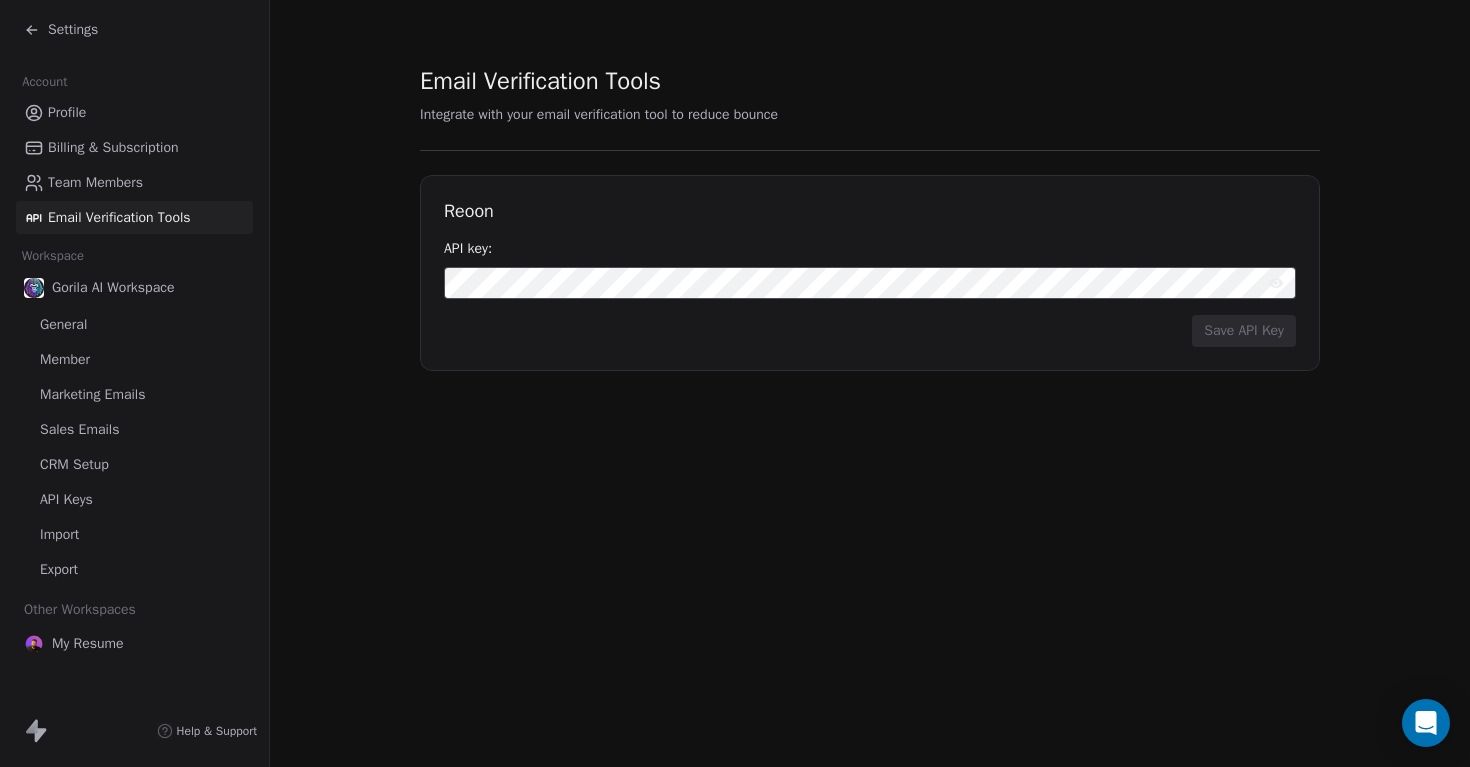 click on "Team Members" at bounding box center [95, 182] 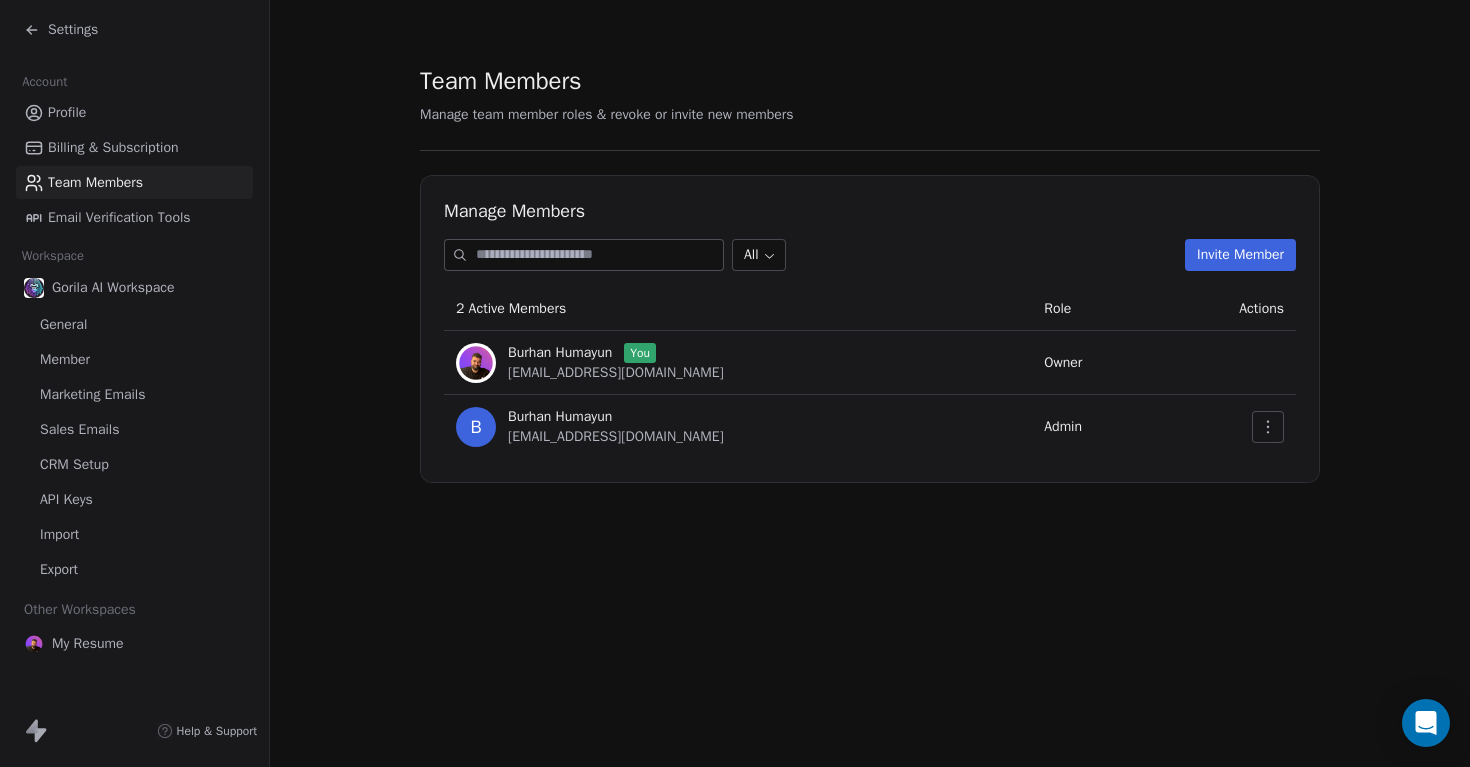 click on "Billing & Subscription" at bounding box center [113, 147] 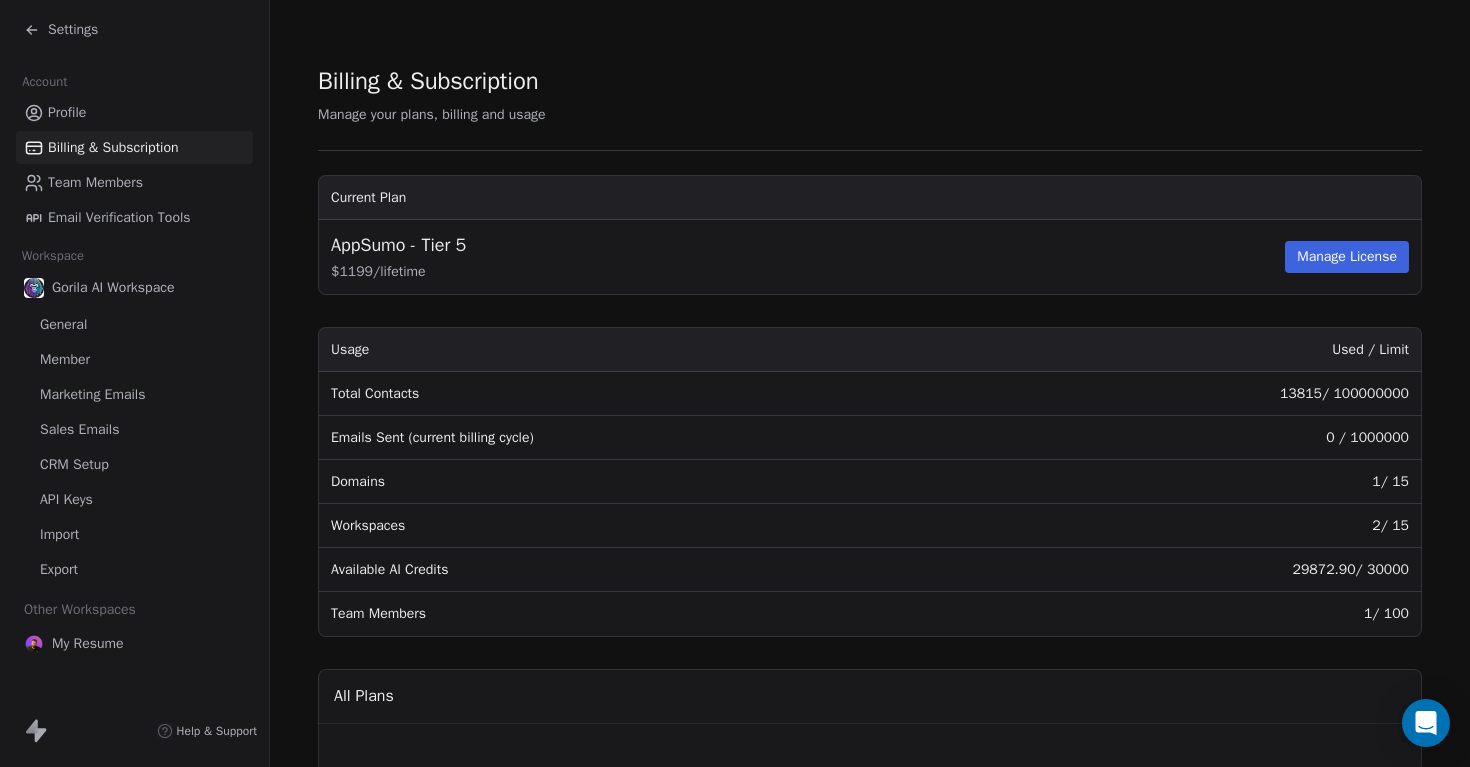 click on "Profile" at bounding box center (67, 112) 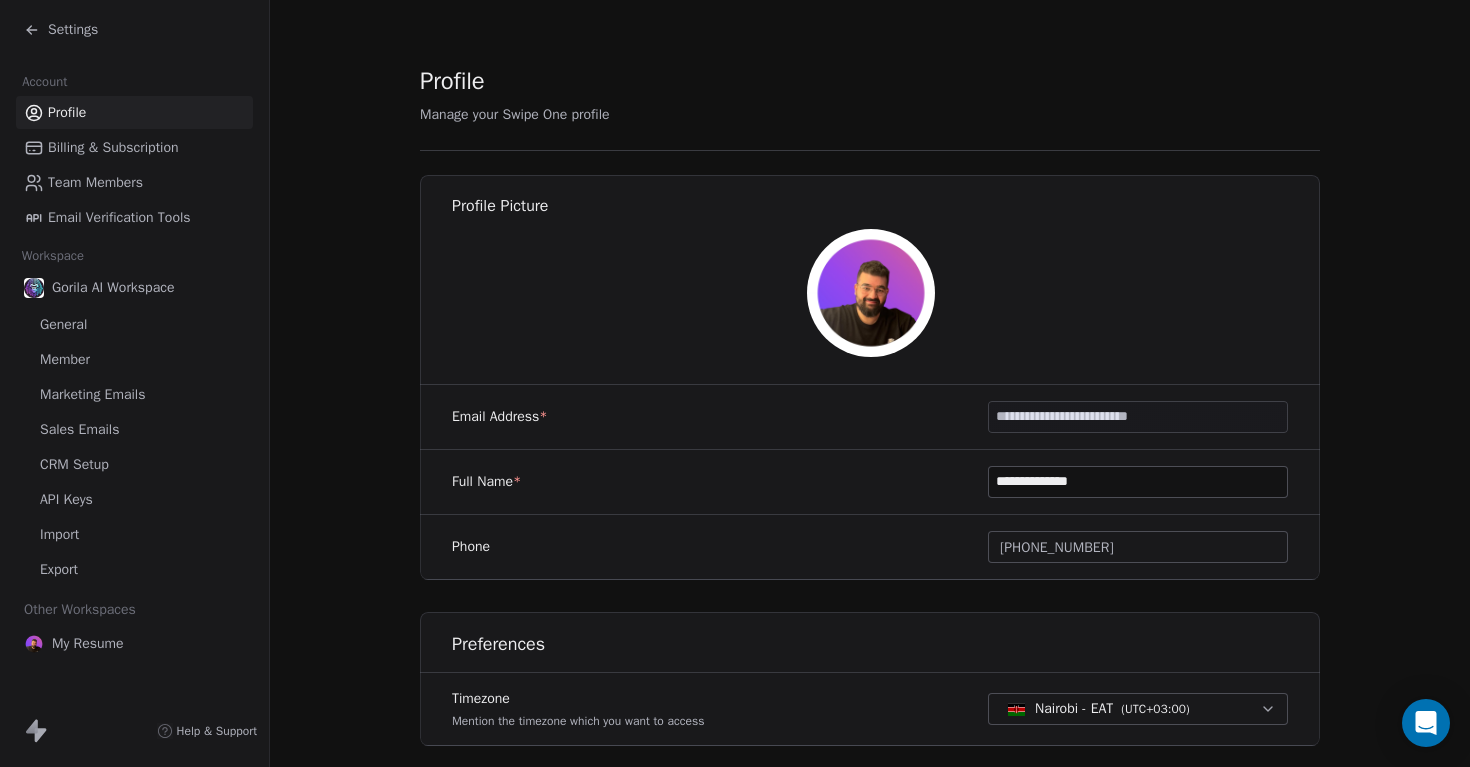 click on "Billing & Subscription" at bounding box center [113, 147] 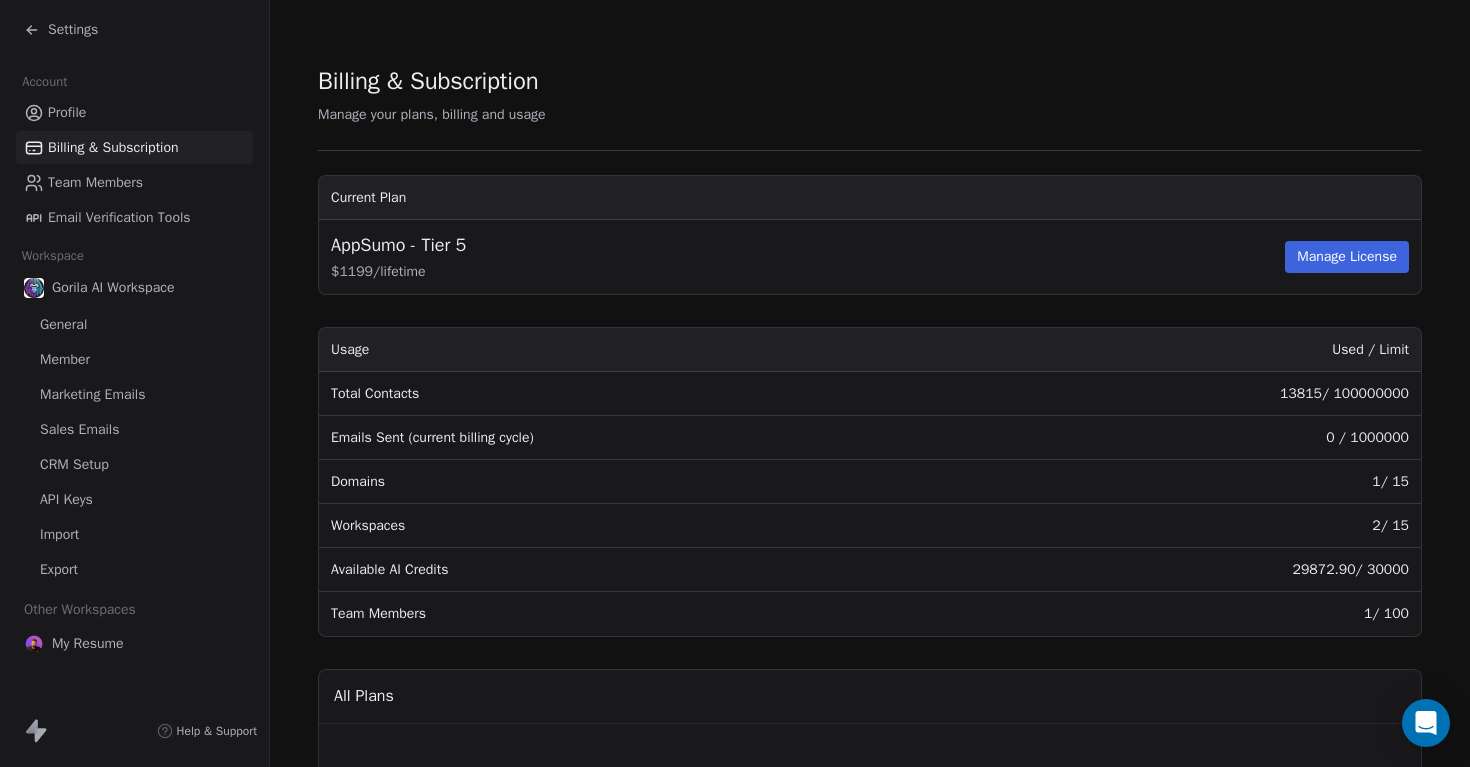 click on "Team Members" at bounding box center (134, 182) 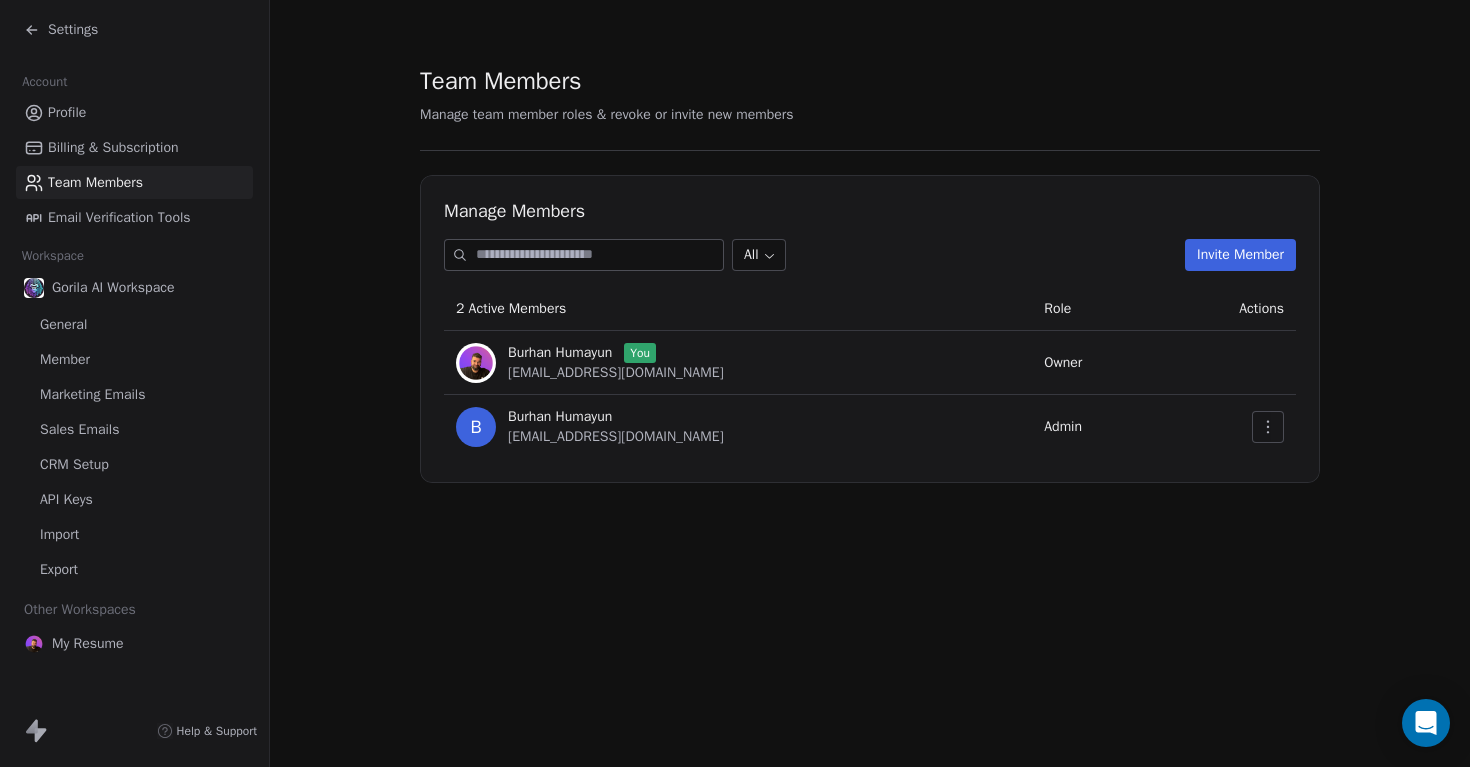 click on "Billing & Subscription" at bounding box center [113, 147] 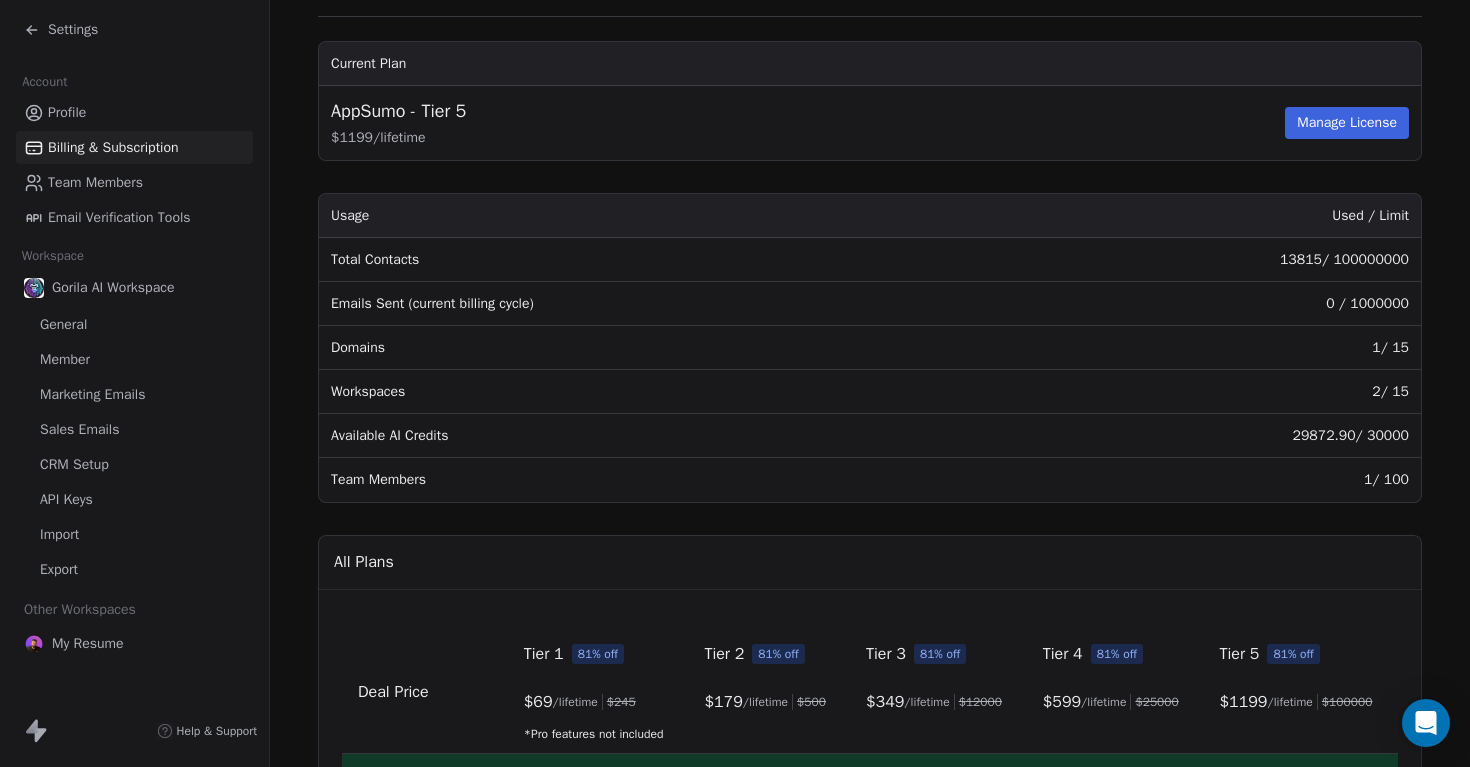 scroll, scrollTop: 132, scrollLeft: 0, axis: vertical 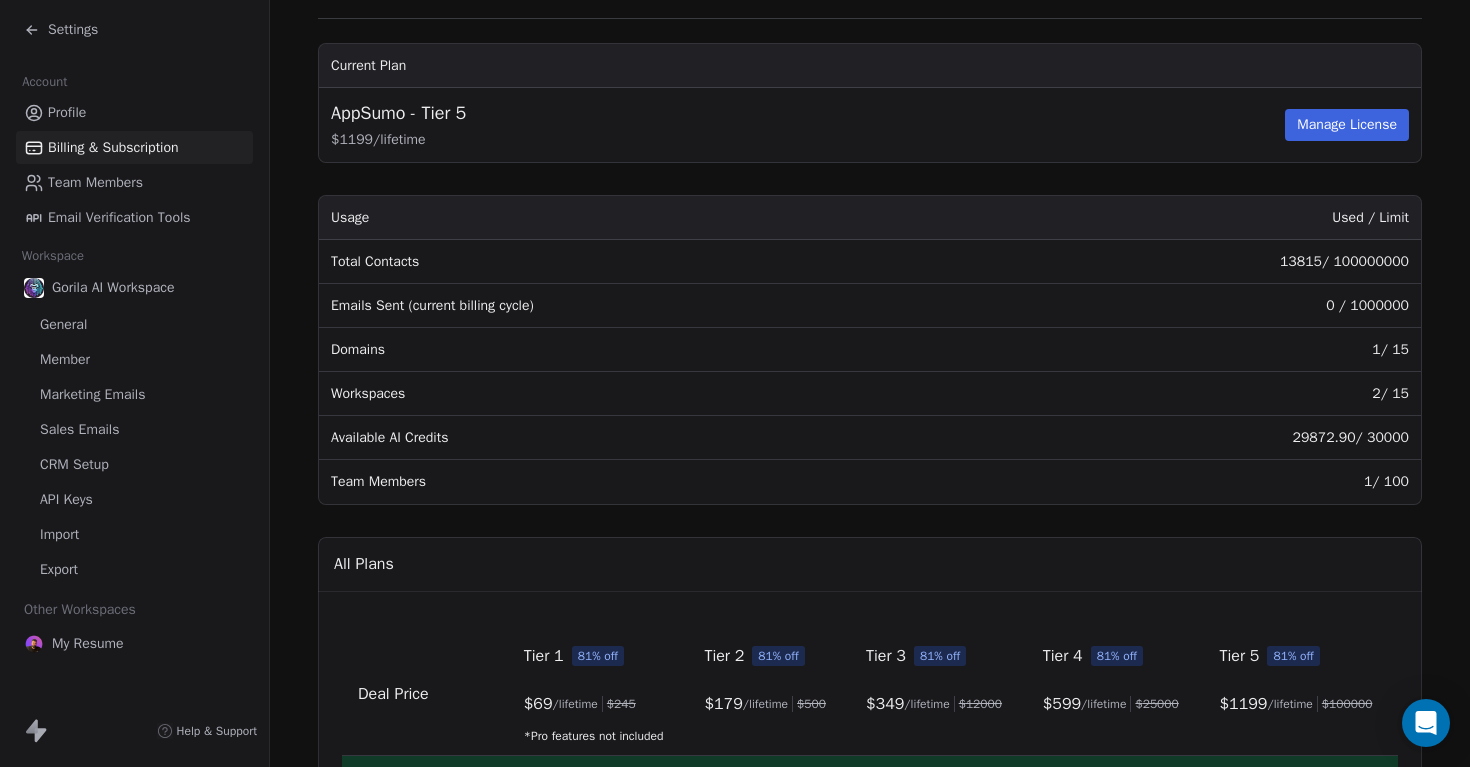 click 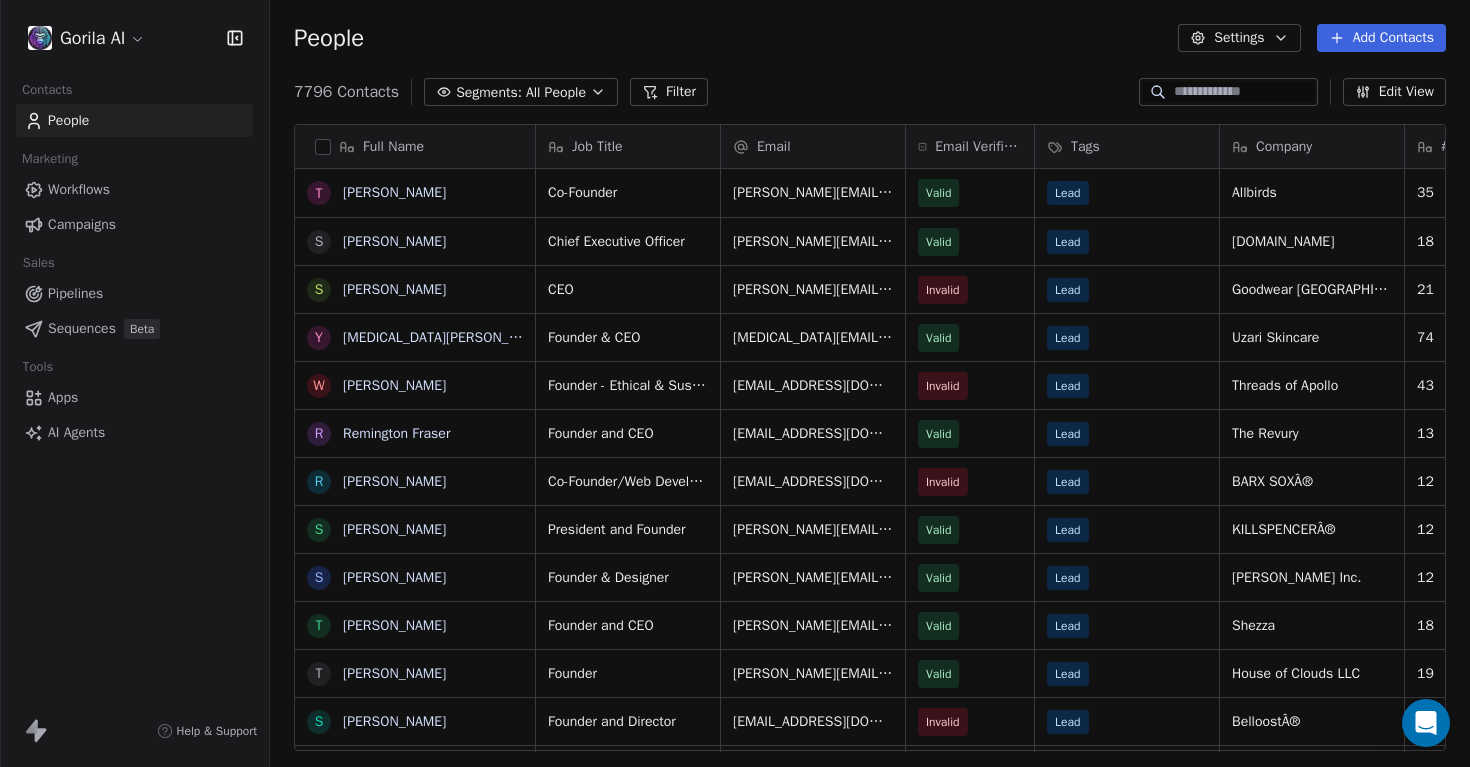 scroll, scrollTop: 1, scrollLeft: 1, axis: both 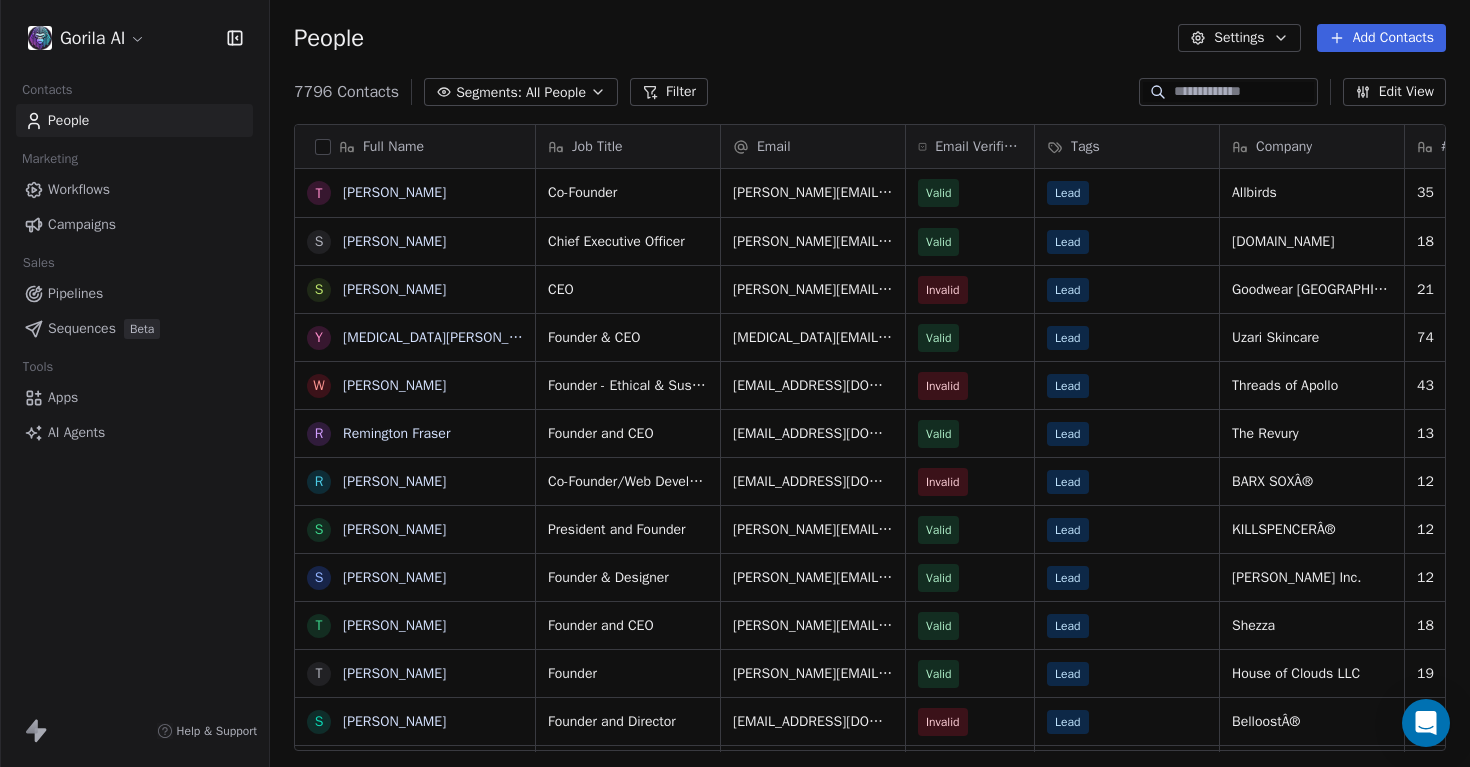 click on "Gorila AI Contacts People Marketing Workflows Campaigns Sales Pipelines Sequences Beta Tools Apps AI Agents Help & Support People Settings  Add Contacts 7796 Contacts Segments: All People Filter  Edit View Tag Add to Sequence Export Full Name T Tim Brown S Steven Schneider S Stephen Liquori Y Yasmin Zachary W Wakkas Sachwani R Remington Fraser R Roshan Gowlikar S Spencer Nikosey S Sophie Hughes T Tiffany Gil T Taoran Heitner S Sharon Sackey S Stephen Barnett S Samantha Hoff W Weston Jenkins R Rhyan McCoy T Tiffany Acosta S Sharon Dranko R Randy Goldberg S Shilpa Shah S Sophia Edelstein S Shelley Cook R Rebecca Buckley S Sydney Kobak T Tanaz Shayan T Troy Medford R Ryan Williams R Robert Manse S Sadia Sharmin S Samira Baraki S Shaun Paterson S Stephanie Davis S Sheridan French Job Title Email Email Verification Status Tags Company # Employees Country Industry Website Co-Founder tim@allbirds.com Valid Lead Allbirds 35 United States apparel & fashion http://www.allbirds.com Chief Executive Officer Valid Lead 4" at bounding box center (735, 383) 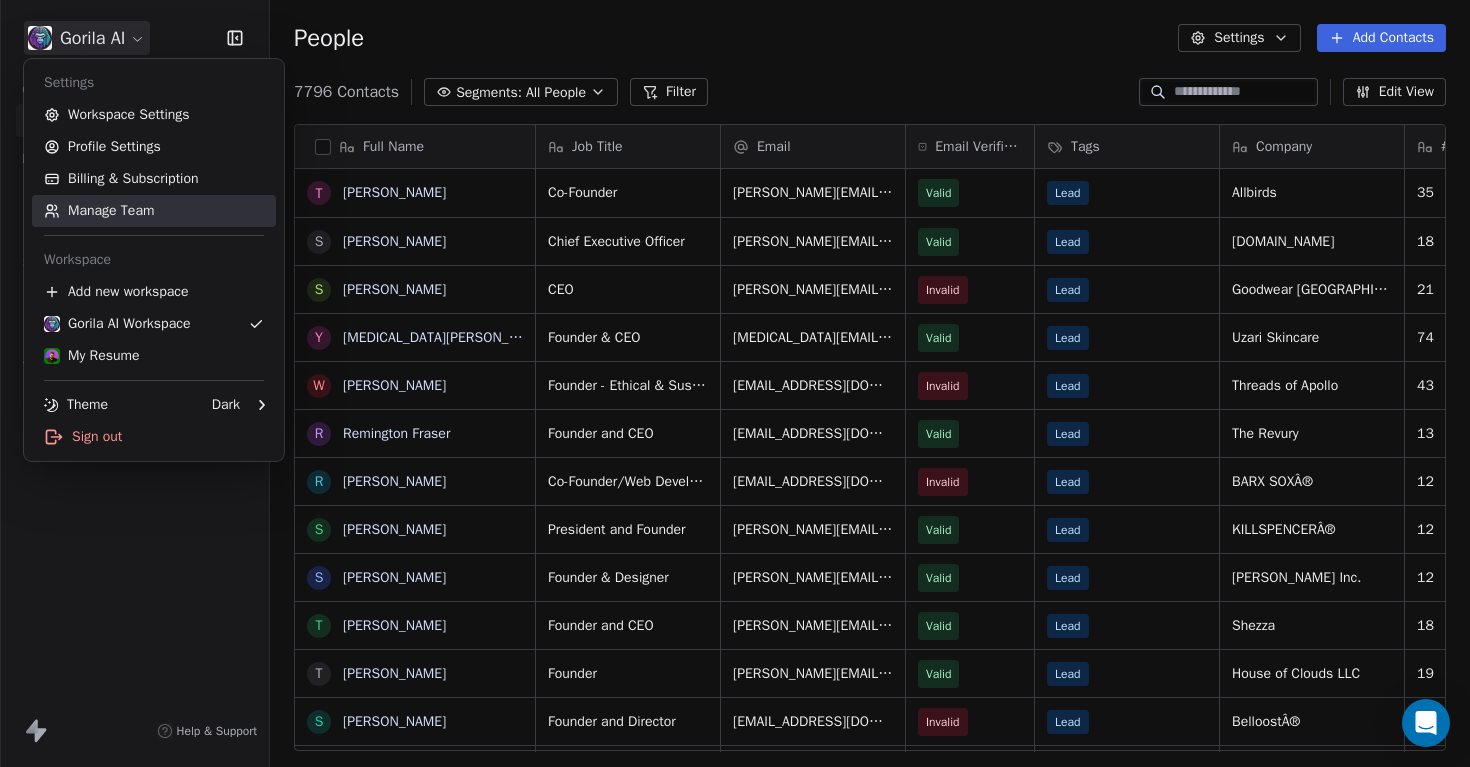 click on "Manage Team" at bounding box center (154, 211) 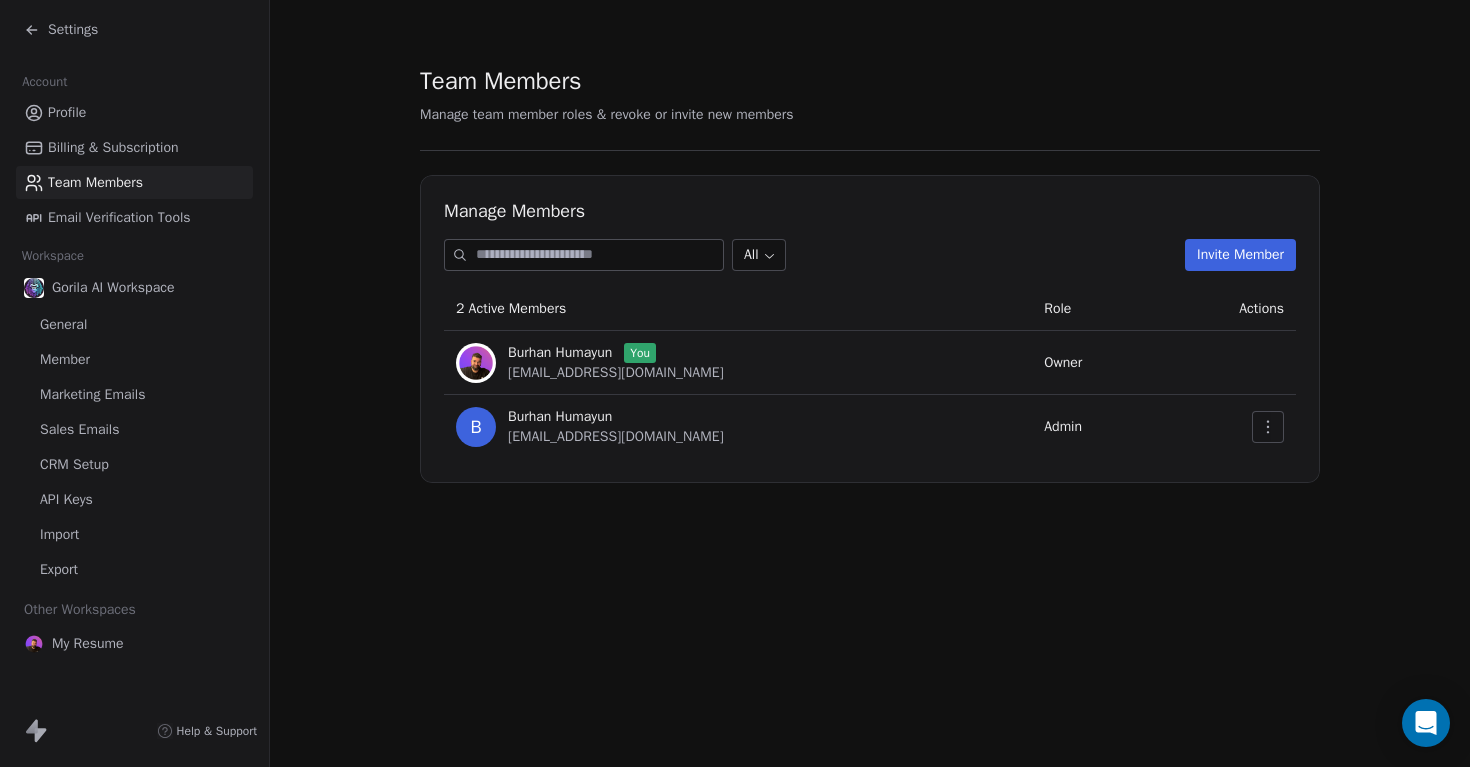 click on "Invite Member" at bounding box center (1240, 255) 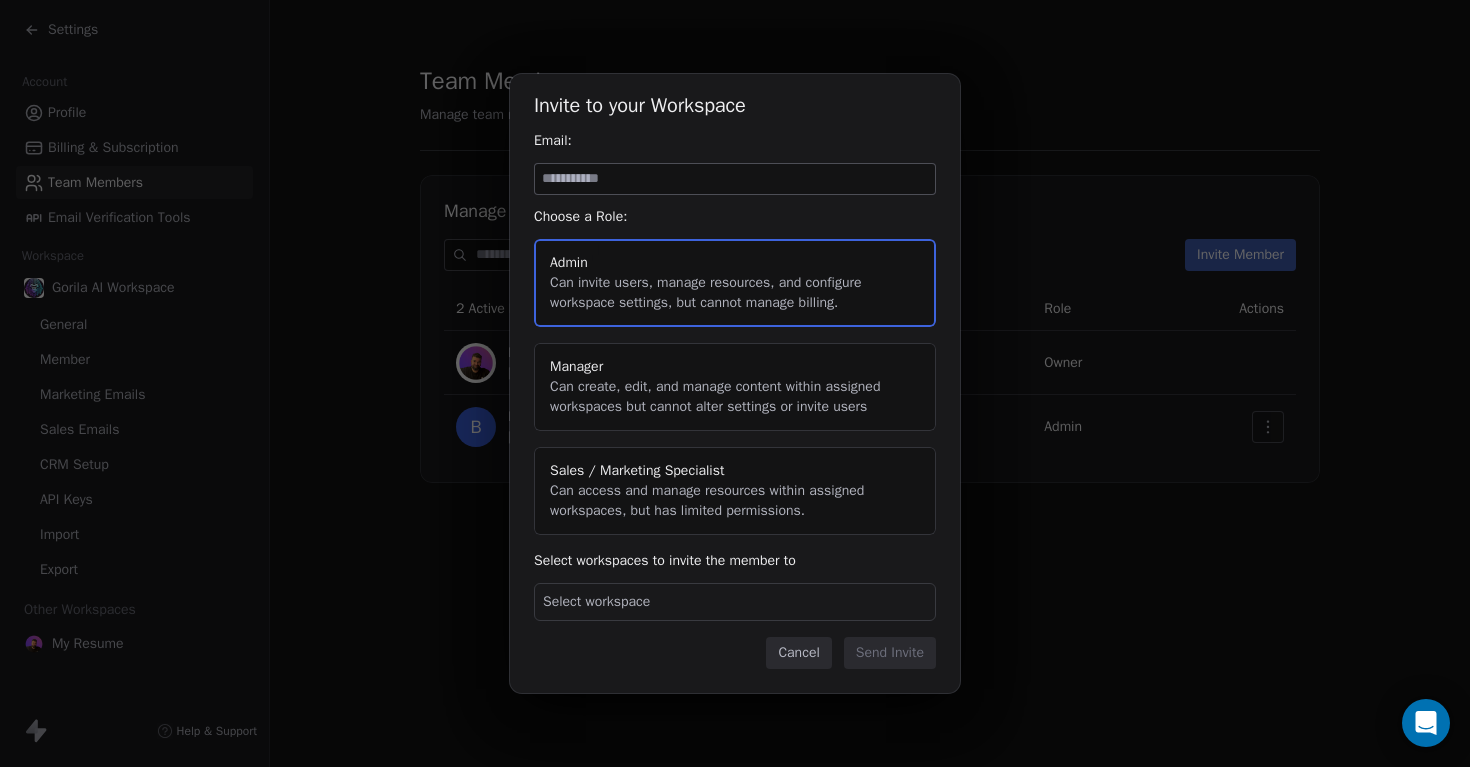 click on "Cancel" at bounding box center [798, 653] 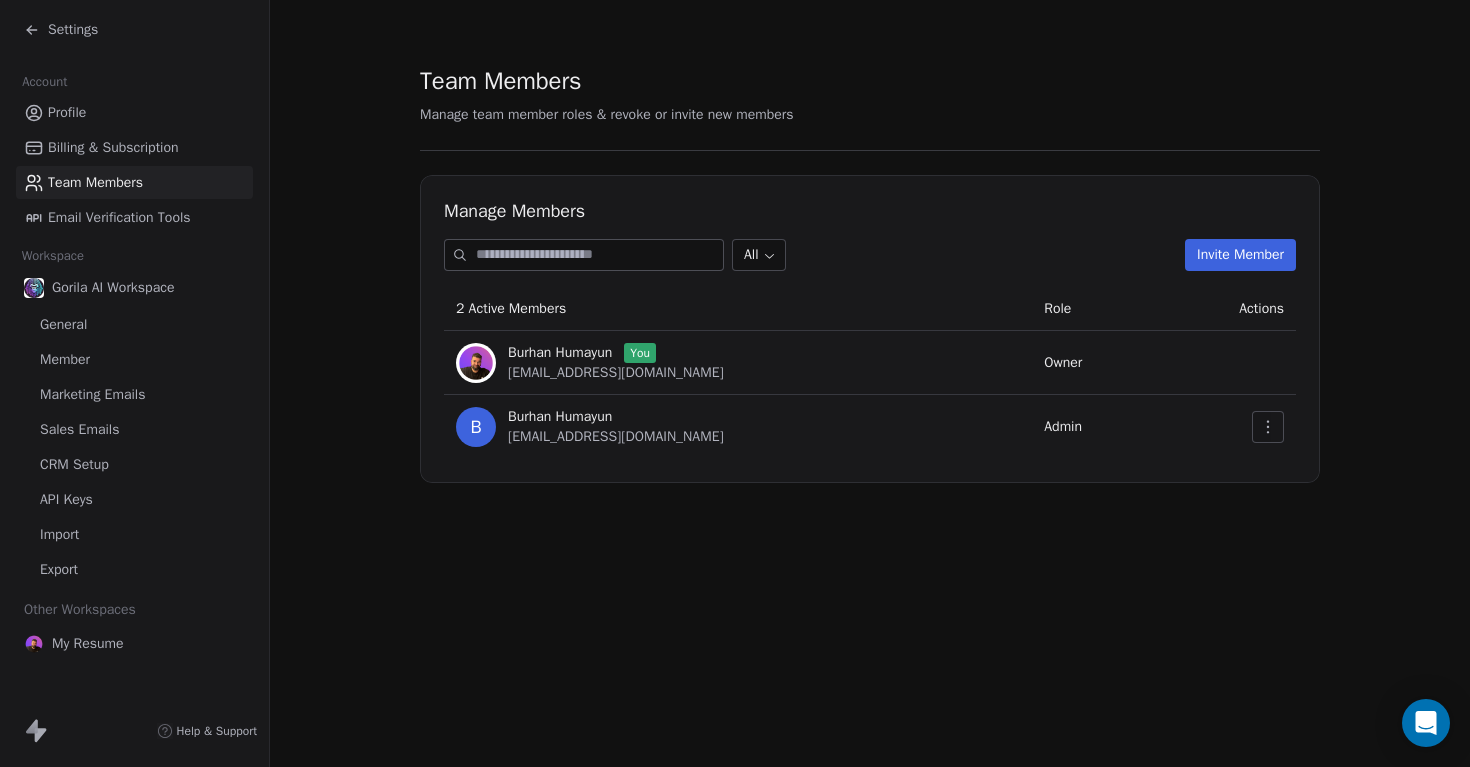 click on "Owner" at bounding box center [1063, 362] 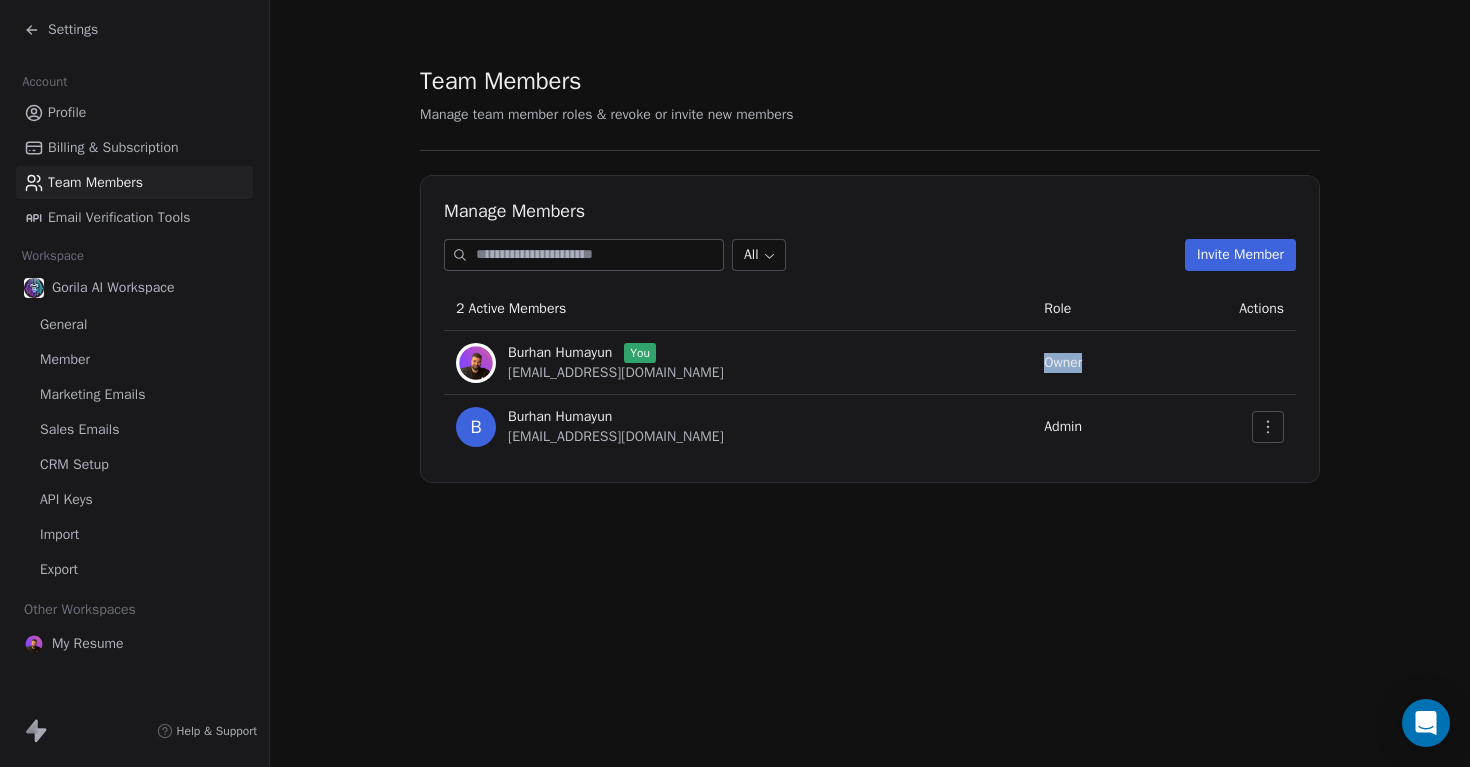 click on "Owner" at bounding box center [1063, 362] 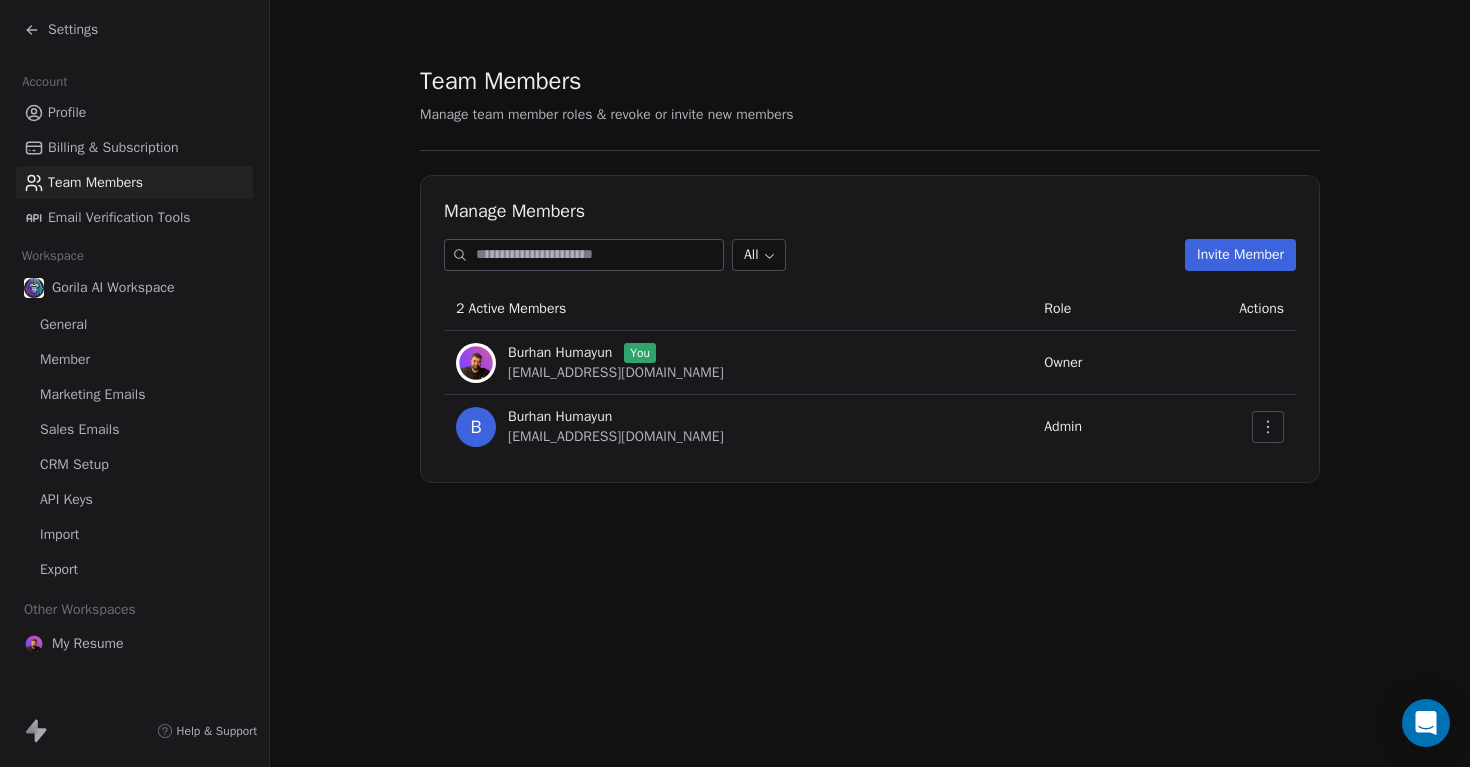 click on "Team Members Manage team member roles & revoke or invite new members Manage Members All Invite Member 2   Active Members Role Actions Burhan Humayun You burhan.humayun90@gmail.com Owner   B Burhan Humayun burhan@gorilaai.com Admin" at bounding box center (870, 383) 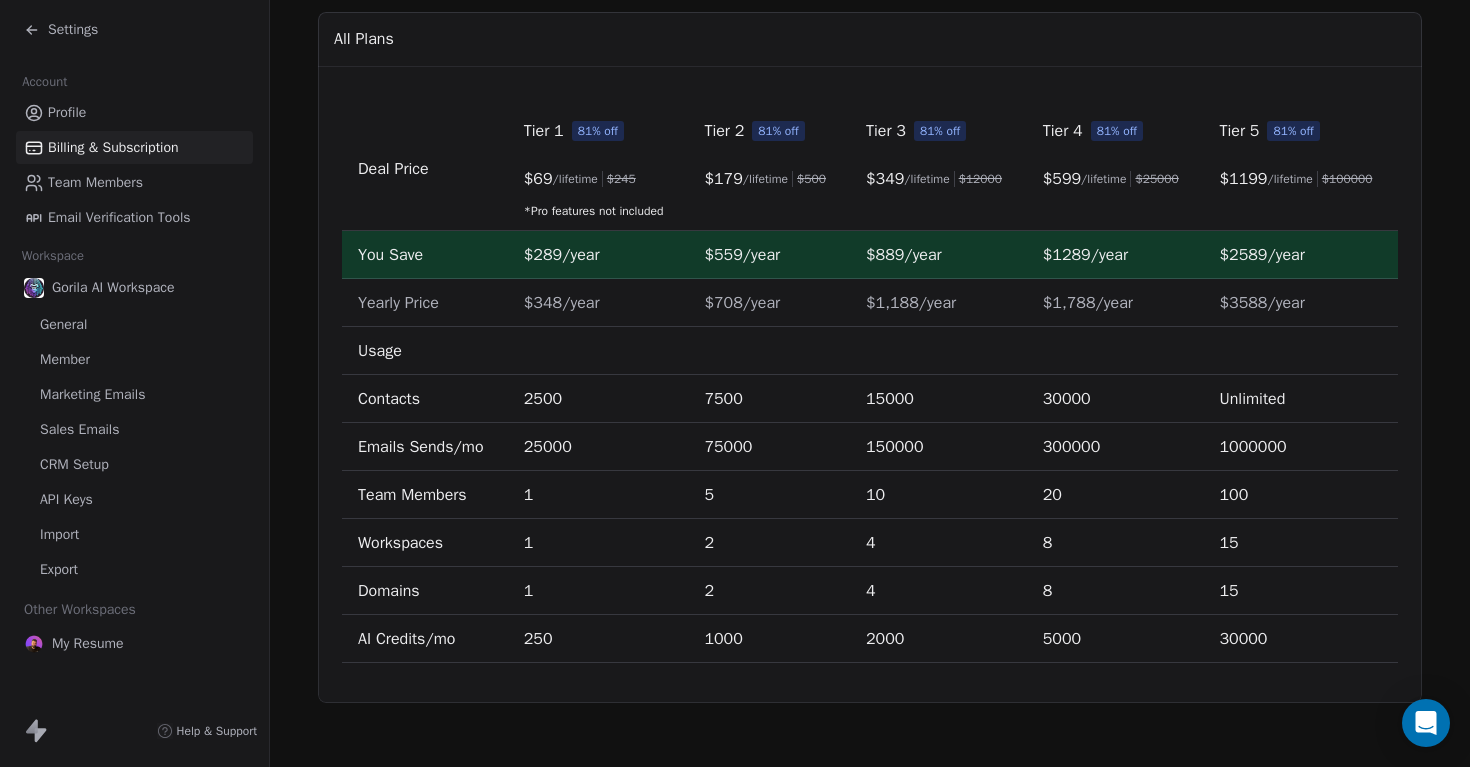 scroll, scrollTop: 0, scrollLeft: 0, axis: both 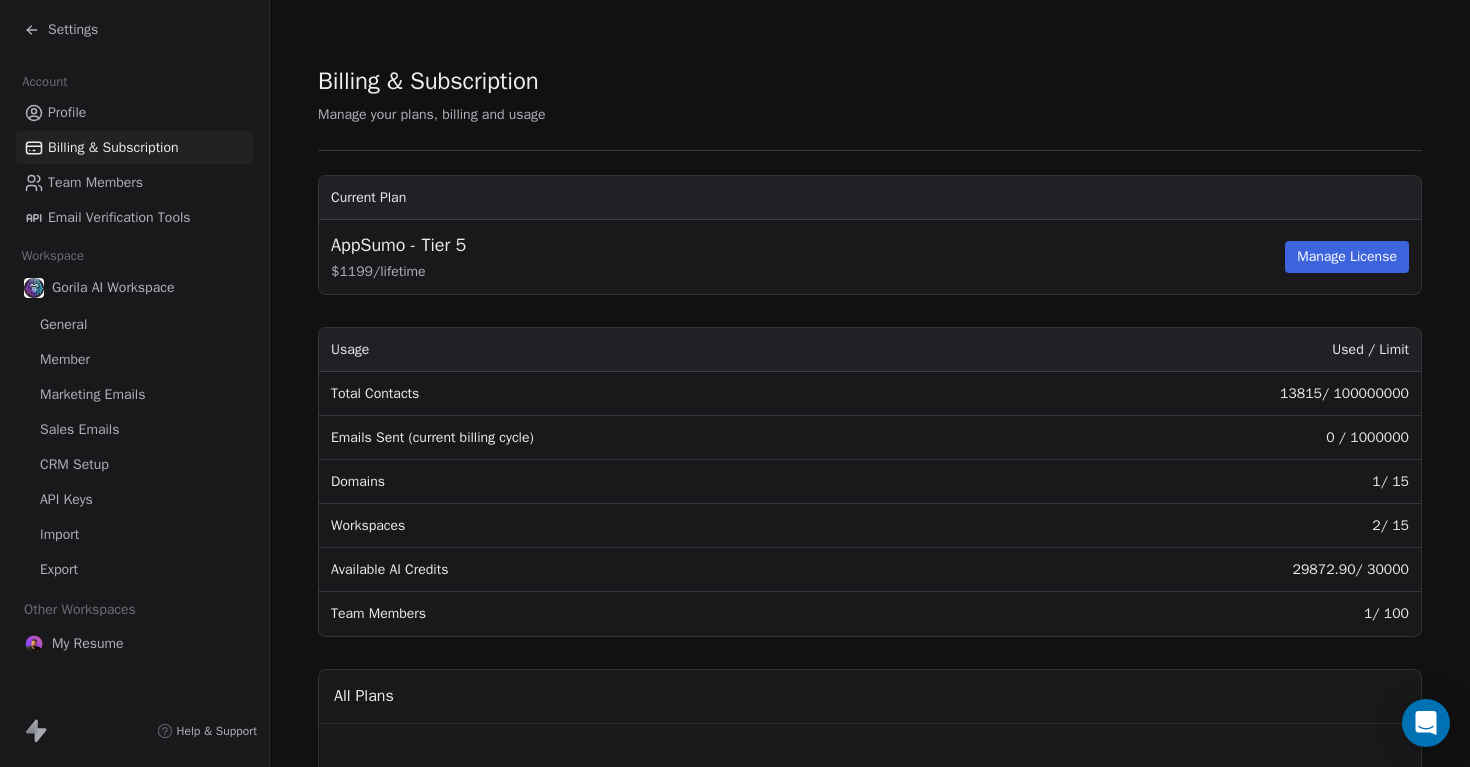 click on "Settings" at bounding box center [61, 30] 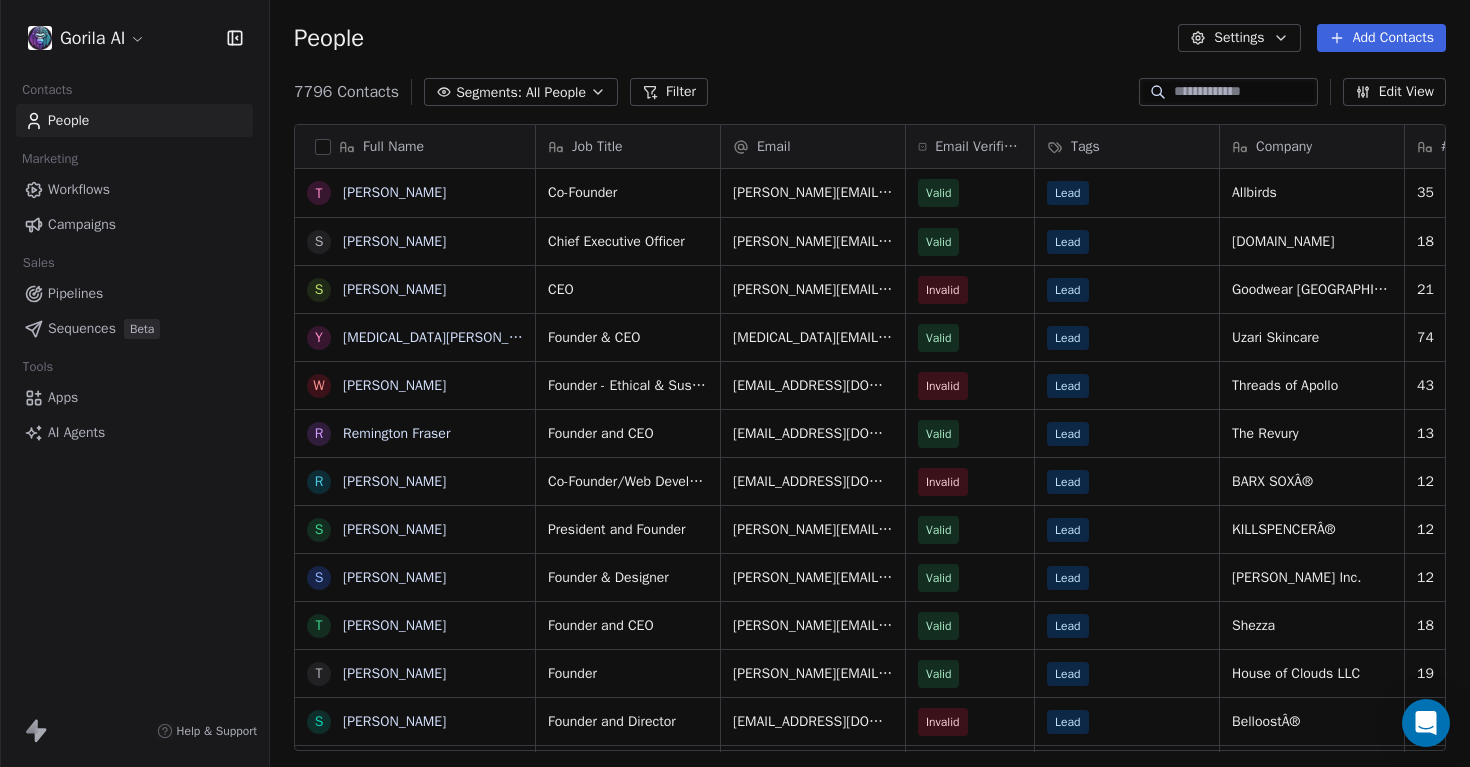 scroll, scrollTop: 1, scrollLeft: 1, axis: both 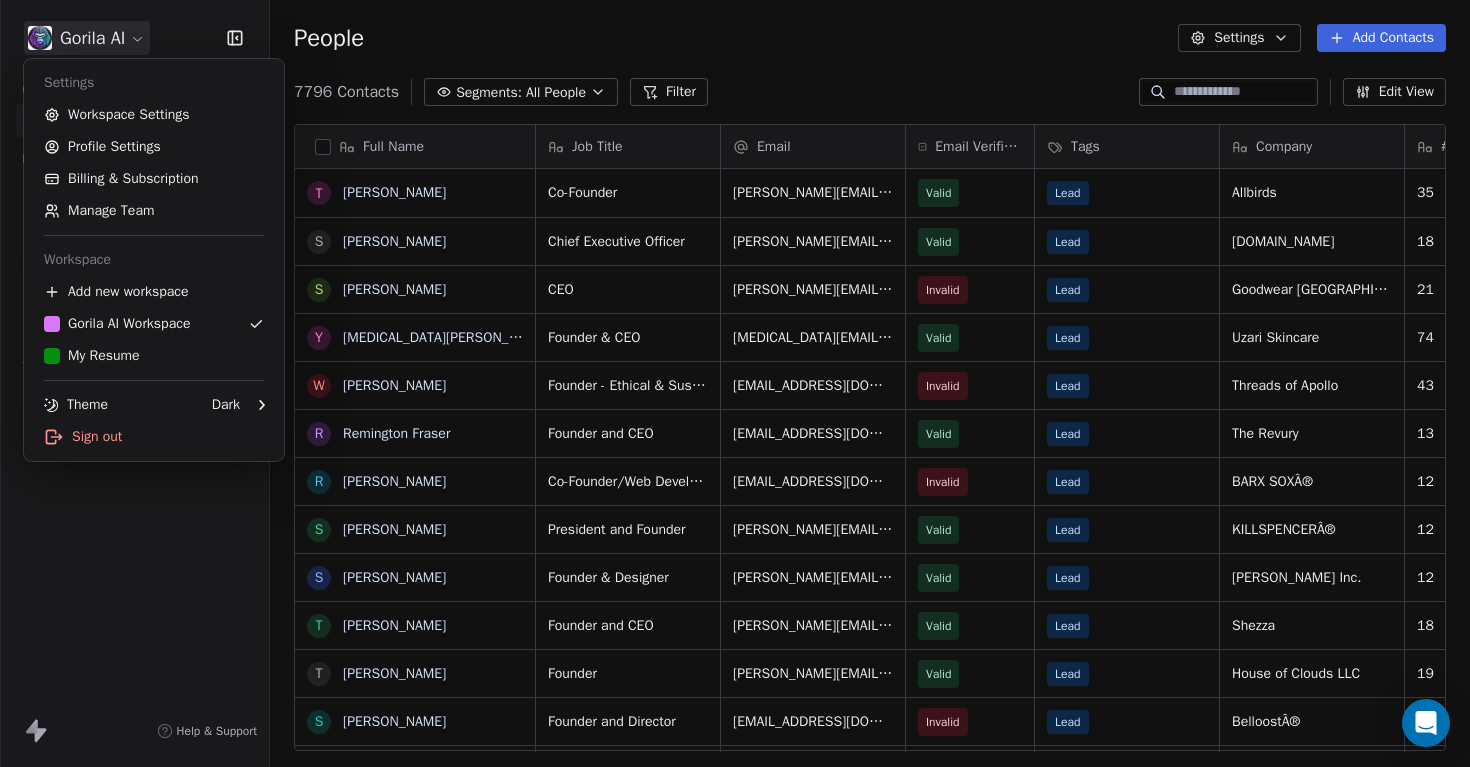 click on "Gorila AI Contacts People Marketing Workflows Campaigns Sales Pipelines Sequences Beta Tools Apps AI Agents Help & Support People Settings  Add Contacts 7796 Contacts Segments: All People Filter  Edit View Tag Add to Sequence Export Full Name T Tim Brown S Steven Schneider S Stephen Liquori Y Yasmin Zachary W Wakkas Sachwani R Remington Fraser R Roshan Gowlikar S Spencer Nikosey S Sophie Hughes T Tiffany Gil T Taoran Heitner S Sharon Sackey S Stephen Barnett S Samantha Hoff W Weston Jenkins R Rhyan McCoy T Tiffany Acosta S Sharon Dranko R Randy Goldberg S Shilpa Shah S Sophia Edelstein S Shelley Cook R Rebecca Buckley S Sydney Kobak T Tanaz Shayan T Troy Medford R Ryan Williams R Robert Manse S Sadia Sharmin S Samira Baraki S Shaun Paterson S Stephanie Davis S Sheridan French Job Title Email Email Verification Status Tags Company # Employees Country Industry Website Co-Founder tim@allbirds.com Valid Lead Allbirds 35 United States apparel & fashion http://www.allbirds.com Chief Executive Officer Valid Lead 4" at bounding box center [735, 383] 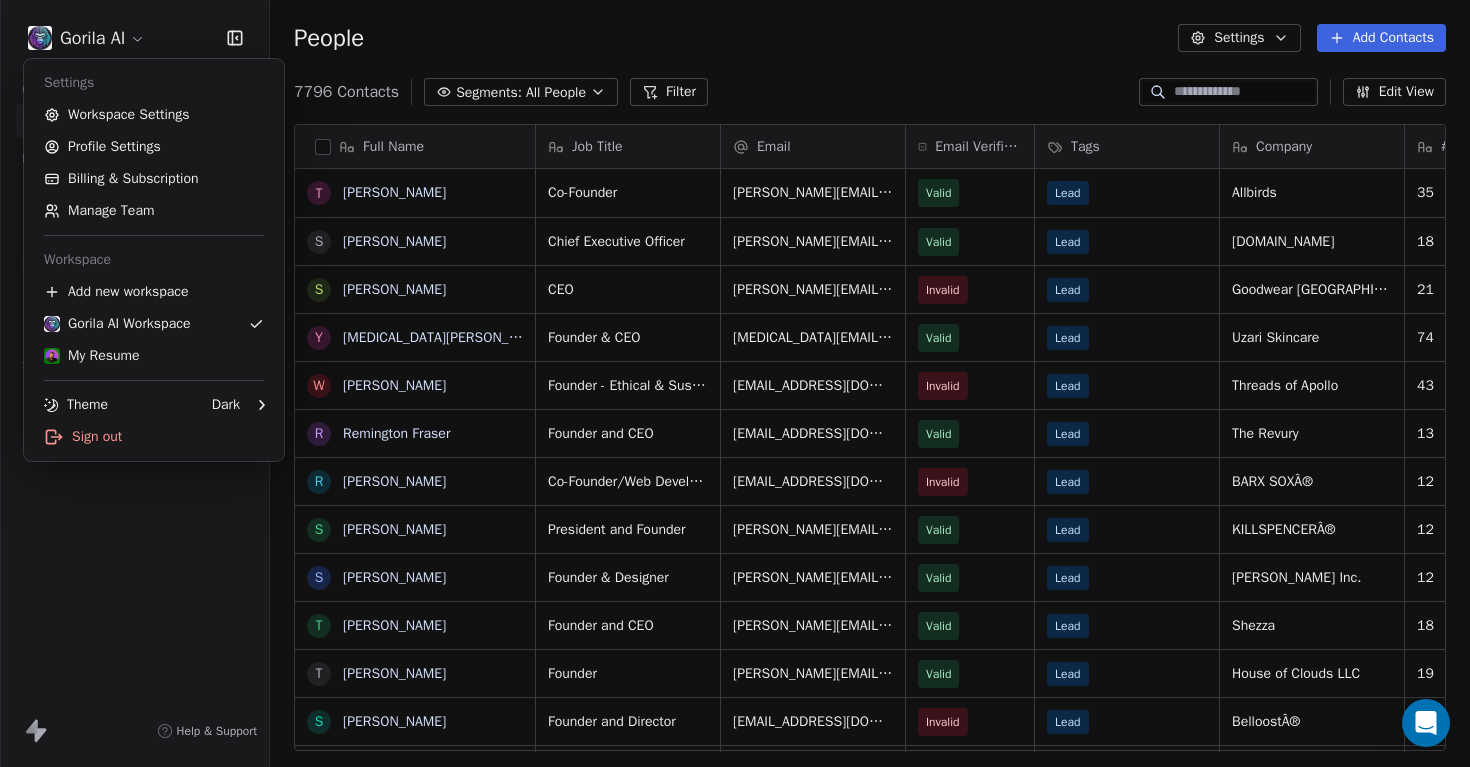 click on "Gorila AI Contacts People Marketing Workflows Campaigns Sales Pipelines Sequences Beta Tools Apps AI Agents Help & Support People Settings  Add Contacts 7796 Contacts Segments: All People Filter  Edit View Tag Add to Sequence Export Full Name T Tim Brown S Steven Schneider S Stephen Liquori Y Yasmin Zachary W Wakkas Sachwani R Remington Fraser R Roshan Gowlikar S Spencer Nikosey S Sophie Hughes T Tiffany Gil T Taoran Heitner S Sharon Sackey S Stephen Barnett S Samantha Hoff W Weston Jenkins R Rhyan McCoy T Tiffany Acosta S Sharon Dranko R Randy Goldberg S Shilpa Shah S Sophia Edelstein S Shelley Cook R Rebecca Buckley S Sydney Kobak T Tanaz Shayan T Troy Medford R Ryan Williams R Robert Manse S Sadia Sharmin S Samira Baraki S Shaun Paterson S Stephanie Davis S Sheridan French Job Title Email Email Verification Status Tags Company # Employees Country Industry Website Co-Founder tim@allbirds.com Valid Lead Allbirds 35 United States apparel & fashion http://www.allbirds.com Chief Executive Officer Valid Lead 4" at bounding box center (735, 383) 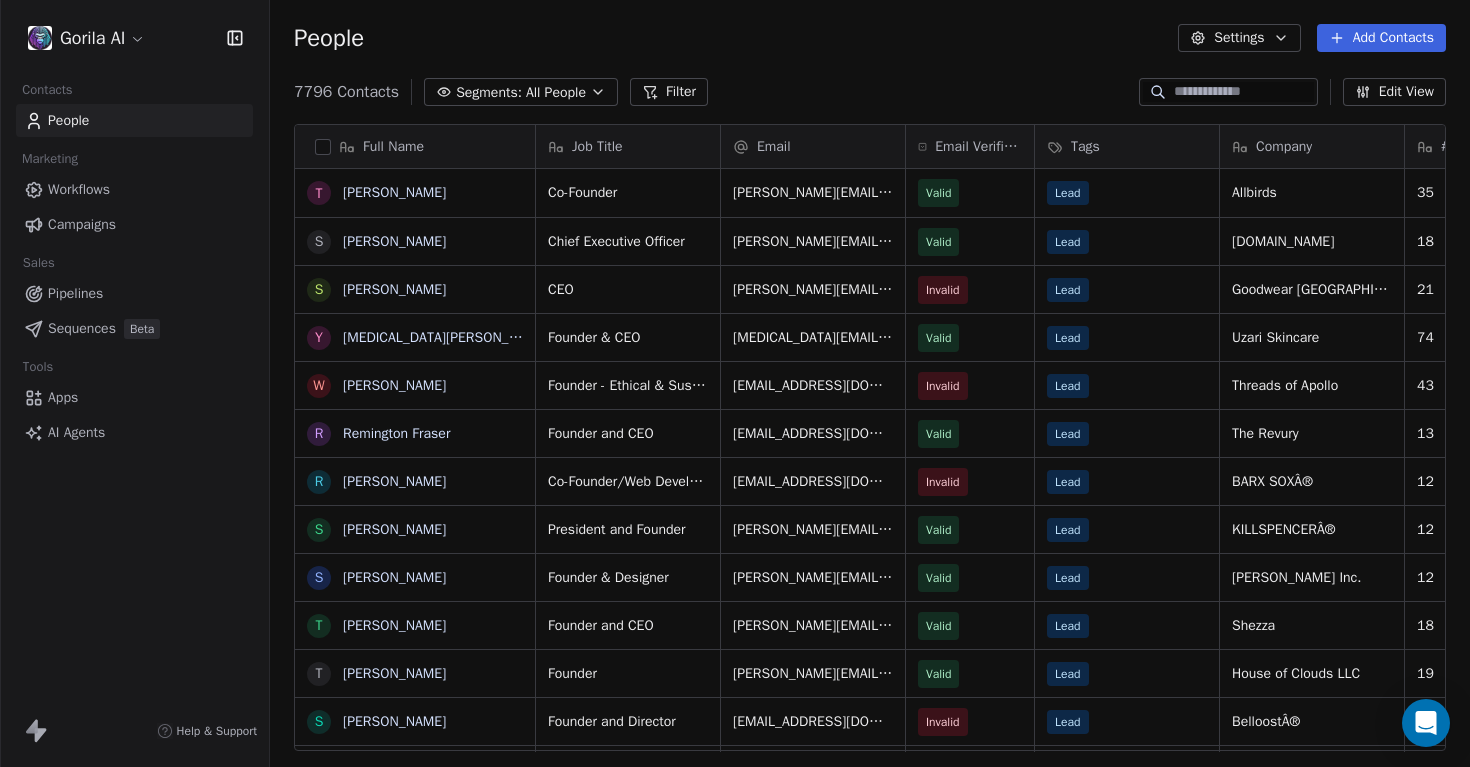 click 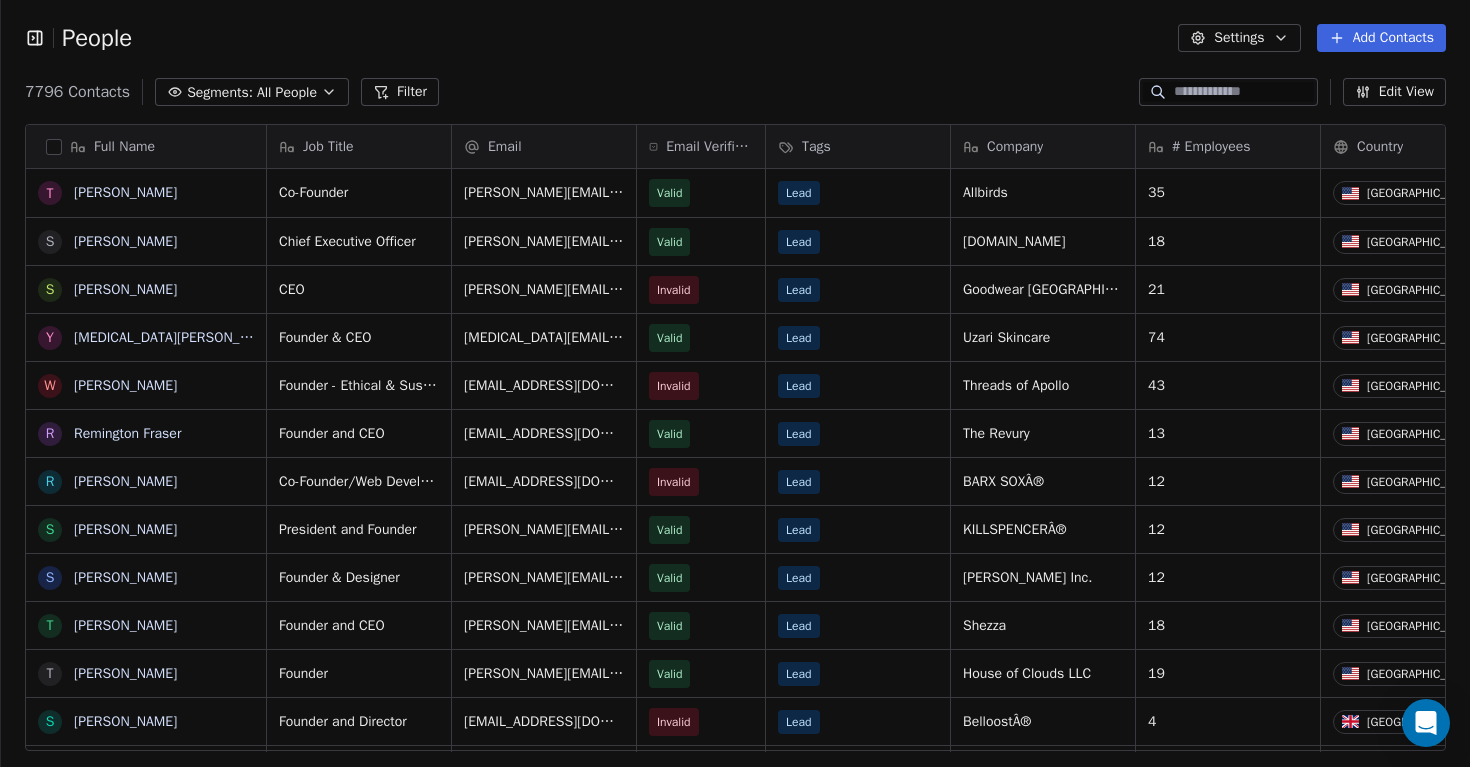 click 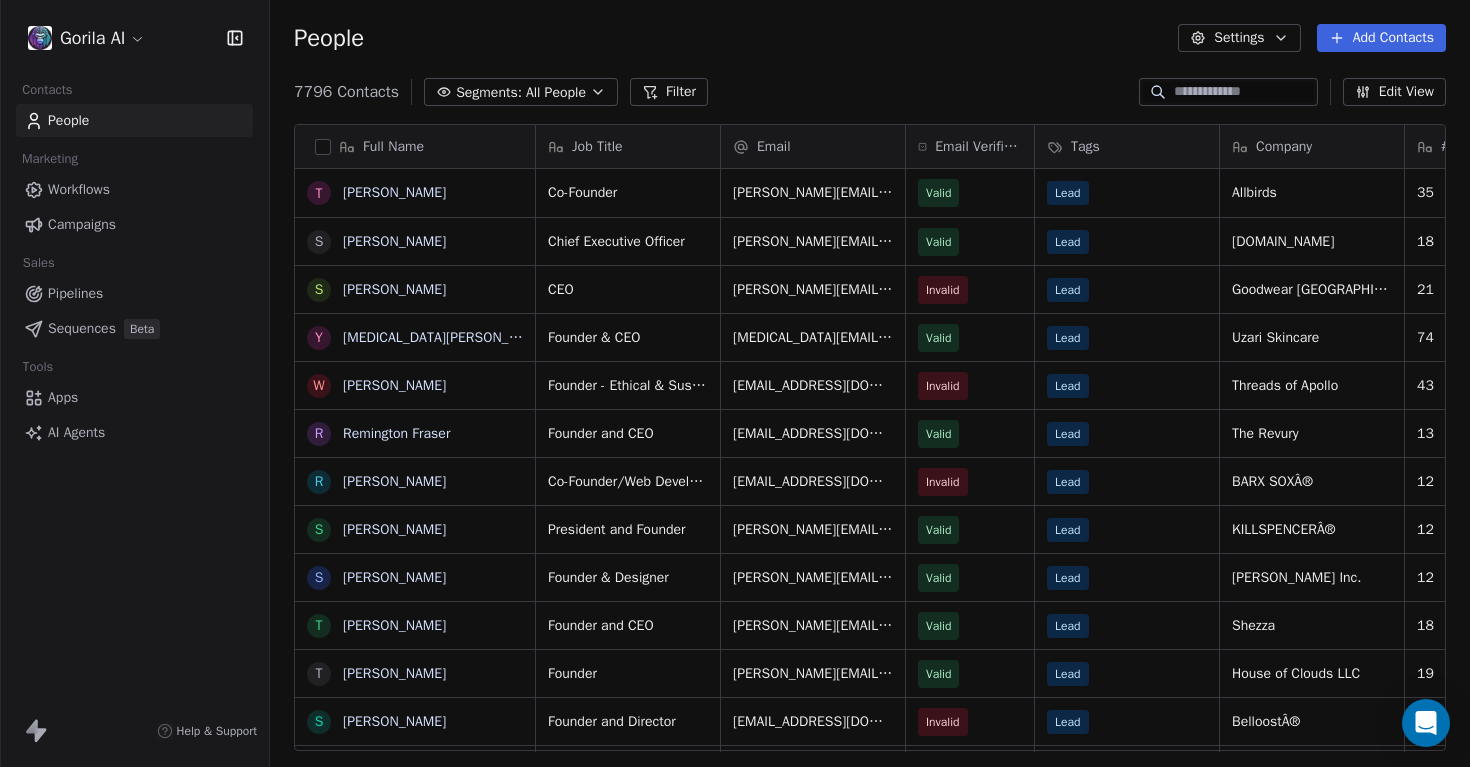 click on "7796 Contacts Segments: All People Filter  Edit View" at bounding box center (870, 92) 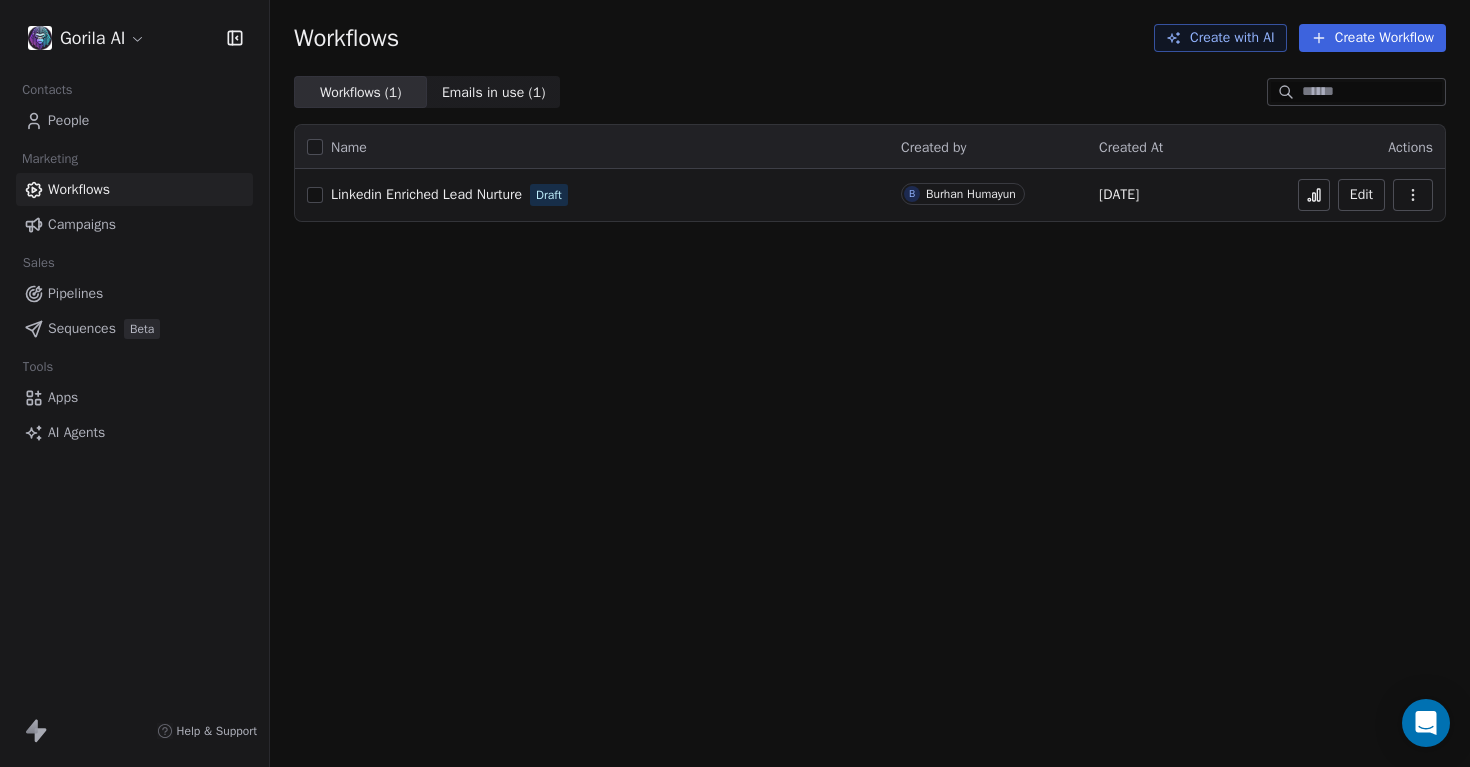 click on "Linkedin Enriched Lead Nurture Draft" at bounding box center (592, 195) 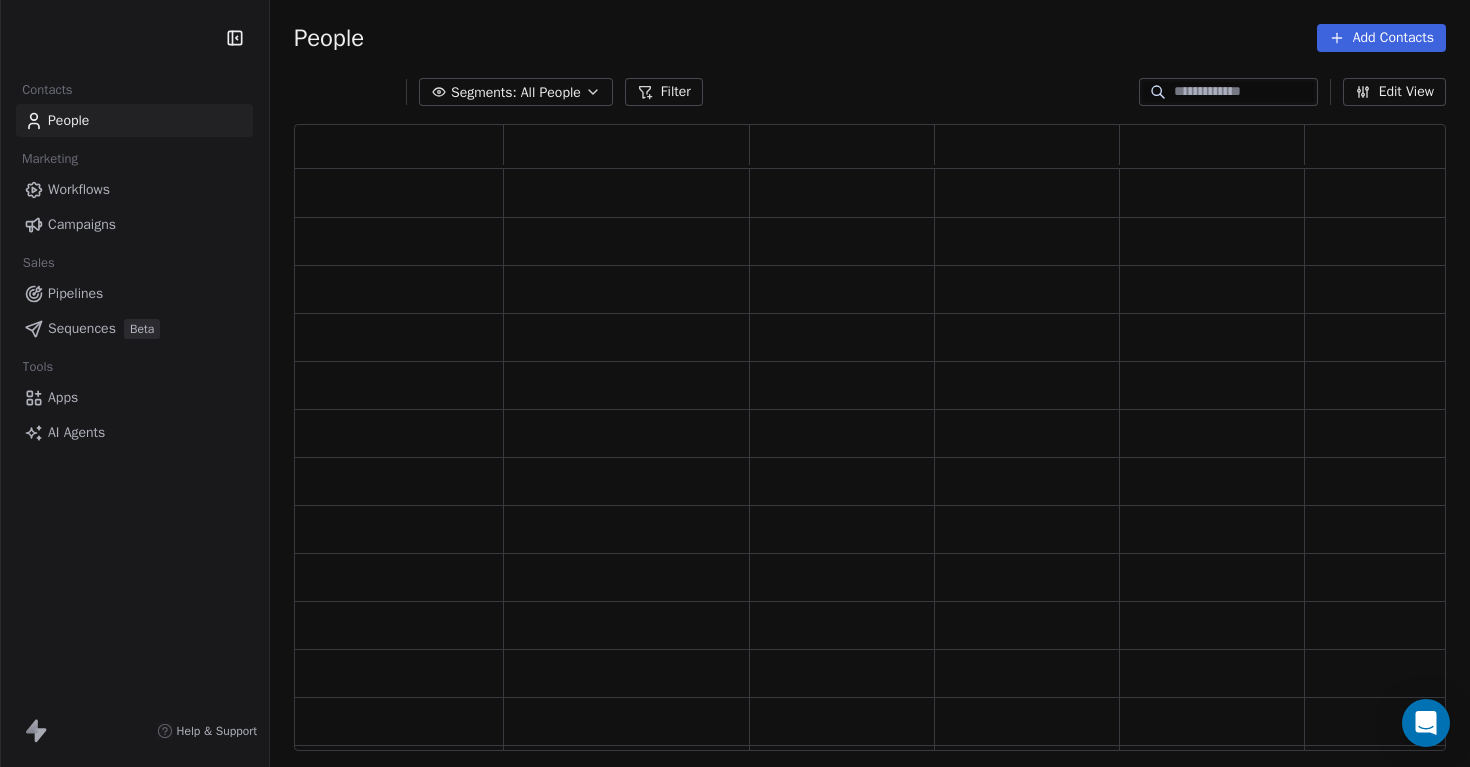 scroll, scrollTop: 0, scrollLeft: 0, axis: both 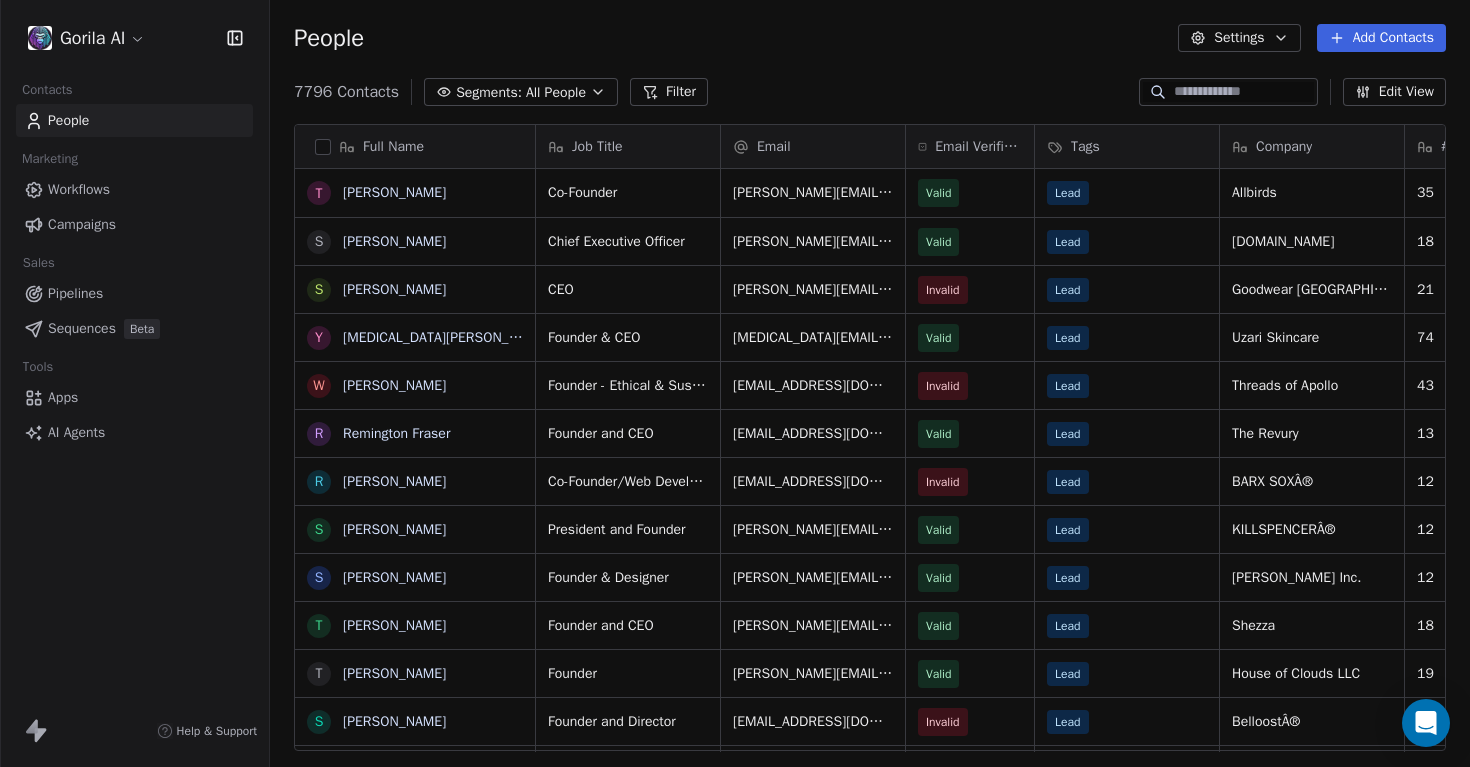 click on "Workflows" at bounding box center [79, 189] 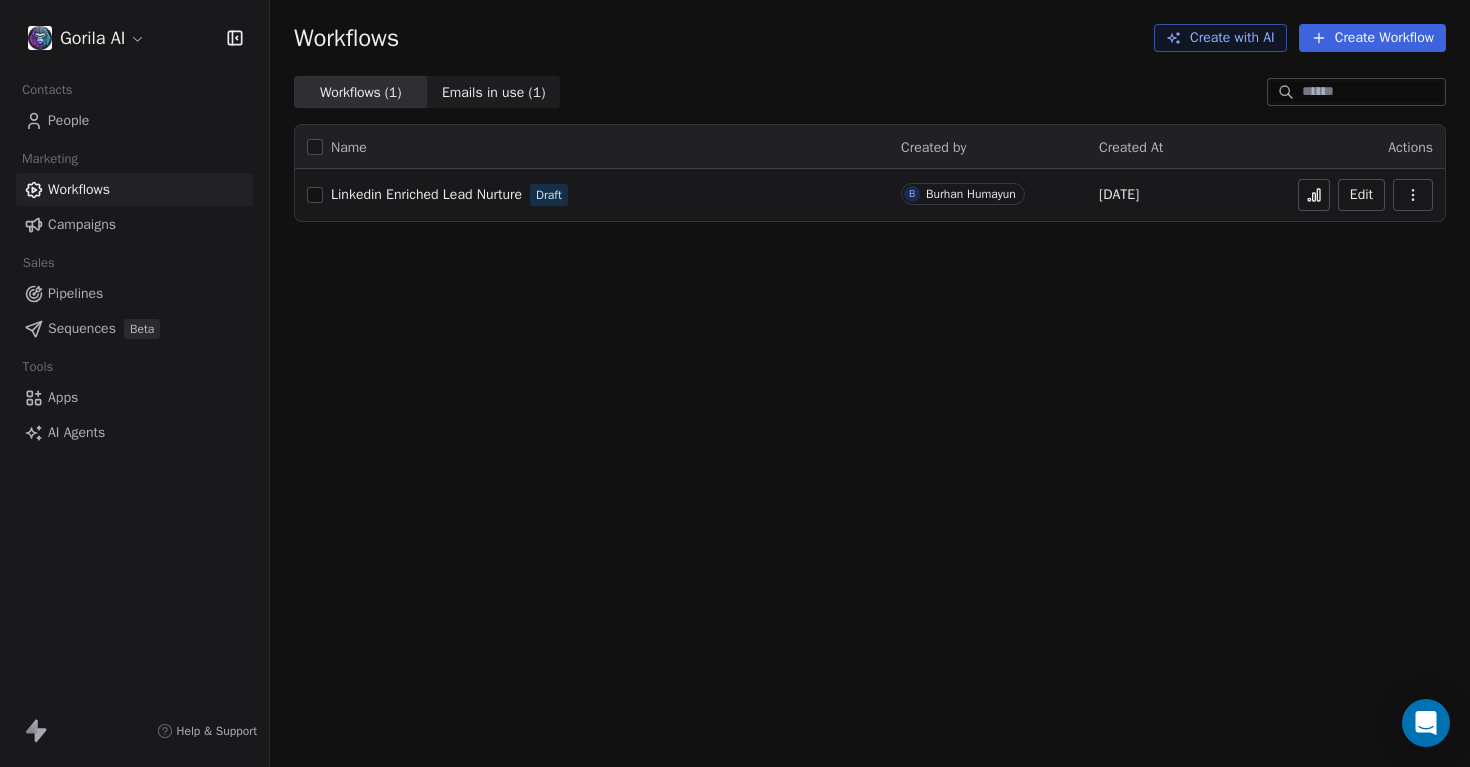click on "Create Workflow" at bounding box center (1372, 38) 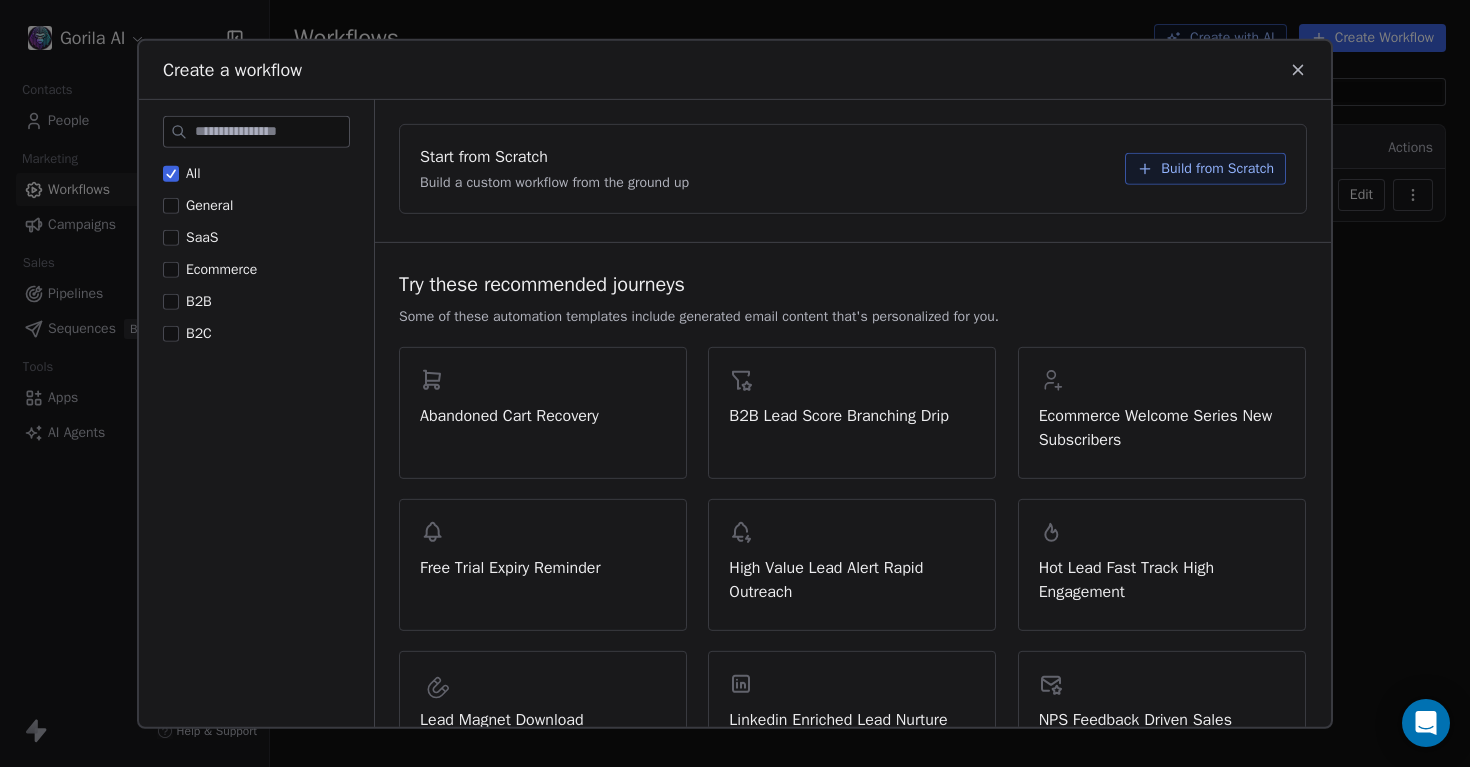 click 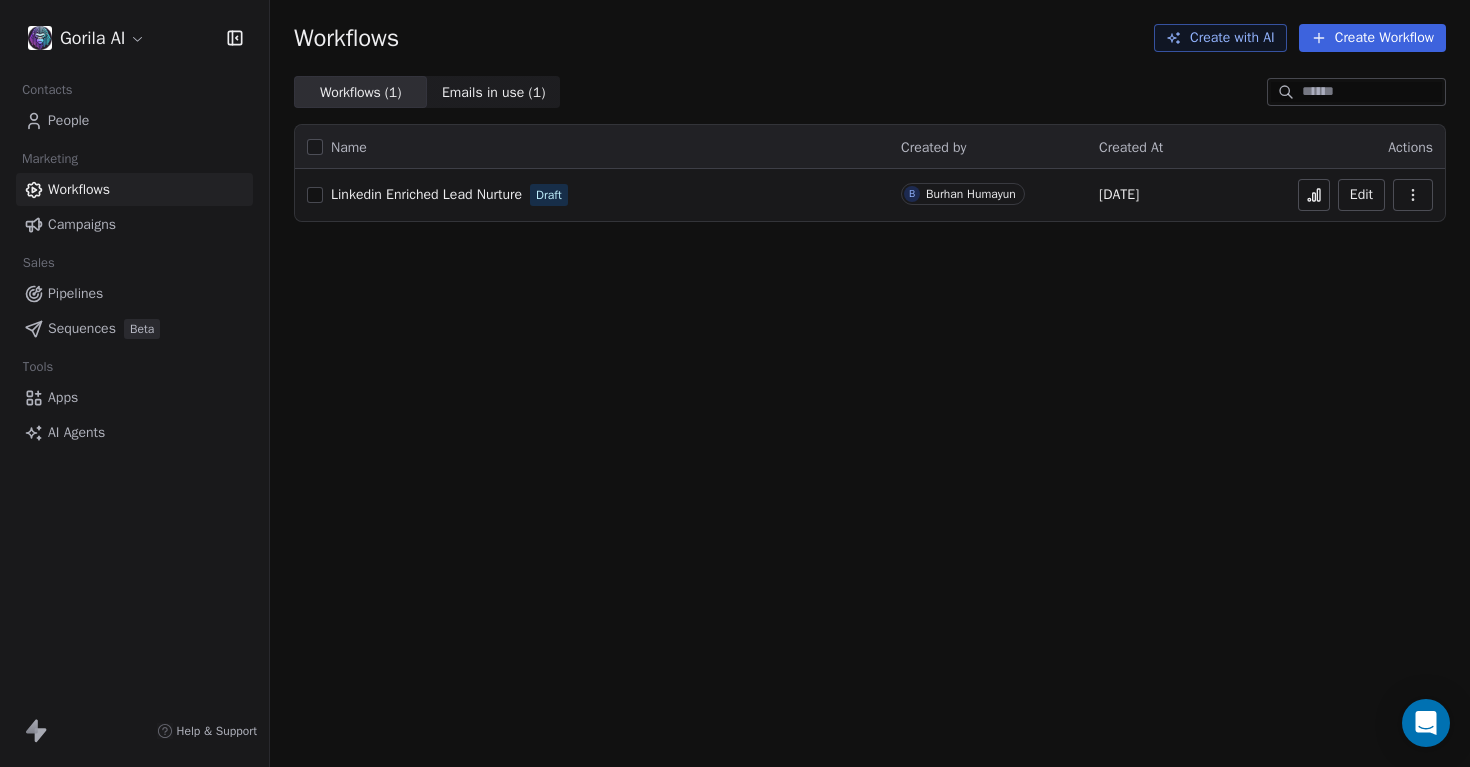 click on "People" at bounding box center [68, 120] 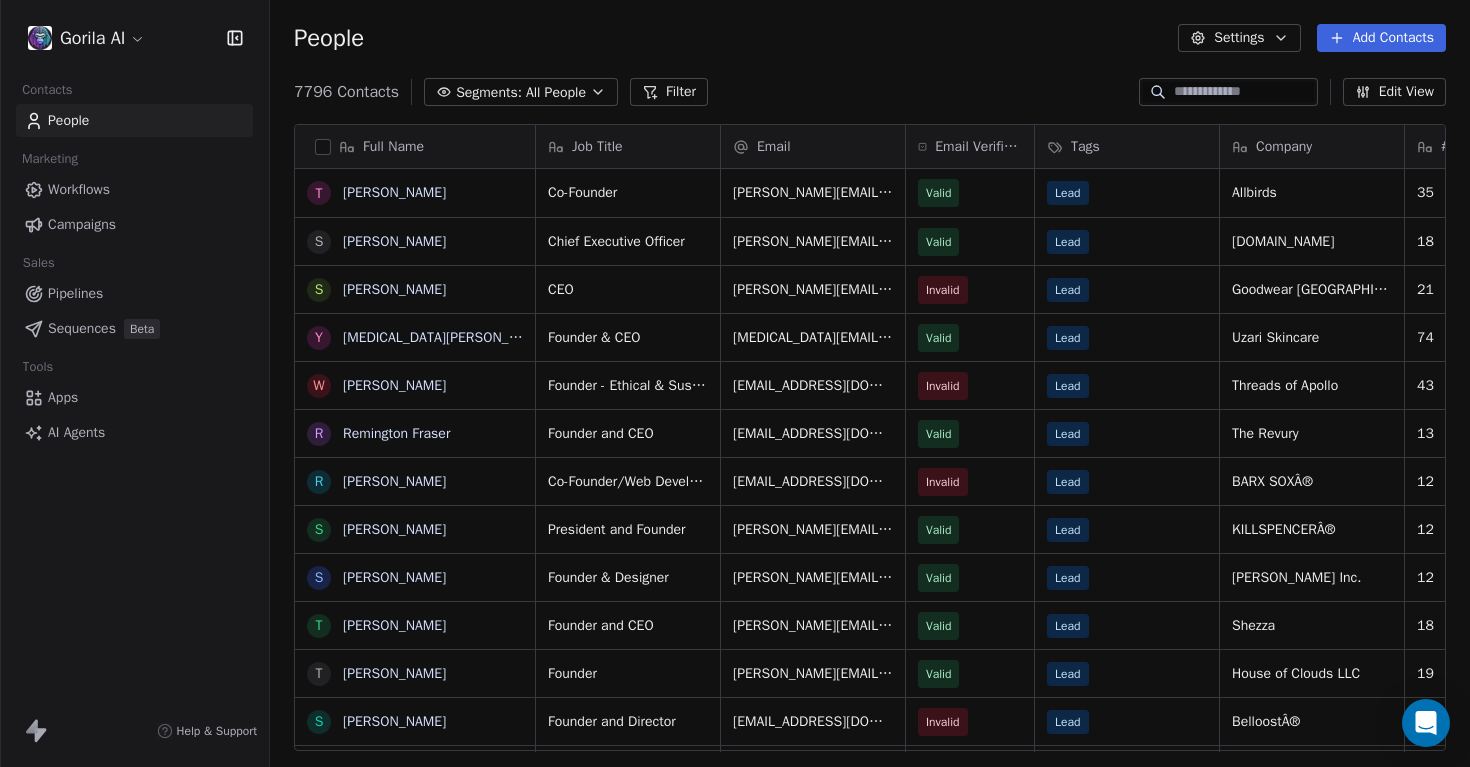 scroll, scrollTop: 1, scrollLeft: 1, axis: both 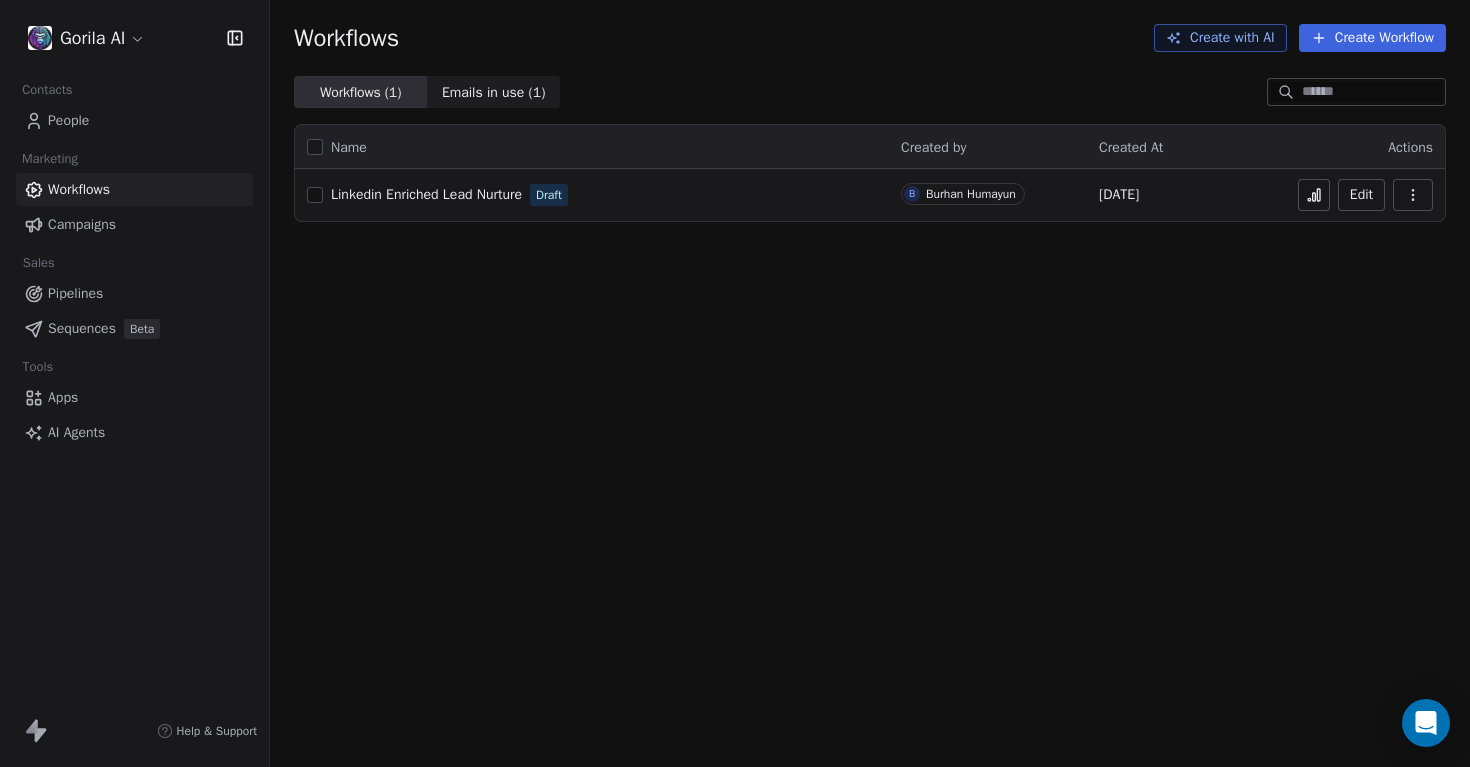 click on "Create Workflow" at bounding box center [1372, 38] 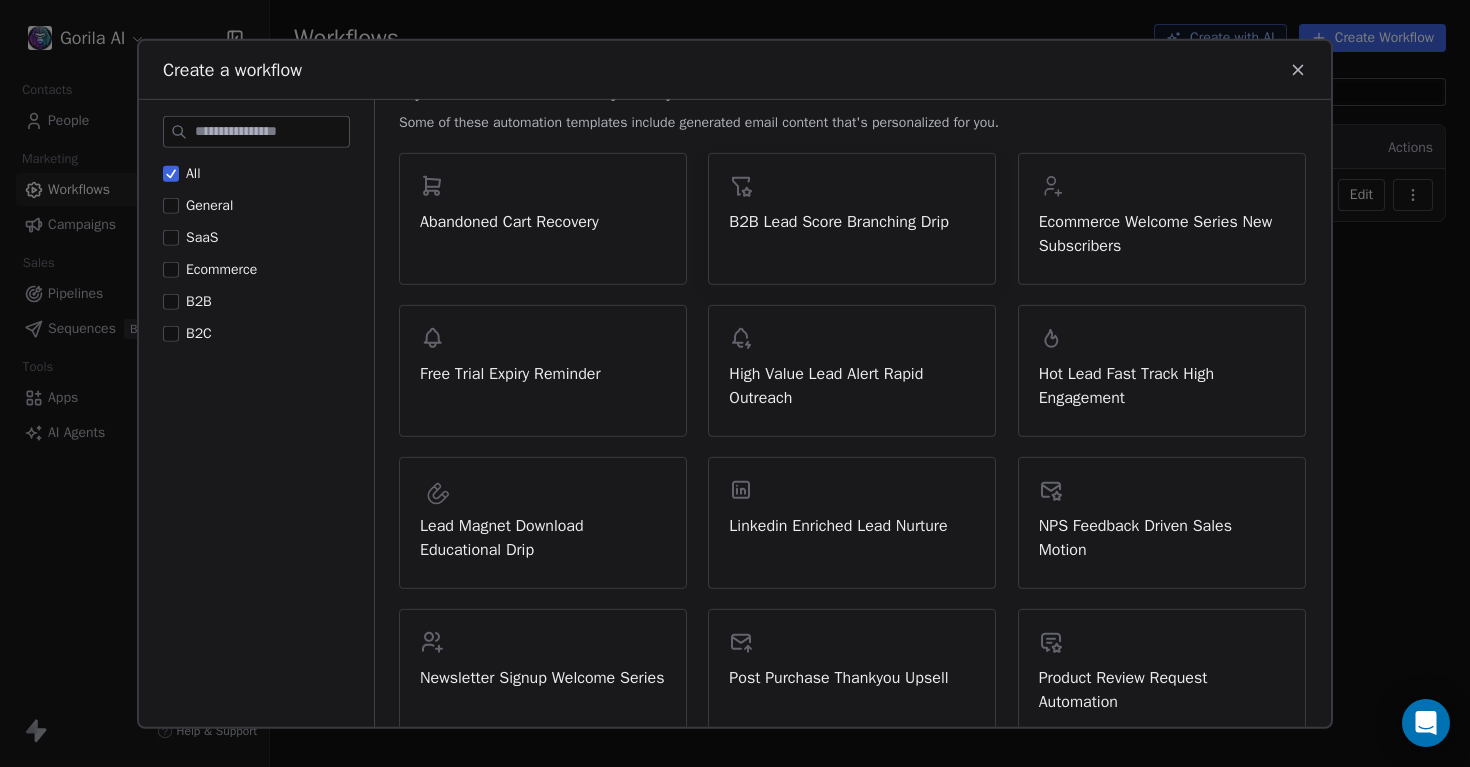 scroll, scrollTop: 196, scrollLeft: 0, axis: vertical 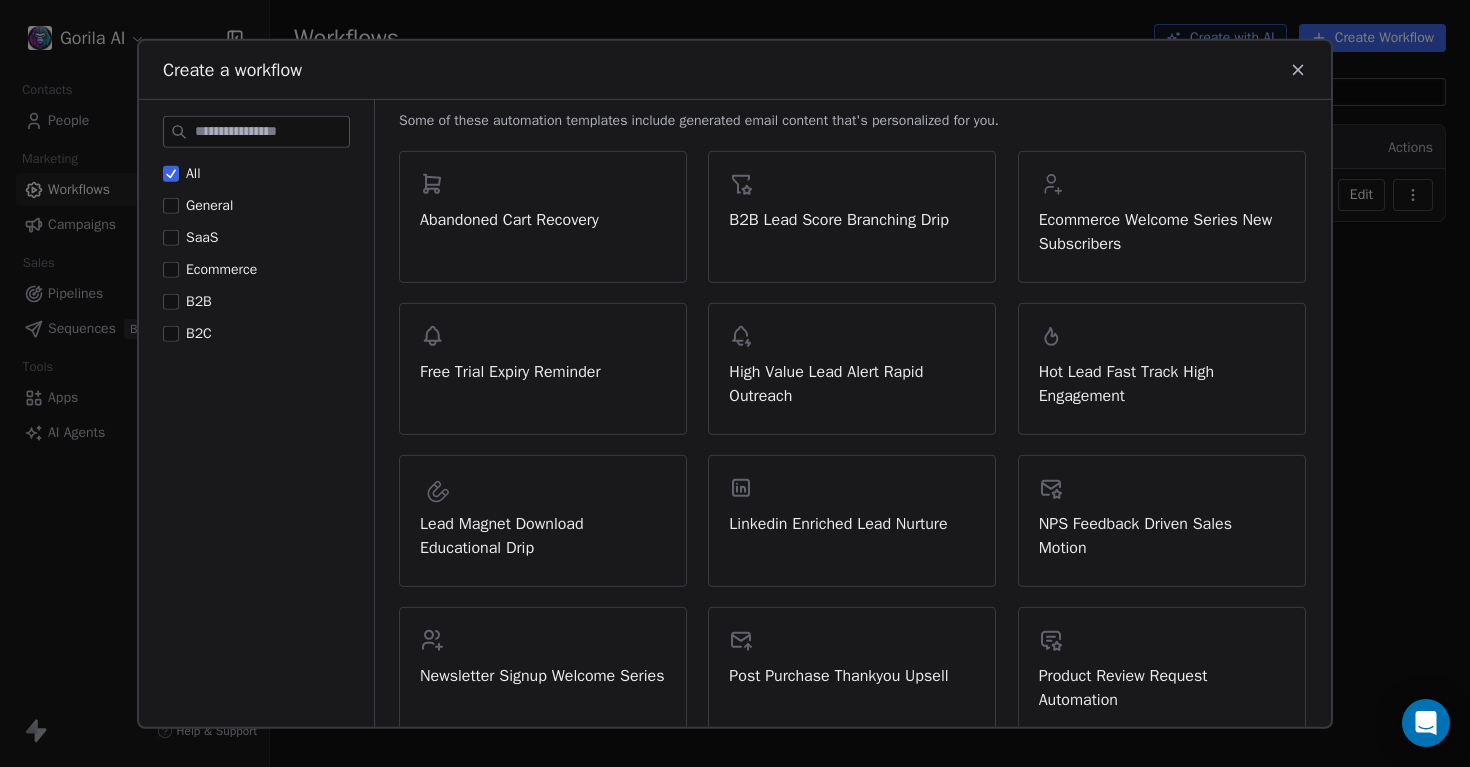 click on "General" at bounding box center (171, 205) 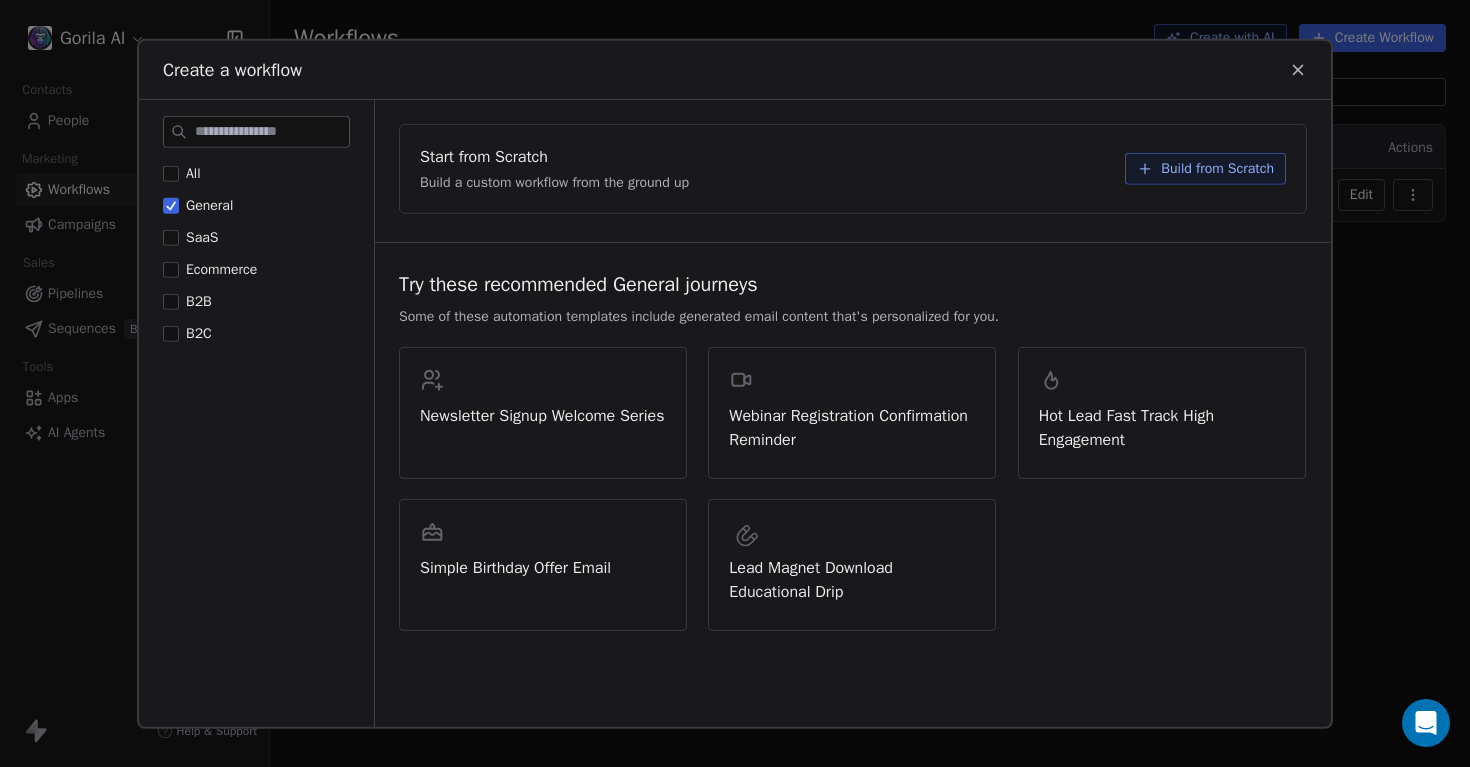 click on "Build from Scratch" at bounding box center (1217, 168) 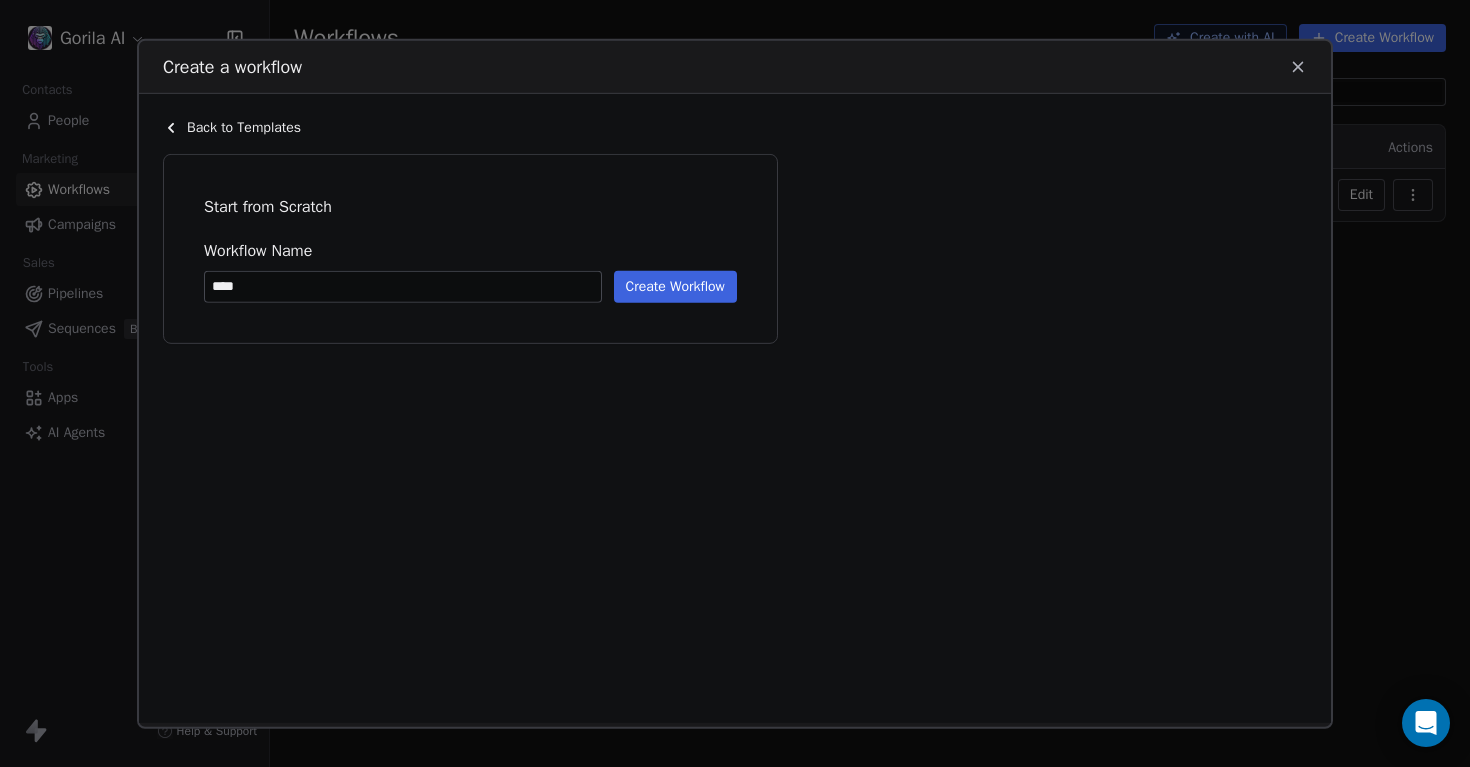 type on "****" 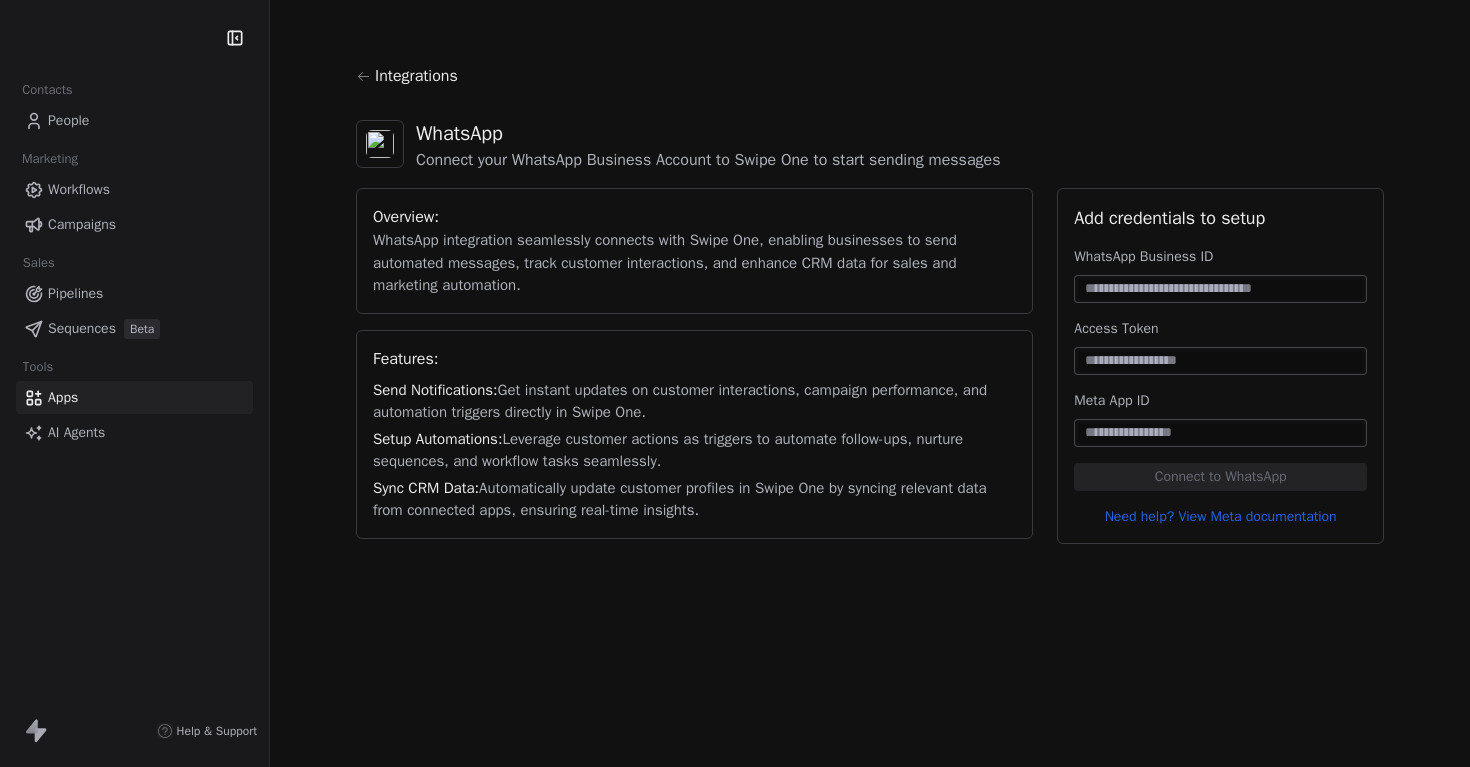 scroll, scrollTop: 0, scrollLeft: 0, axis: both 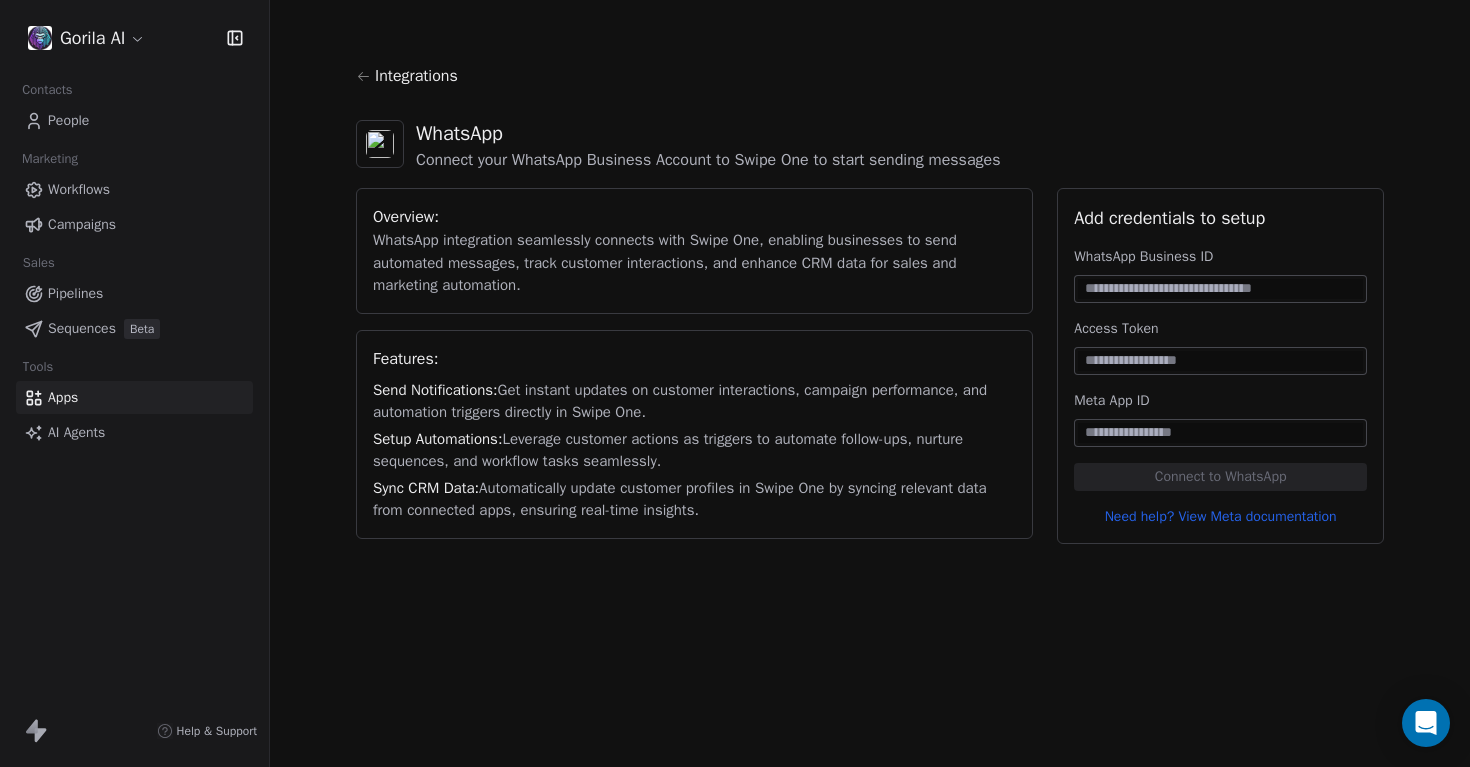 click on "Integrations" at bounding box center (870, 84) 